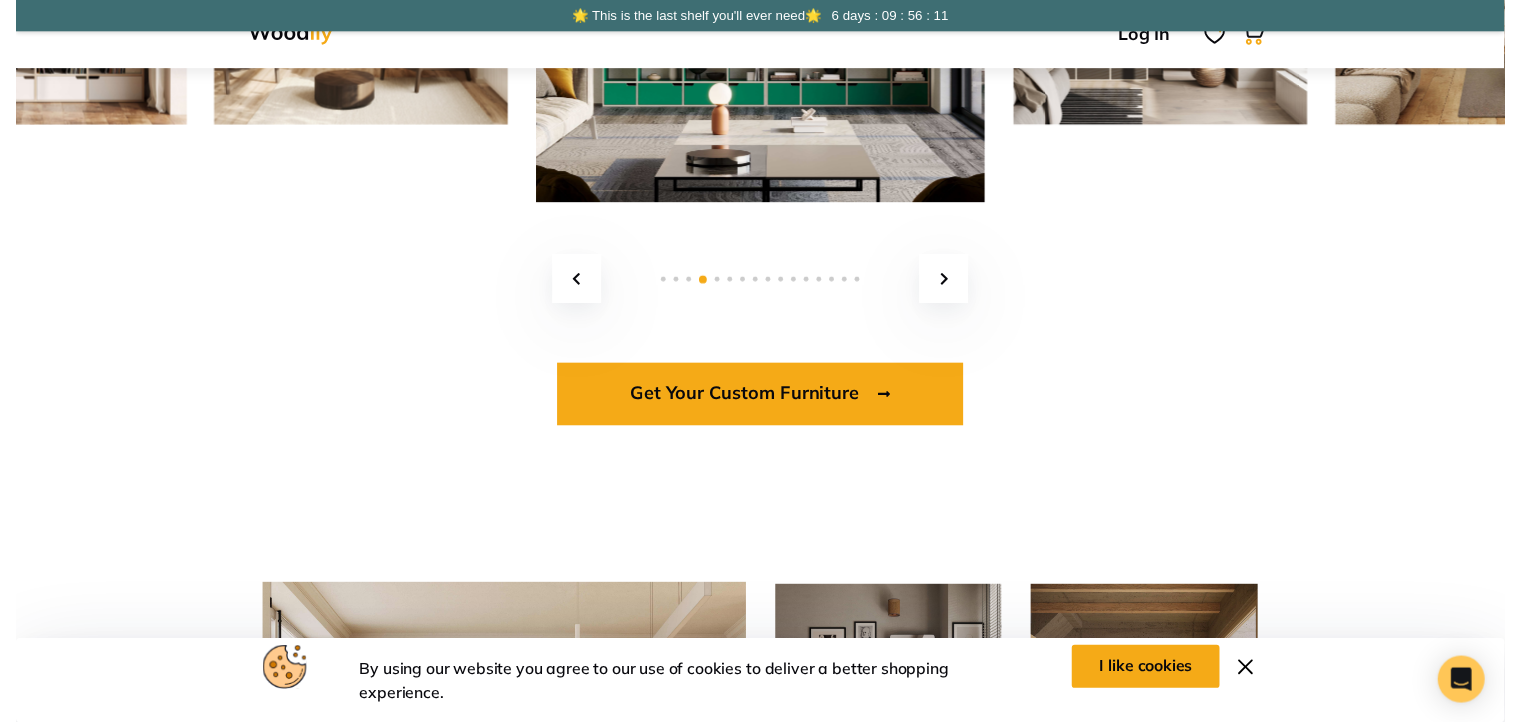 scroll, scrollTop: 3204, scrollLeft: 0, axis: vertical 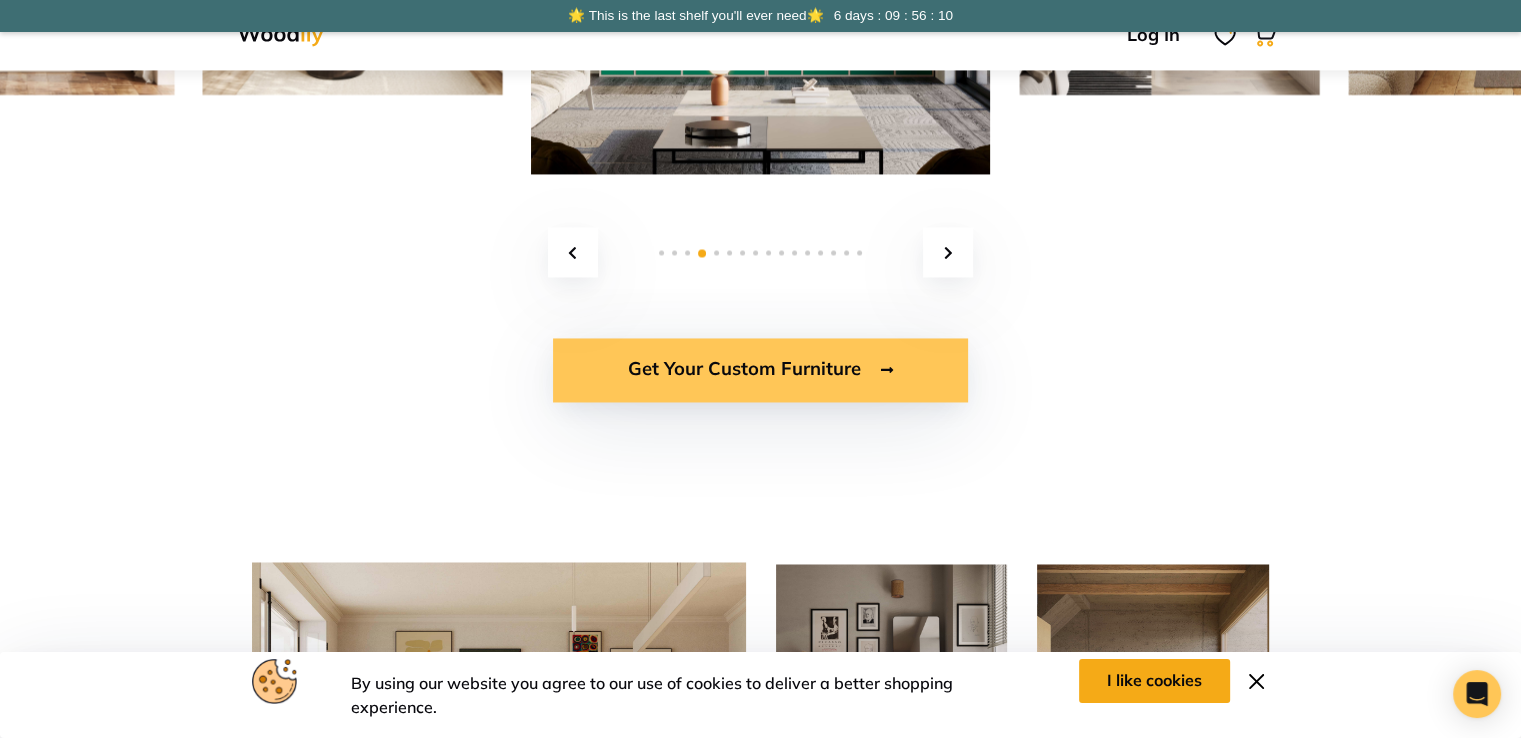 click on "Get Your Custom Furniture" at bounding box center [760, 370] 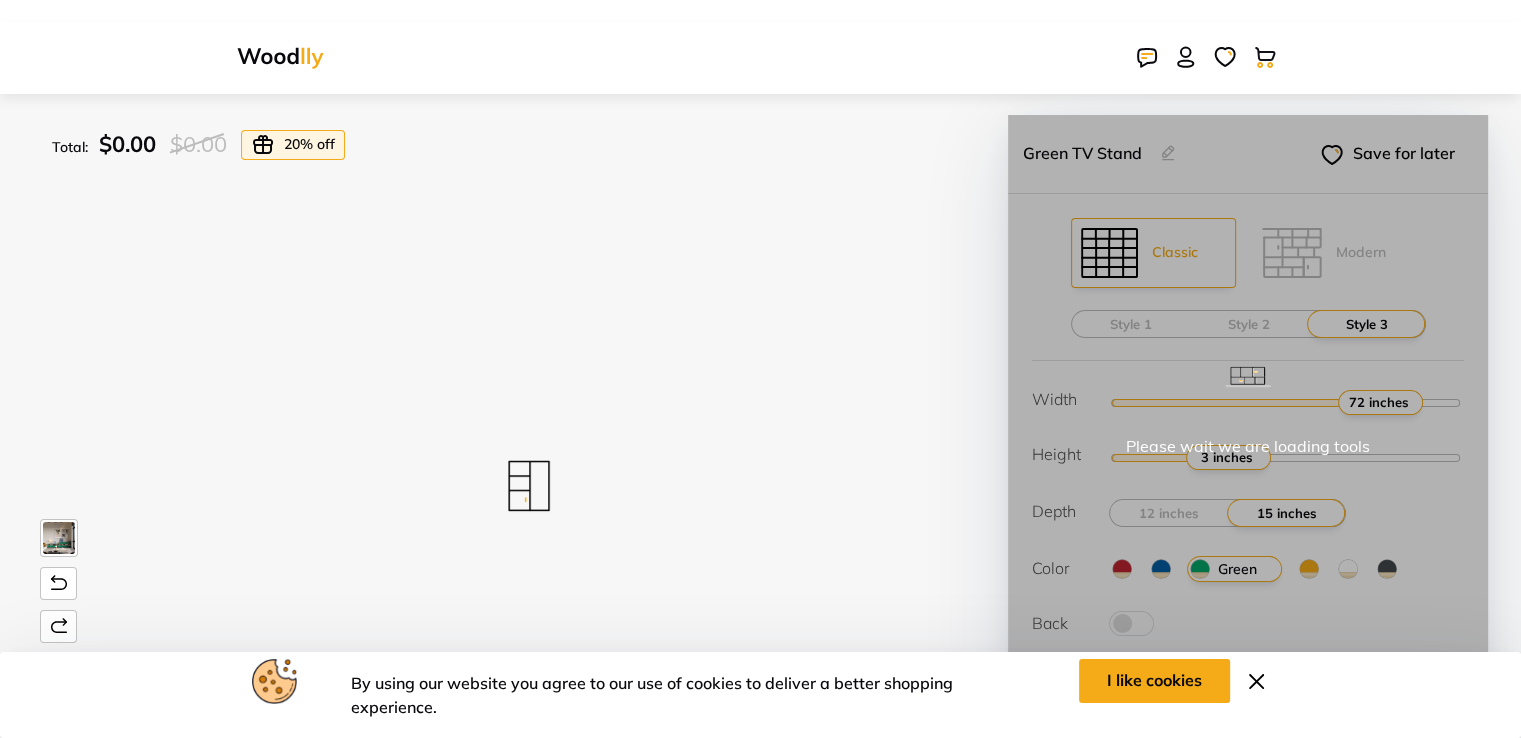 scroll, scrollTop: 0, scrollLeft: 0, axis: both 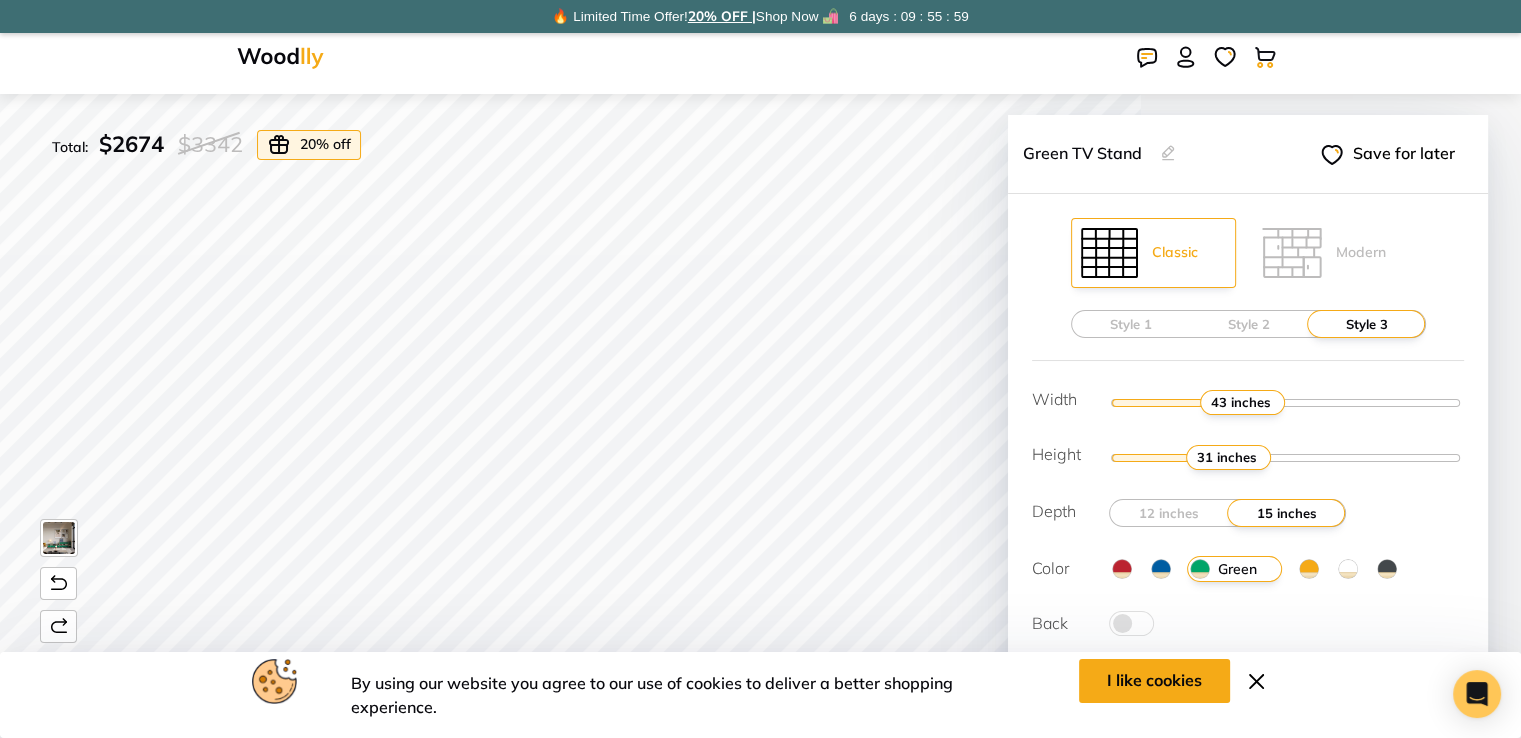 drag, startPoint x: 1376, startPoint y: 402, endPoint x: 1237, endPoint y: 394, distance: 139.23003 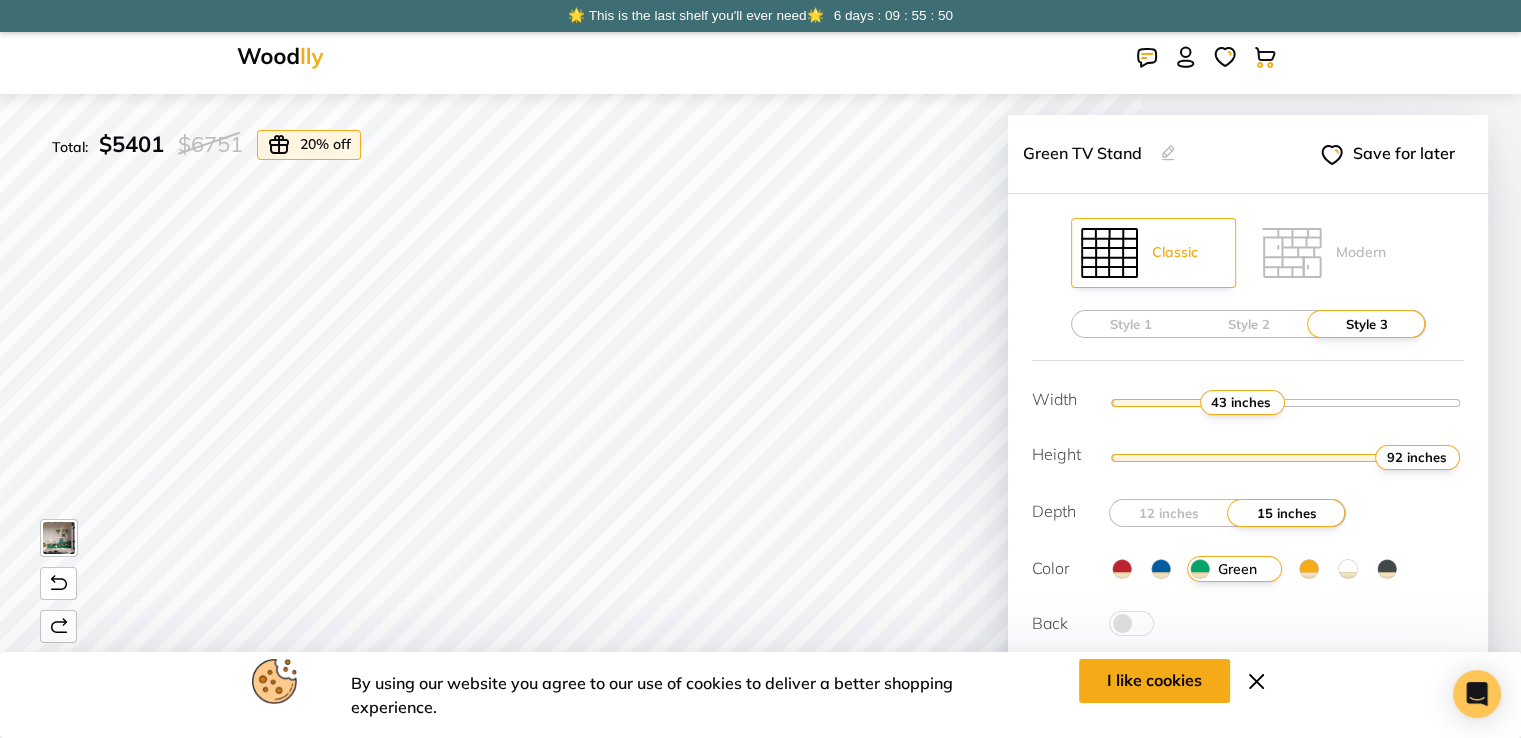 drag, startPoint x: 1211, startPoint y: 454, endPoint x: 1440, endPoint y: 450, distance: 229.03493 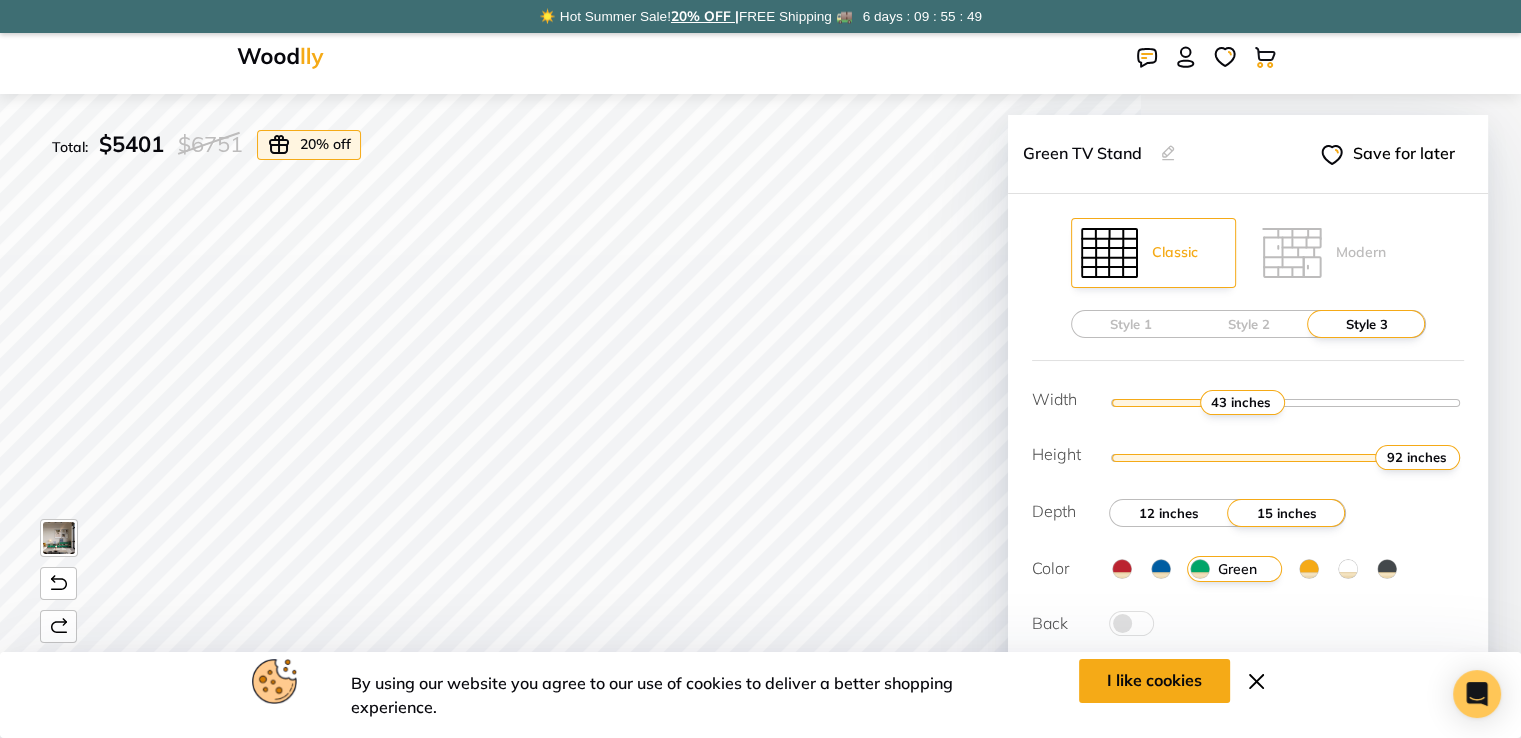 click on "12 inches" at bounding box center [1169, 513] 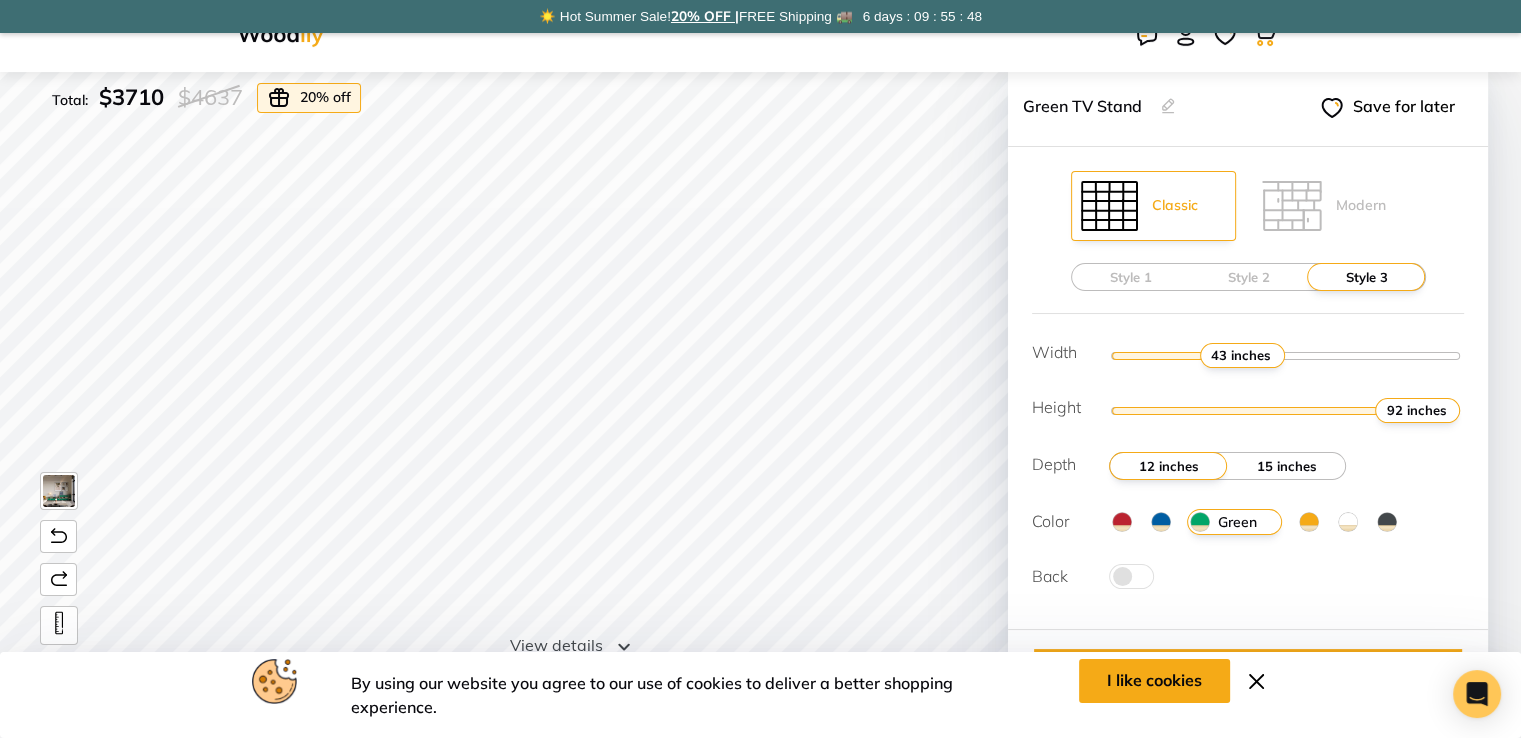 scroll, scrollTop: 48, scrollLeft: 0, axis: vertical 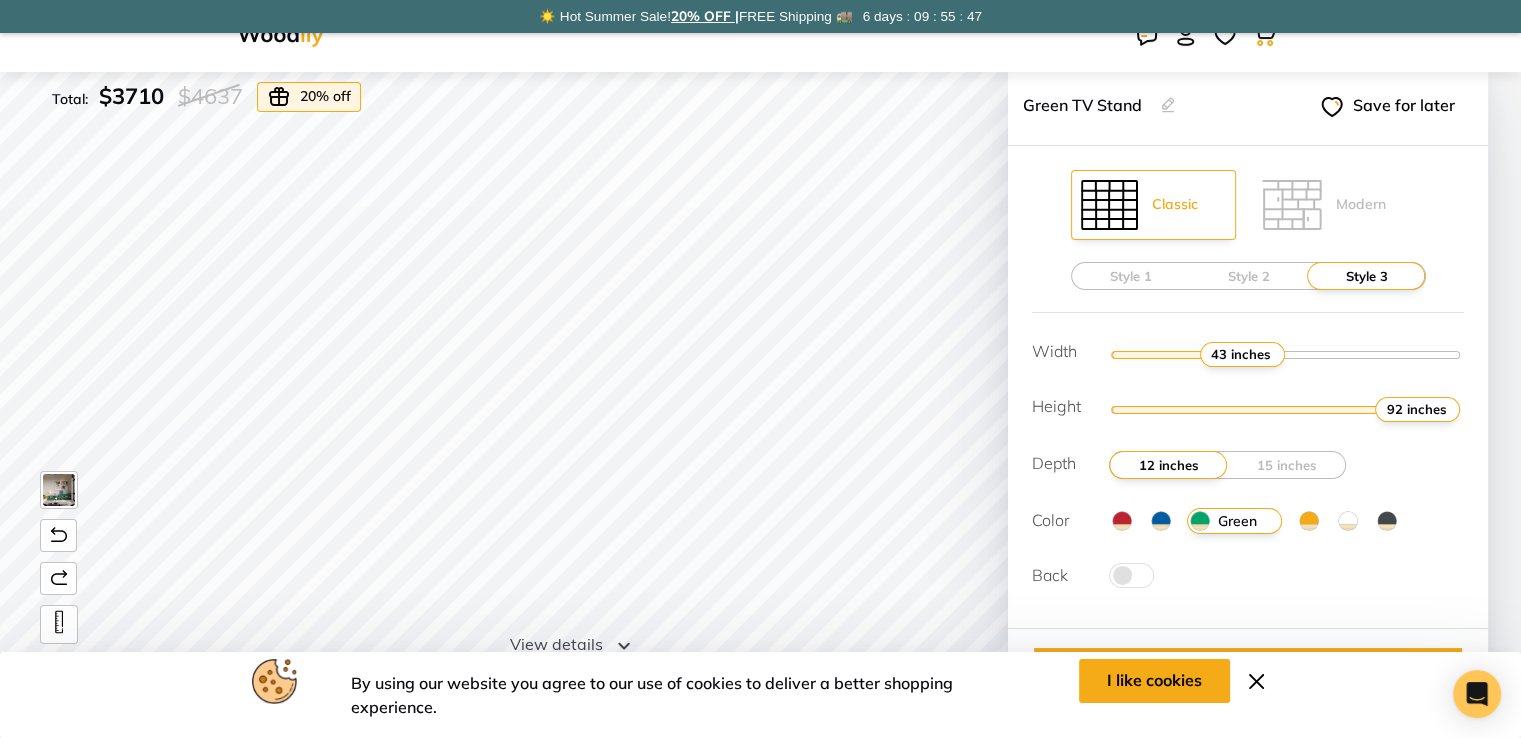 click at bounding box center [1387, 521] 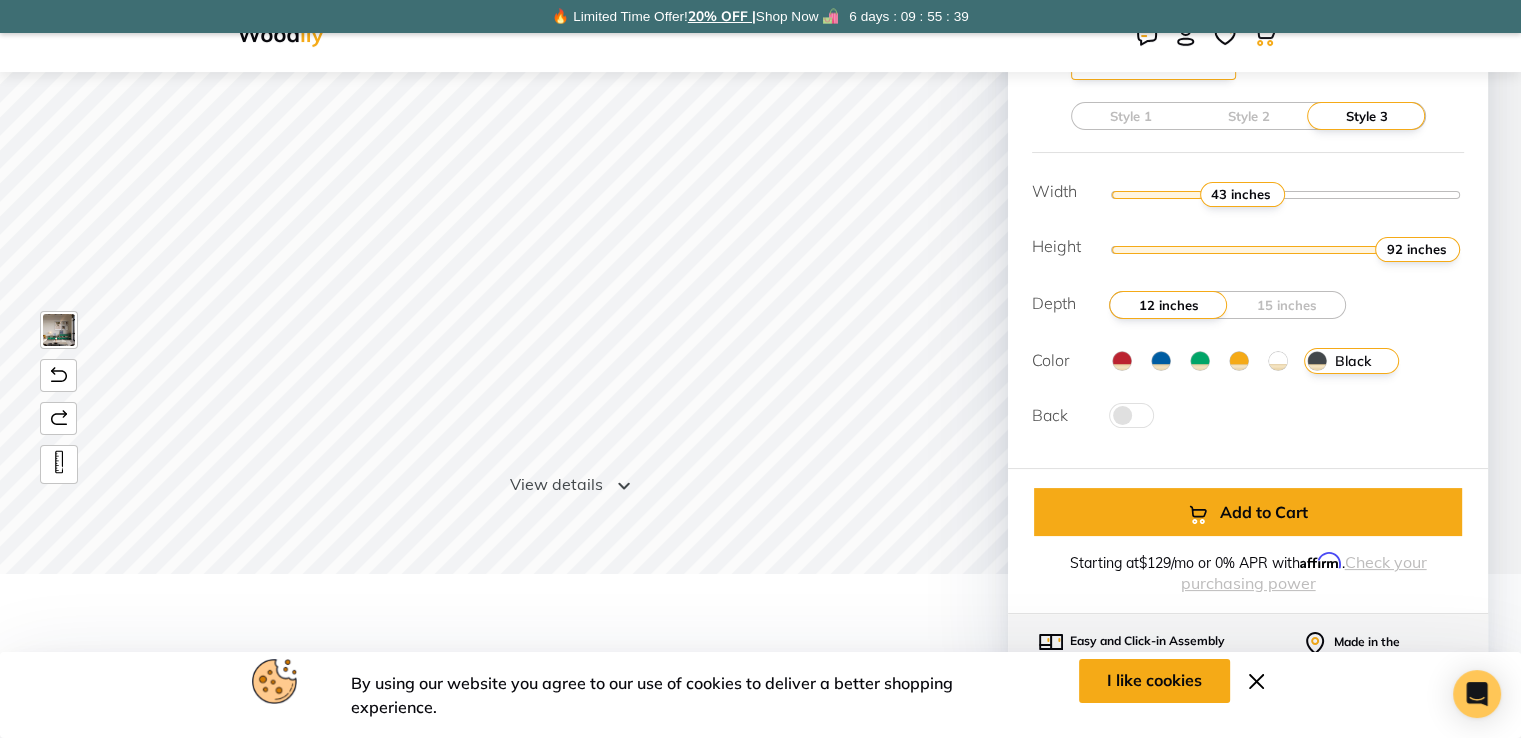 scroll, scrollTop: 208, scrollLeft: 0, axis: vertical 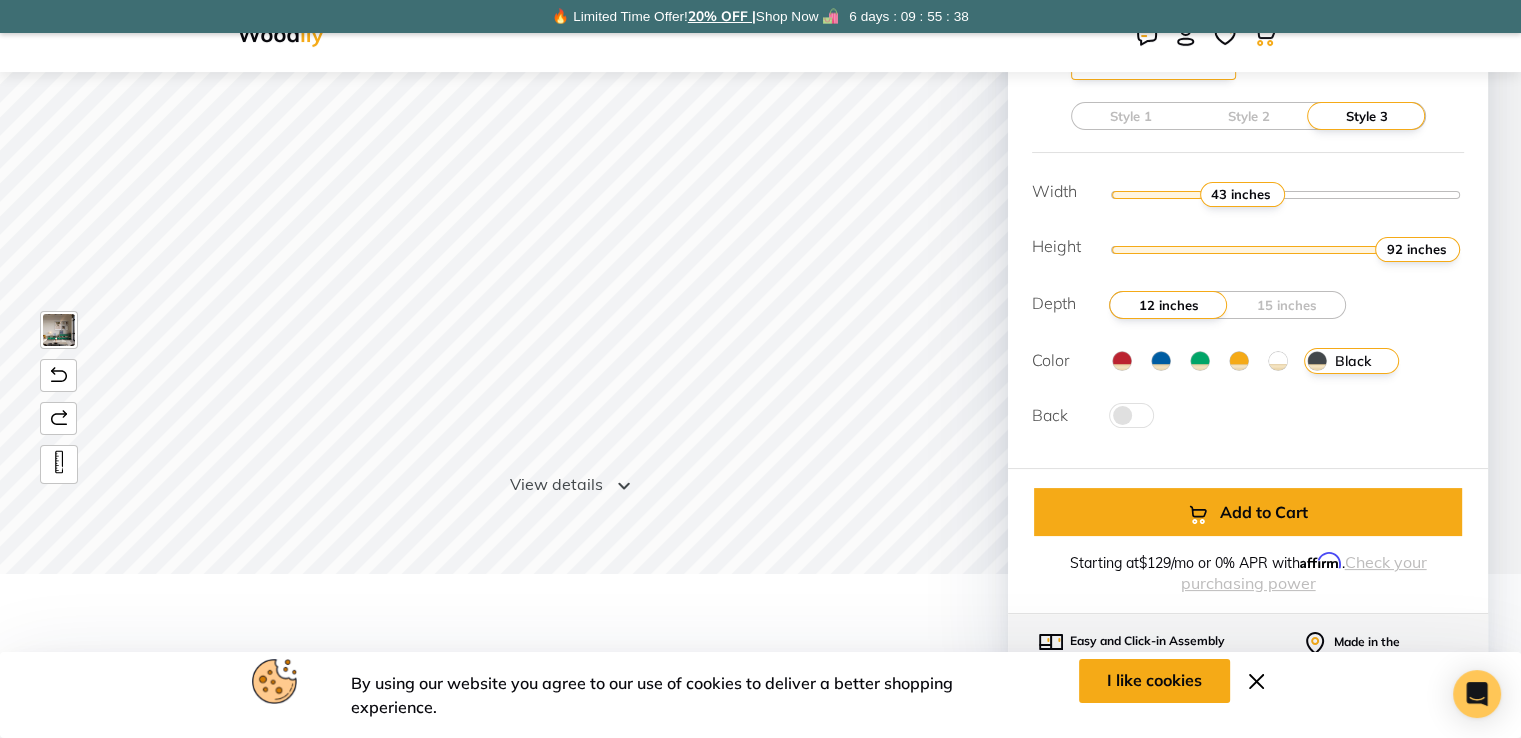 click at bounding box center (1131, 415) 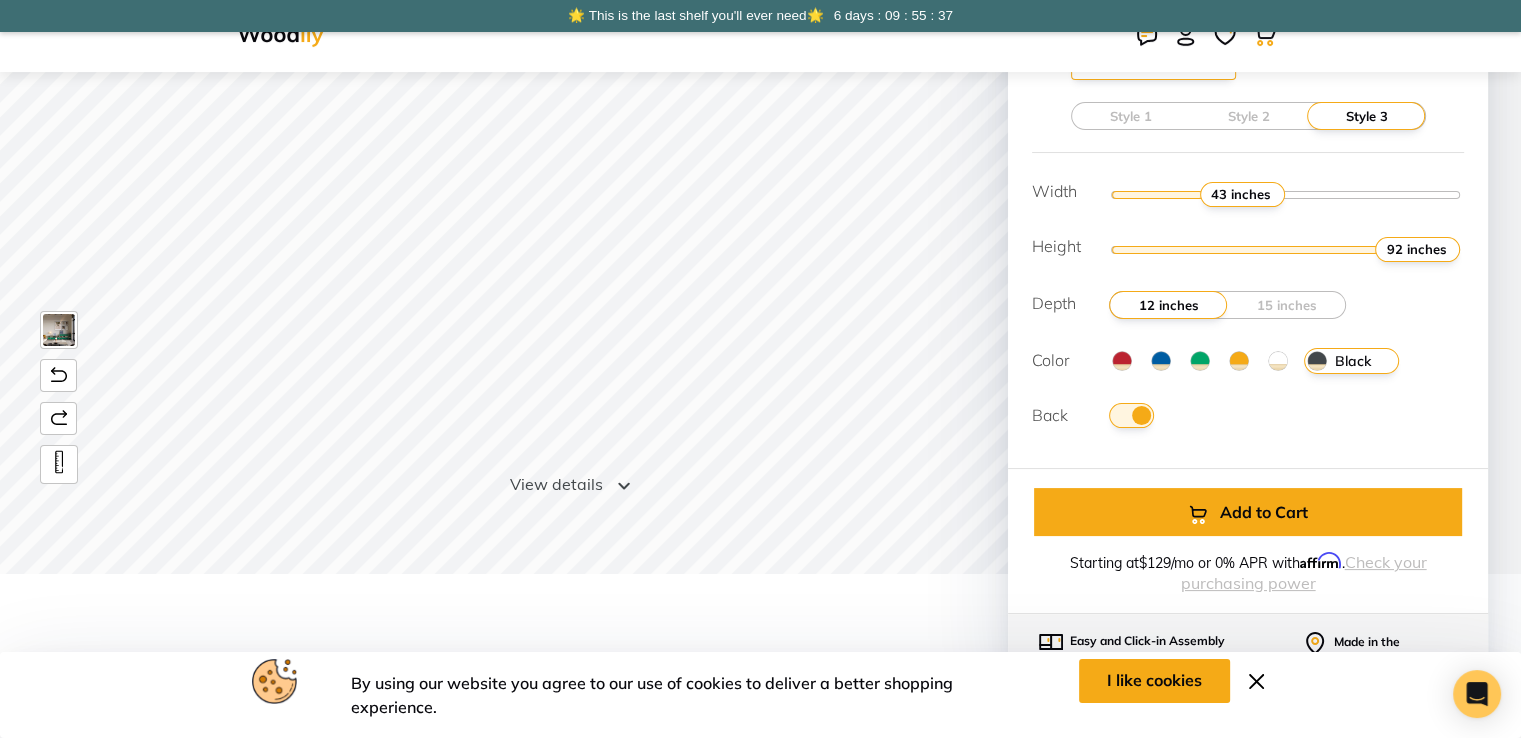 click at bounding box center (1131, 415) 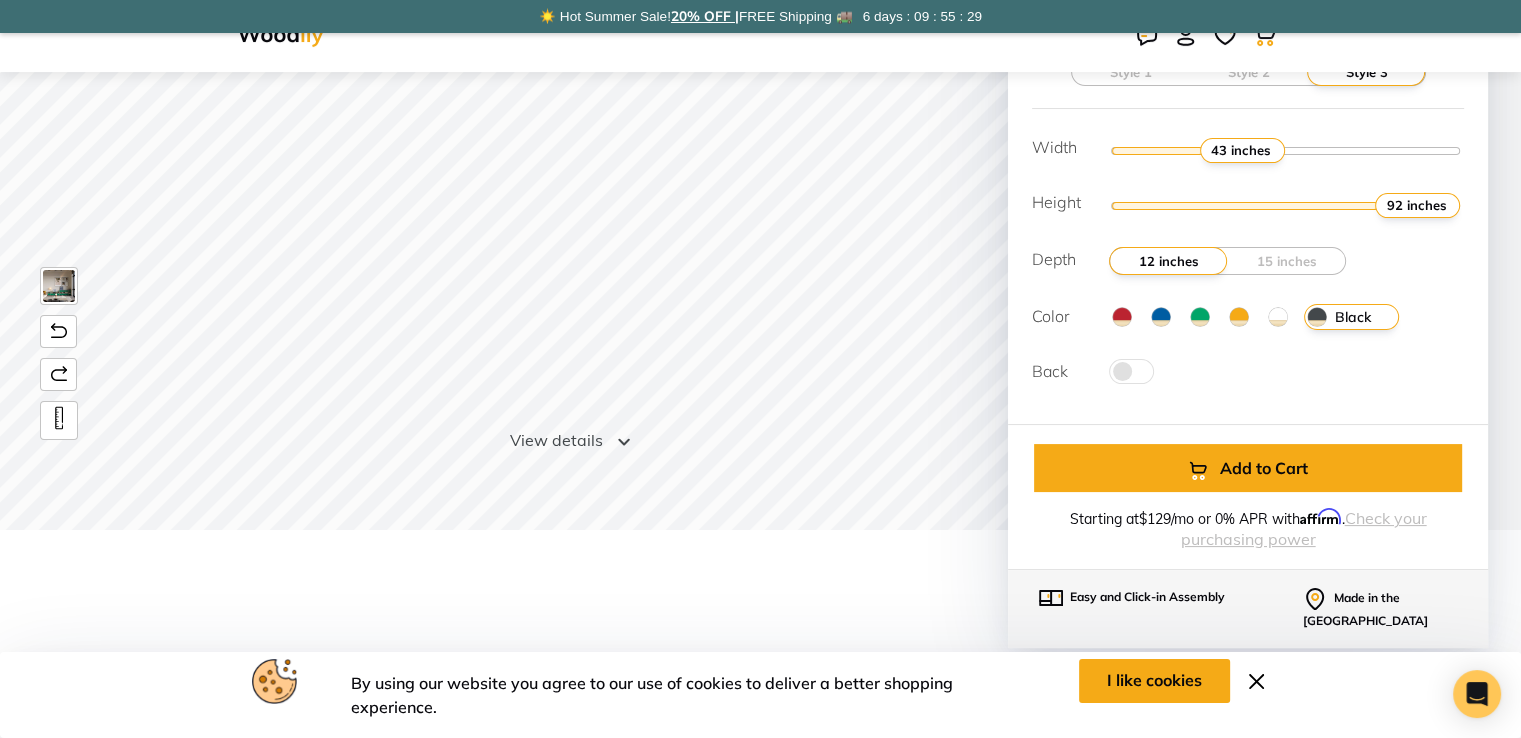 scroll, scrollTop: 0, scrollLeft: 0, axis: both 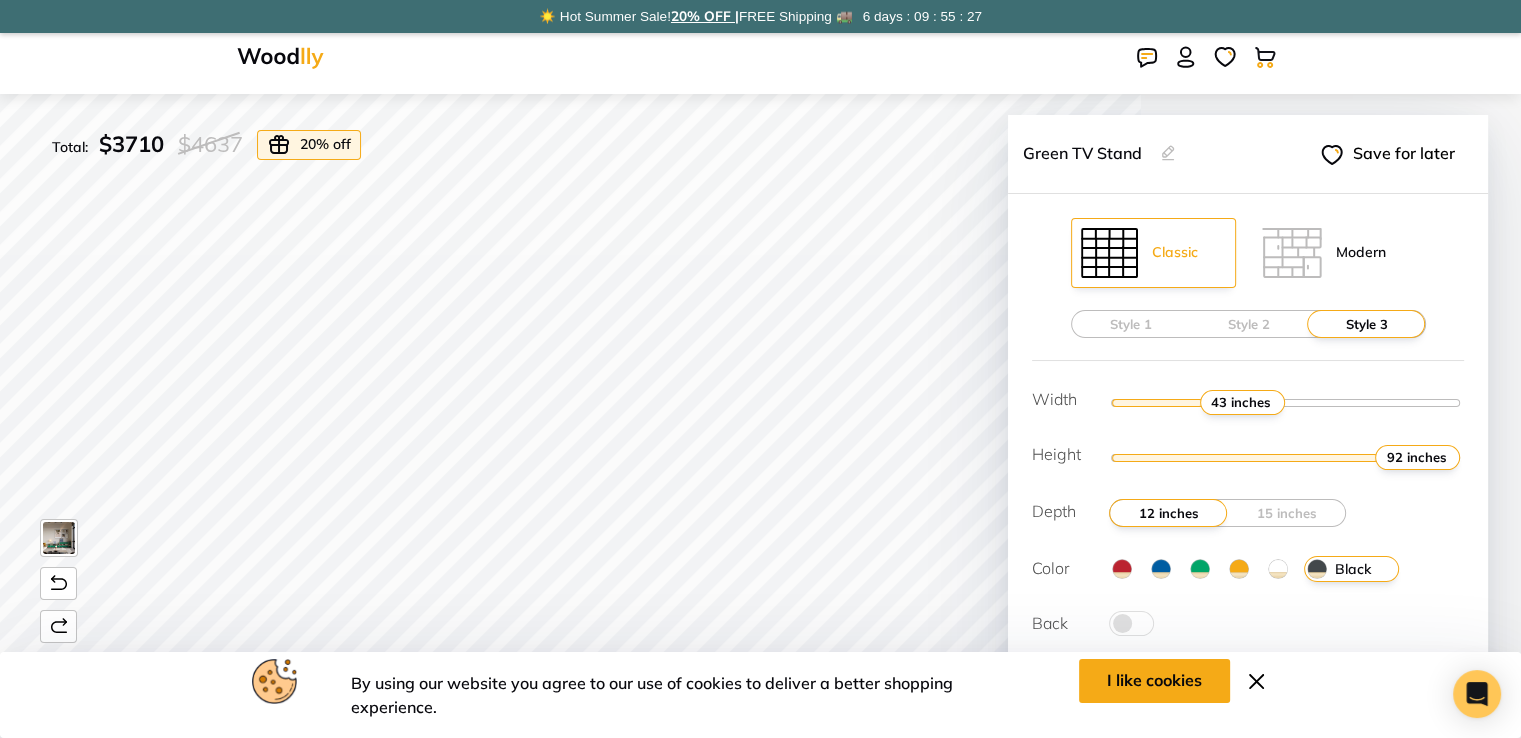 click at bounding box center [1292, 253] 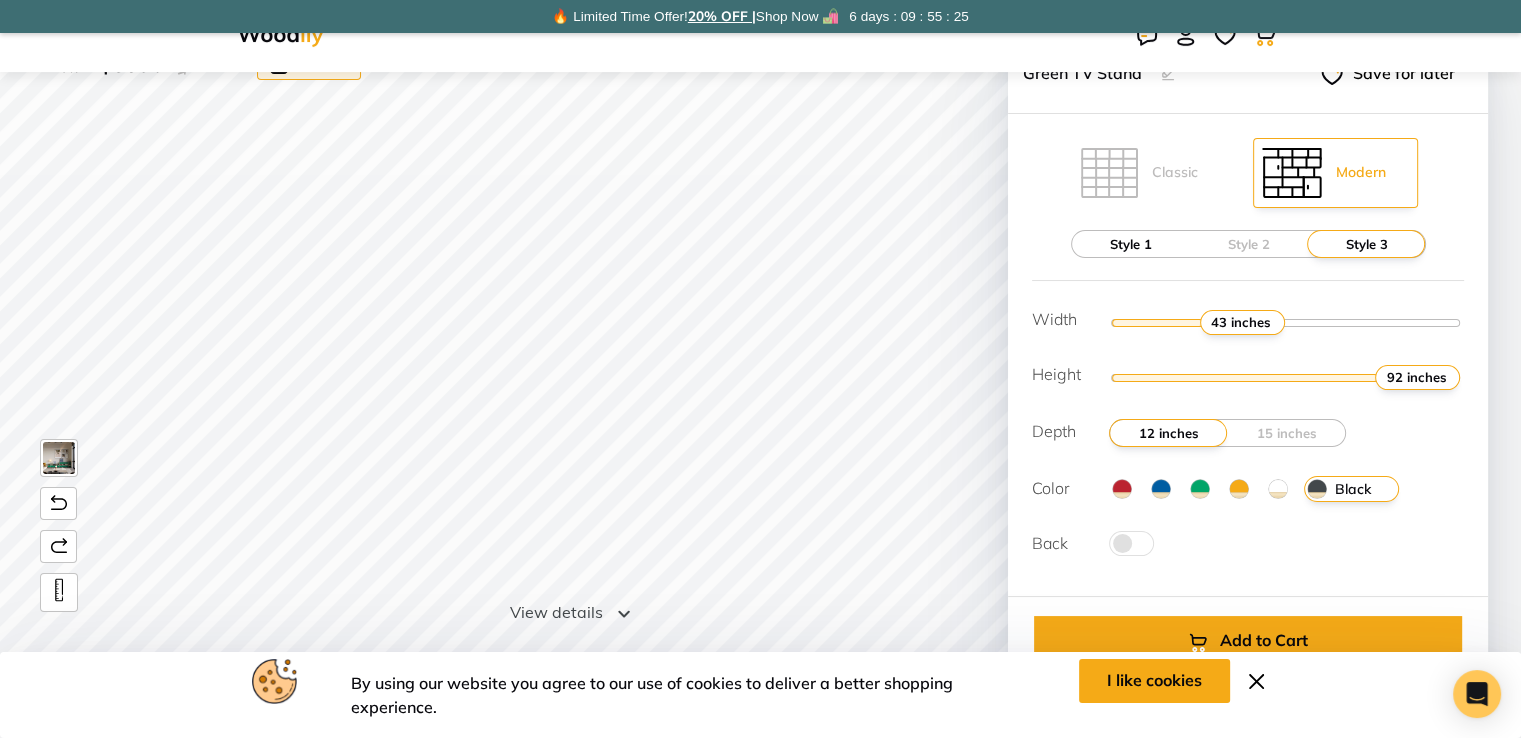 scroll, scrollTop: 70, scrollLeft: 0, axis: vertical 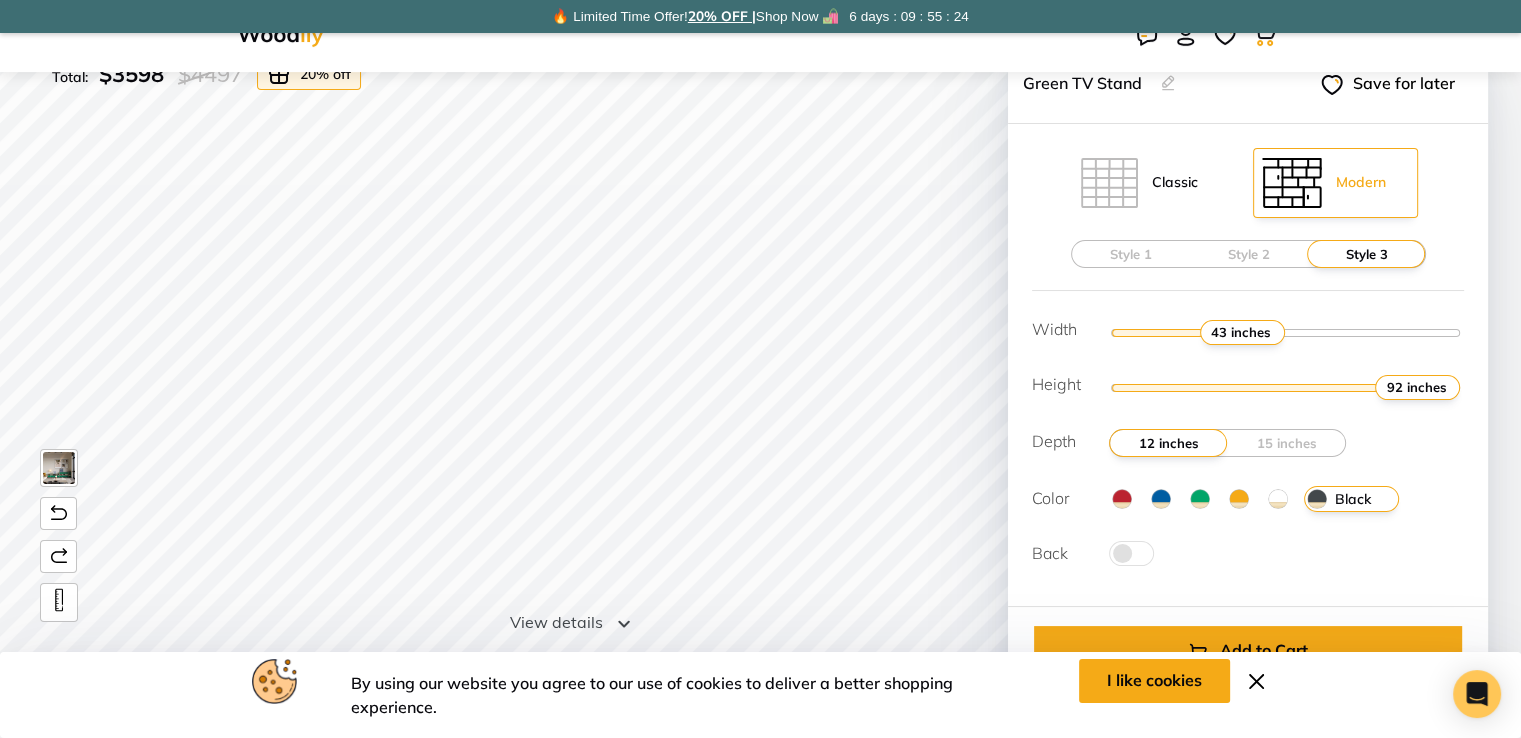 click at bounding box center (1109, 183) 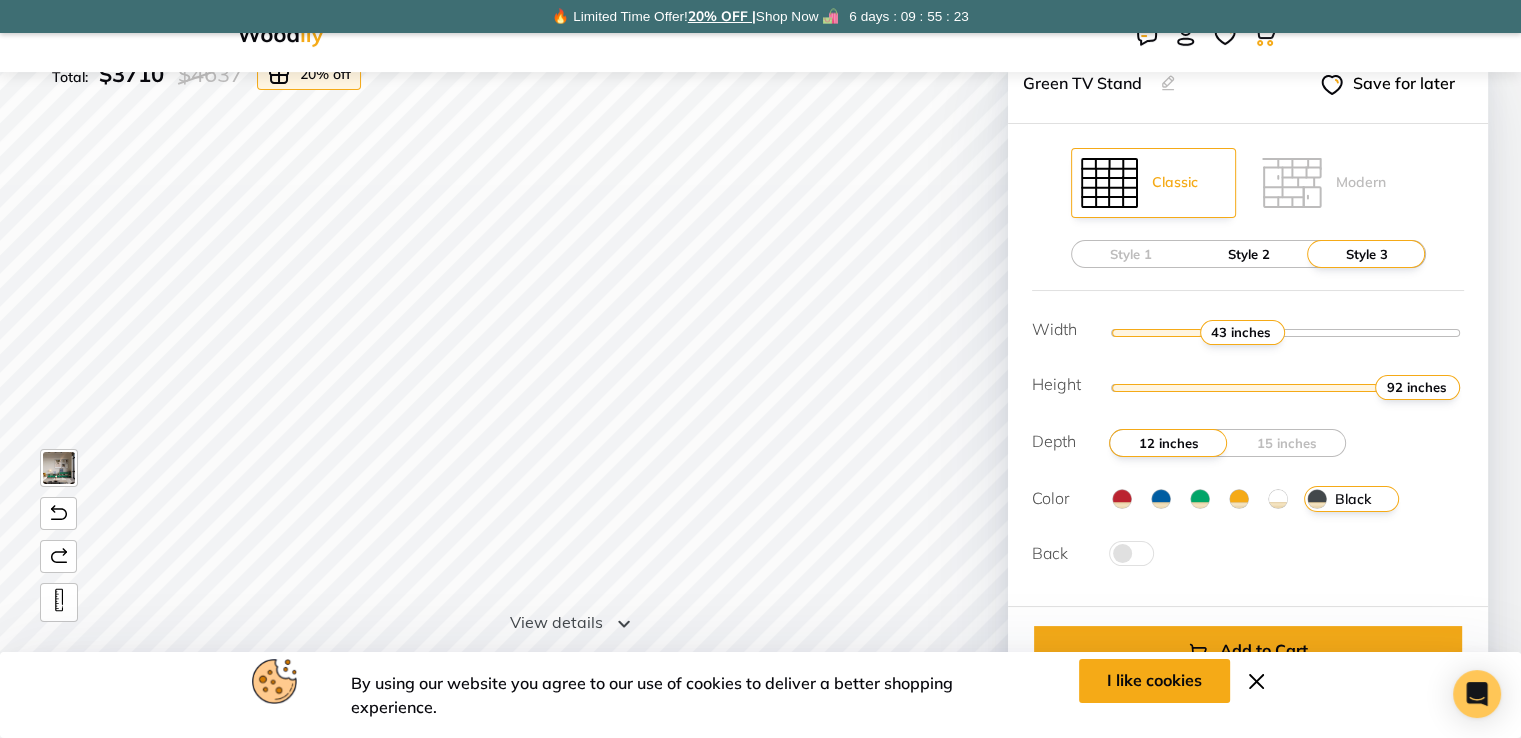 click on "Style 2" at bounding box center (1249, 254) 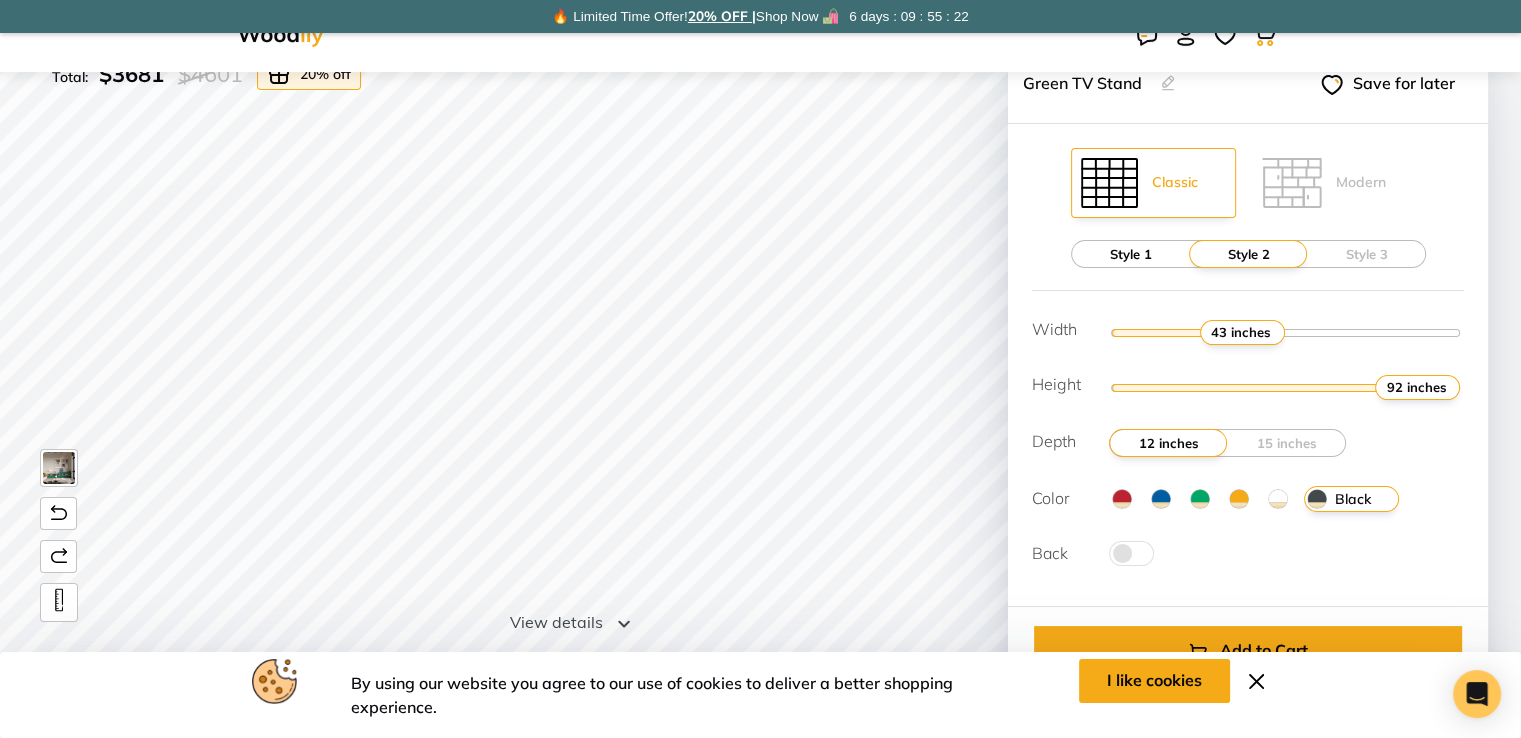 click on "Style 1" at bounding box center [1131, 254] 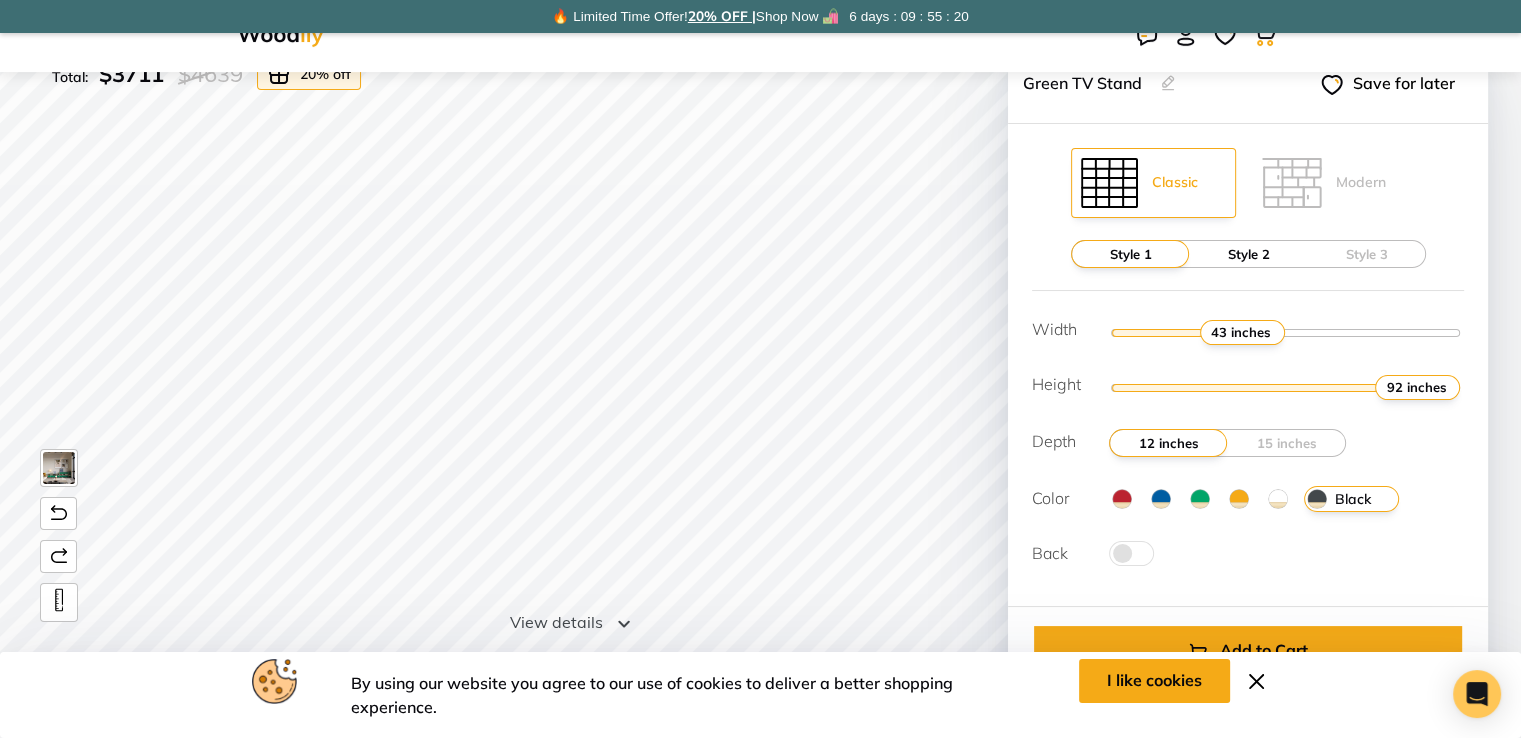 click on "Style 2" at bounding box center (1249, 254) 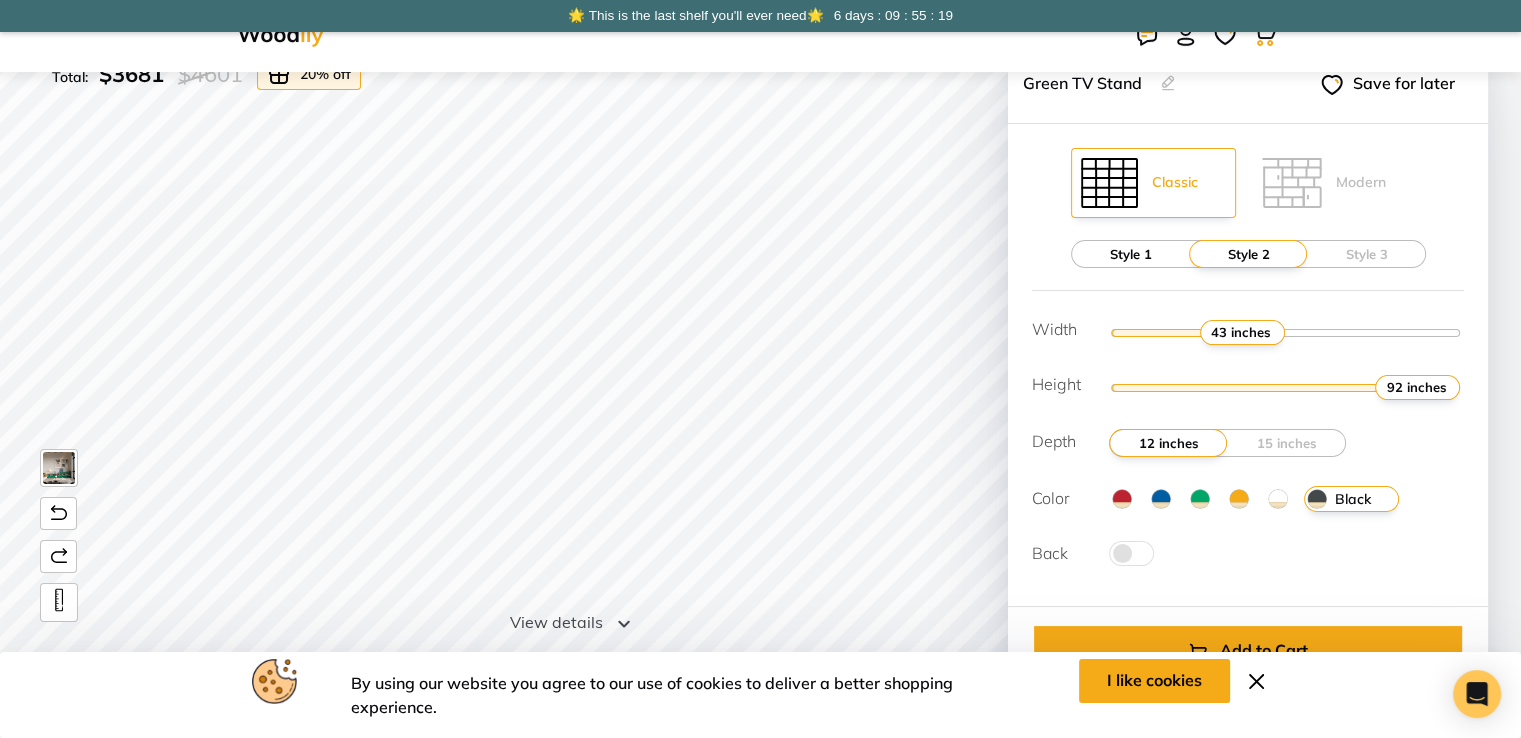 click on "Style 1" at bounding box center [1131, 254] 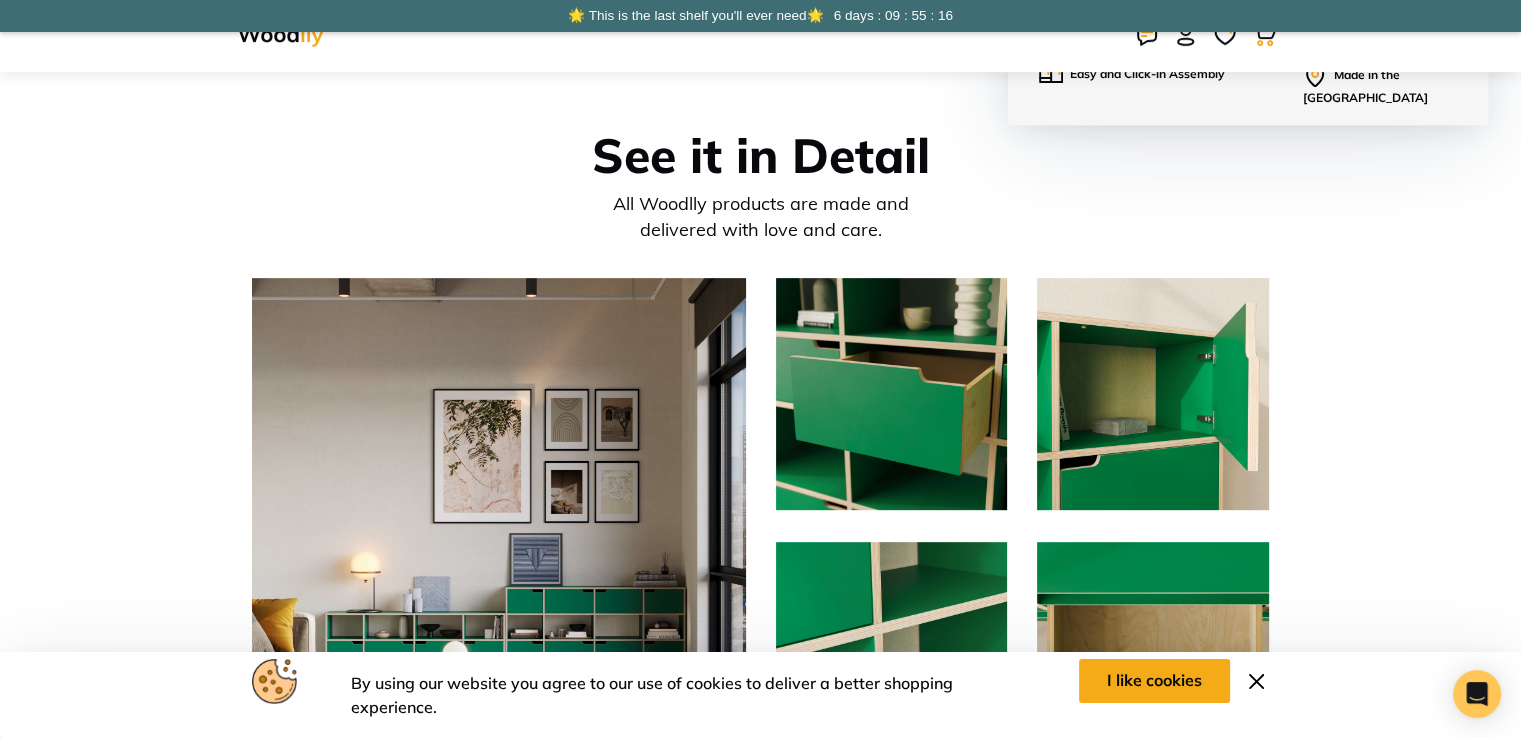 scroll, scrollTop: 795, scrollLeft: 0, axis: vertical 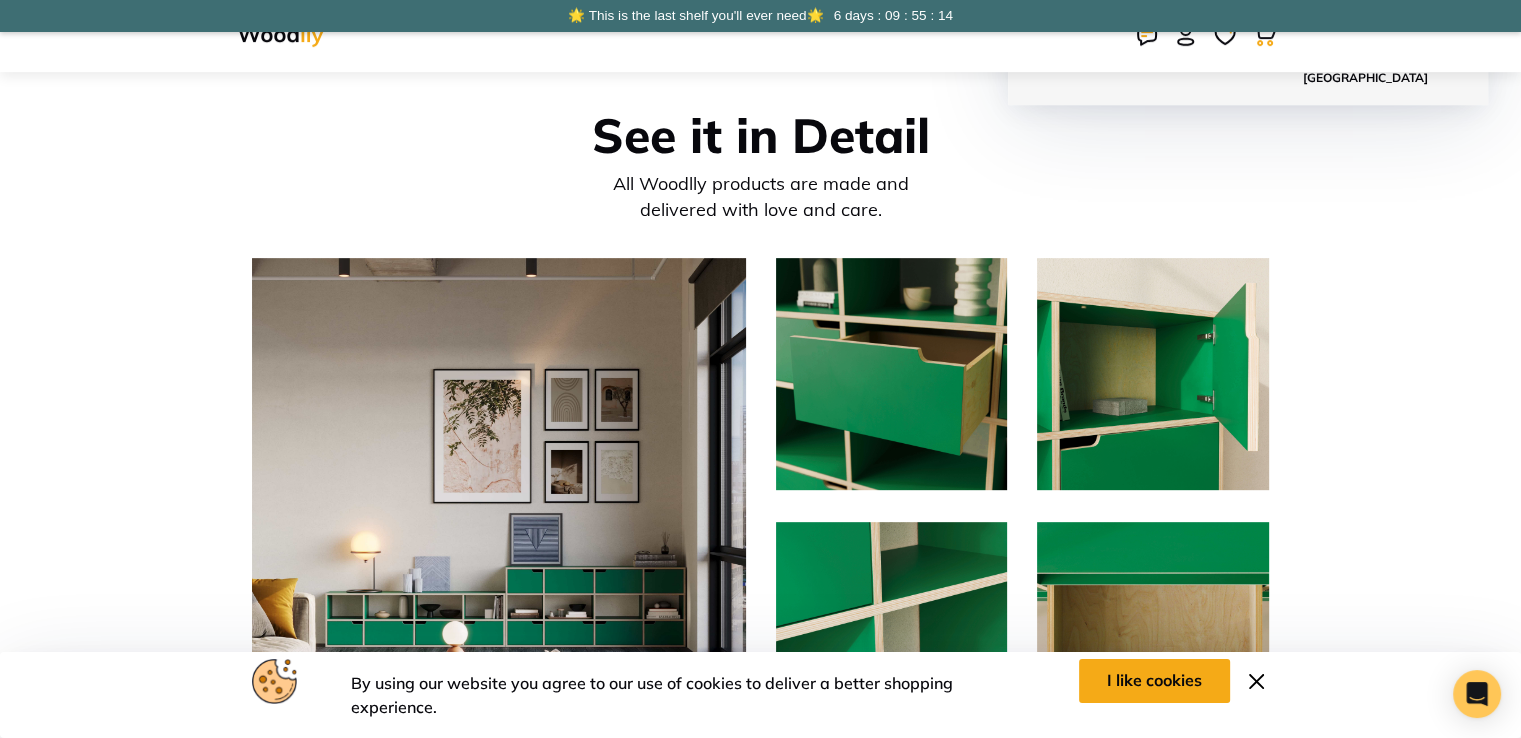 click at bounding box center [1256, 681] 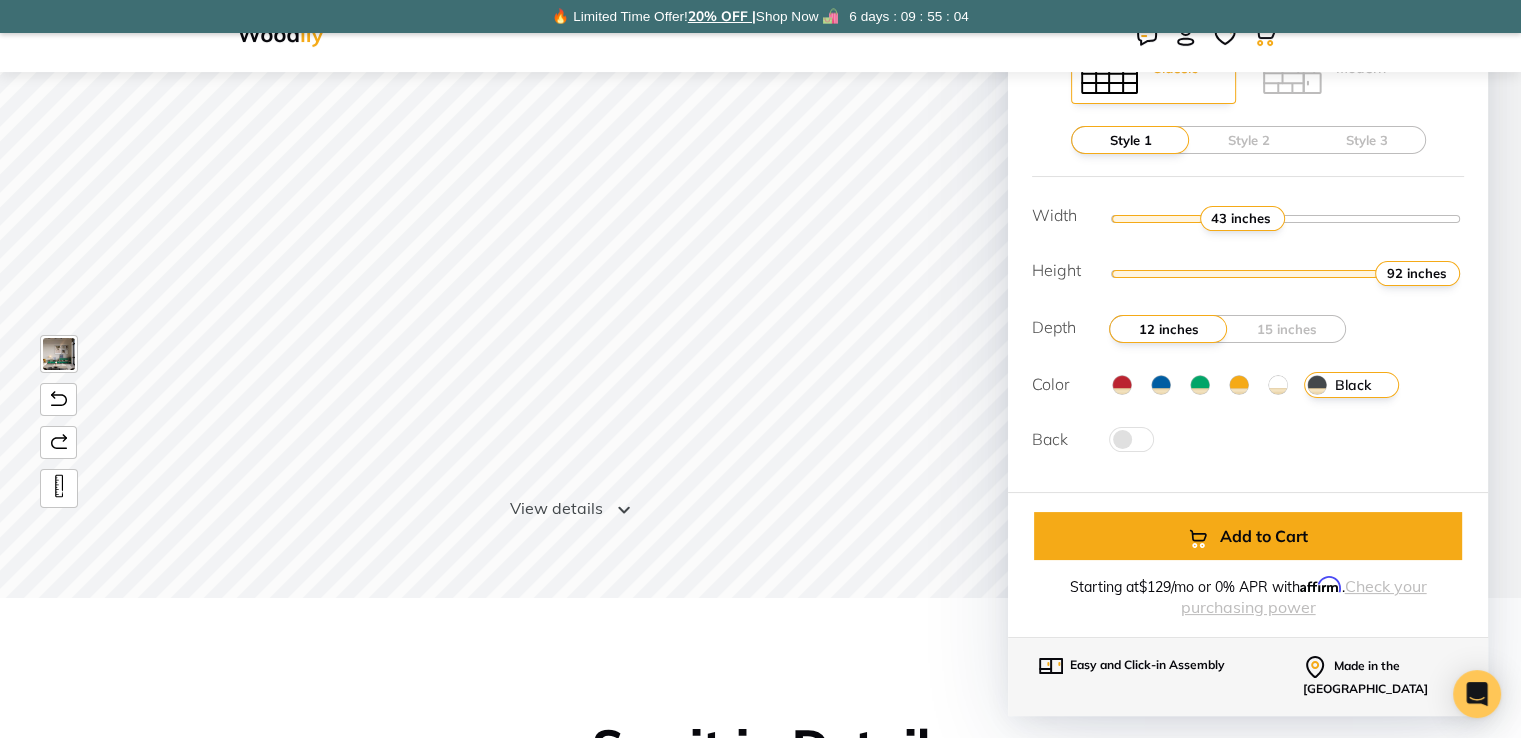 scroll, scrollTop: 0, scrollLeft: 0, axis: both 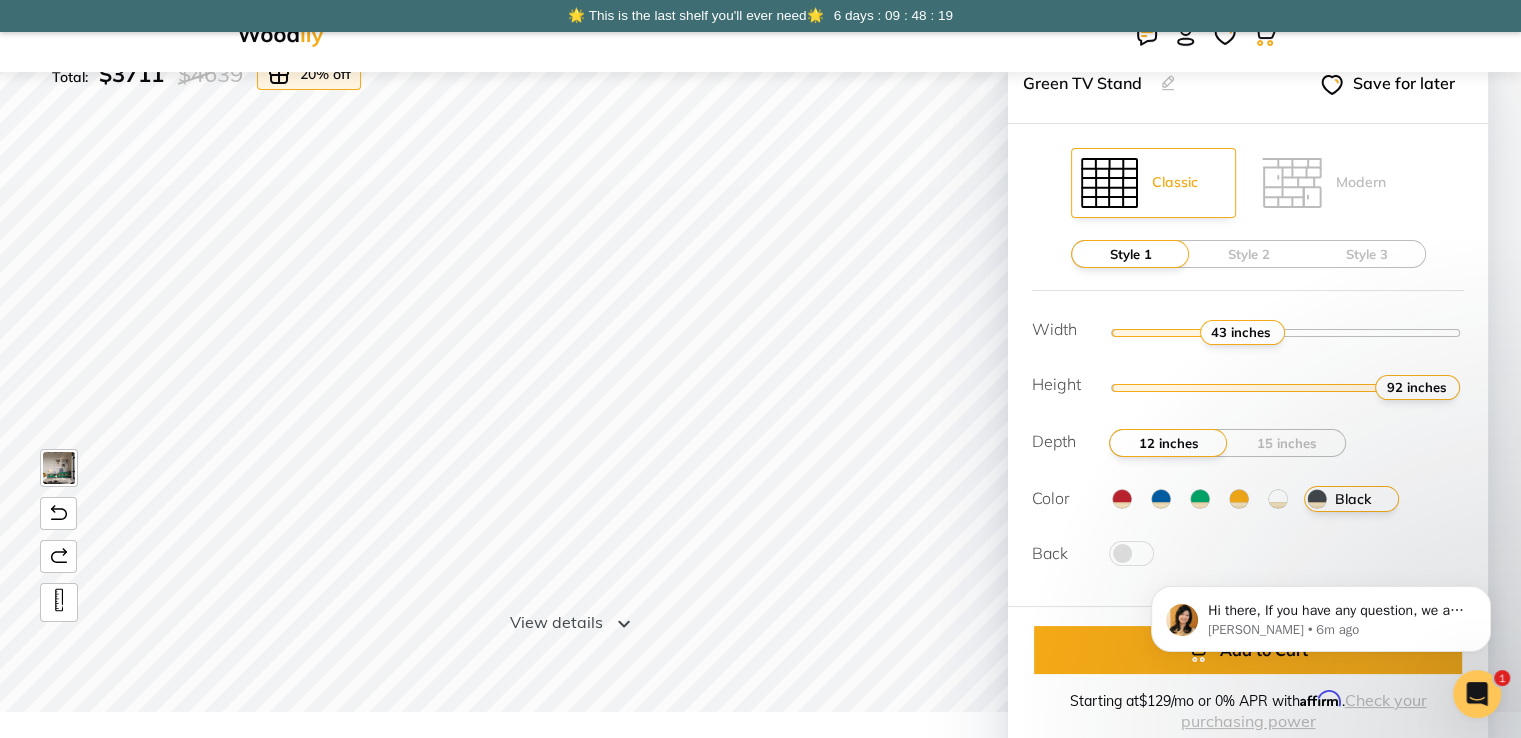 click at bounding box center [280, 36] 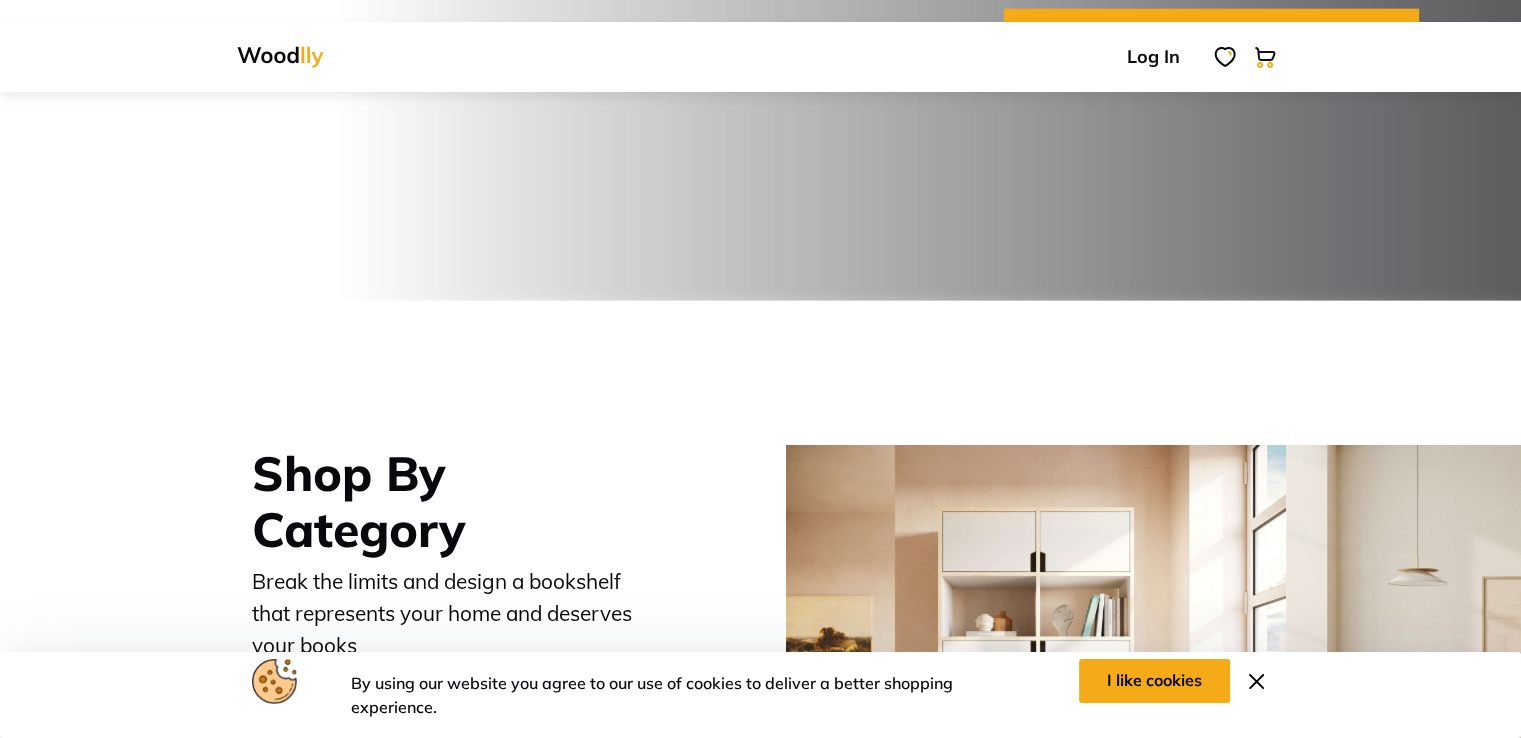 click on "I like cookies" at bounding box center [1154, 681] 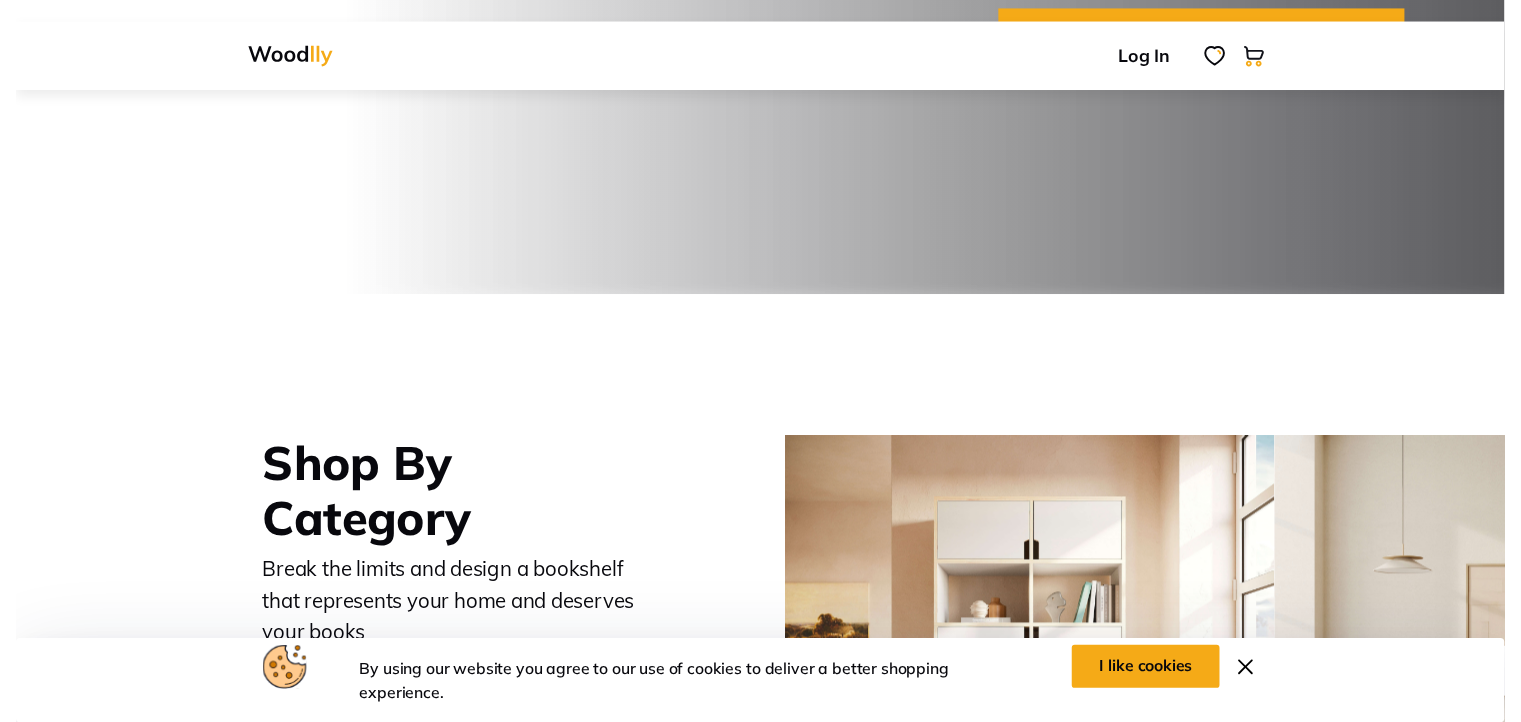 scroll, scrollTop: 464, scrollLeft: 0, axis: vertical 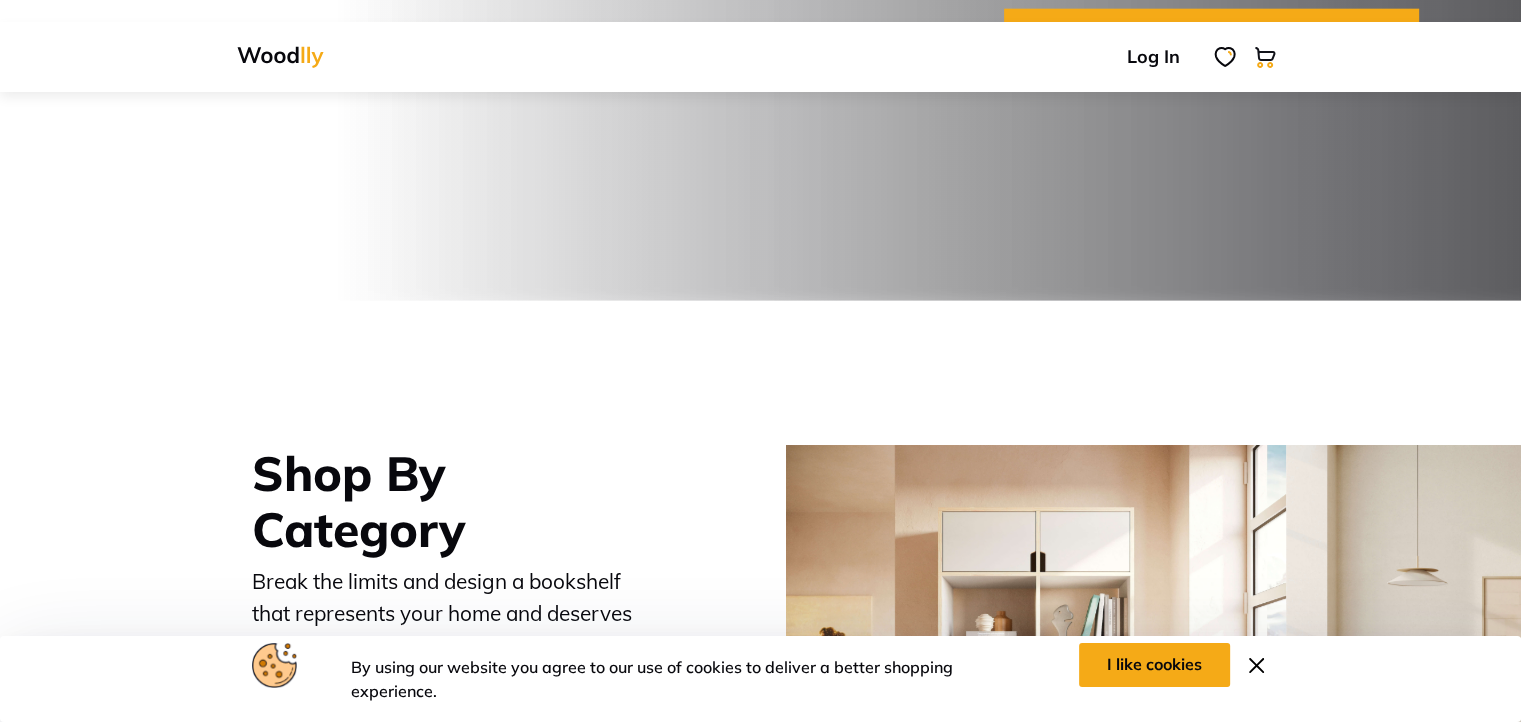click on "I like cookies" at bounding box center (1154, 665) 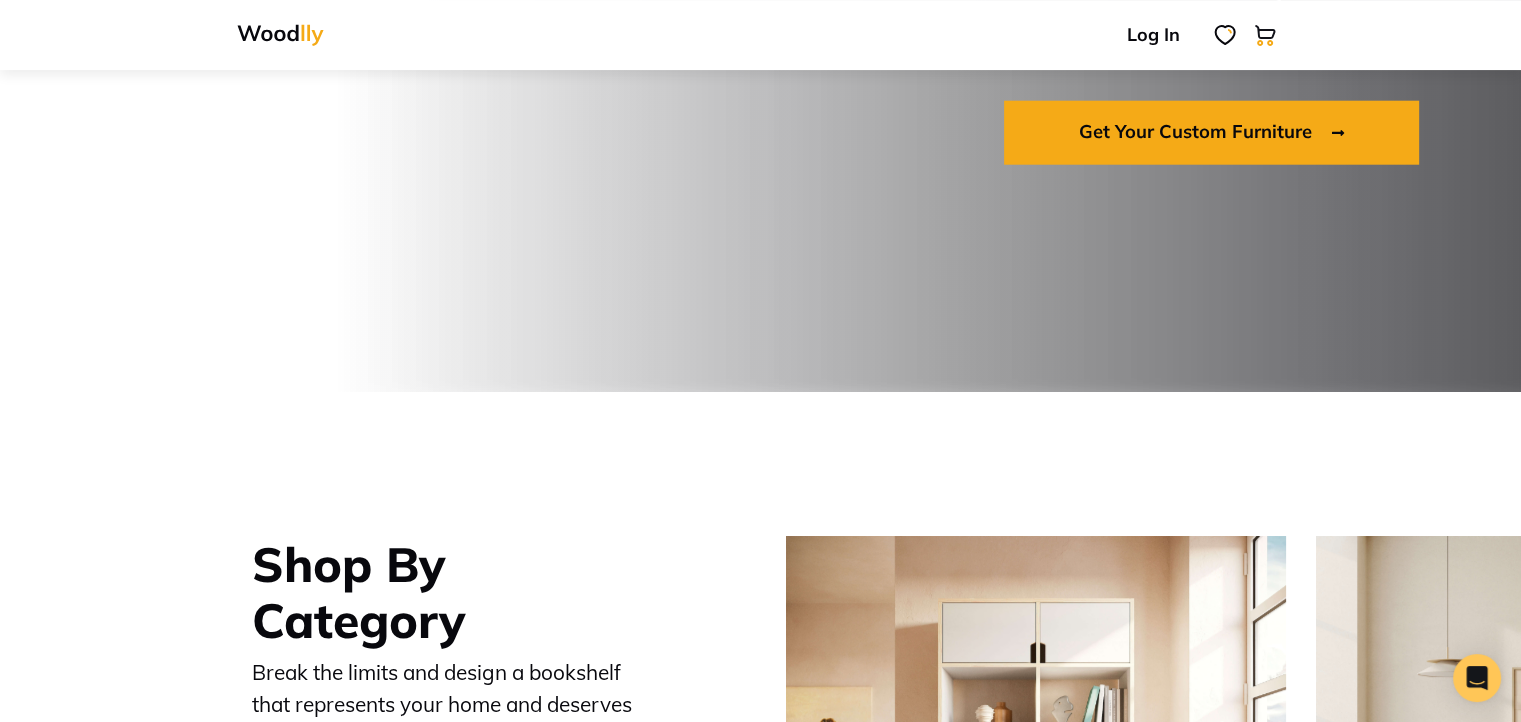 scroll, scrollTop: 975, scrollLeft: 28, axis: both 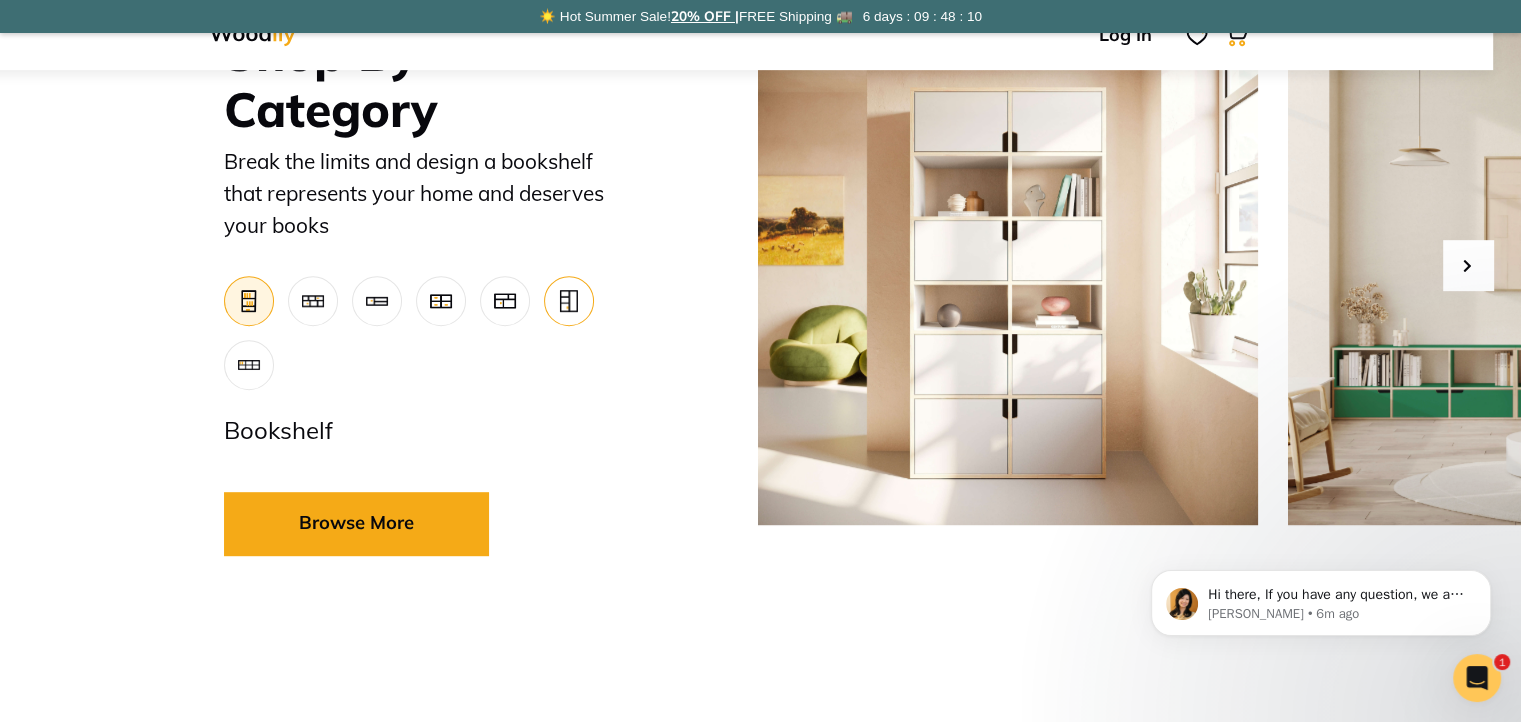 click at bounding box center [569, 301] 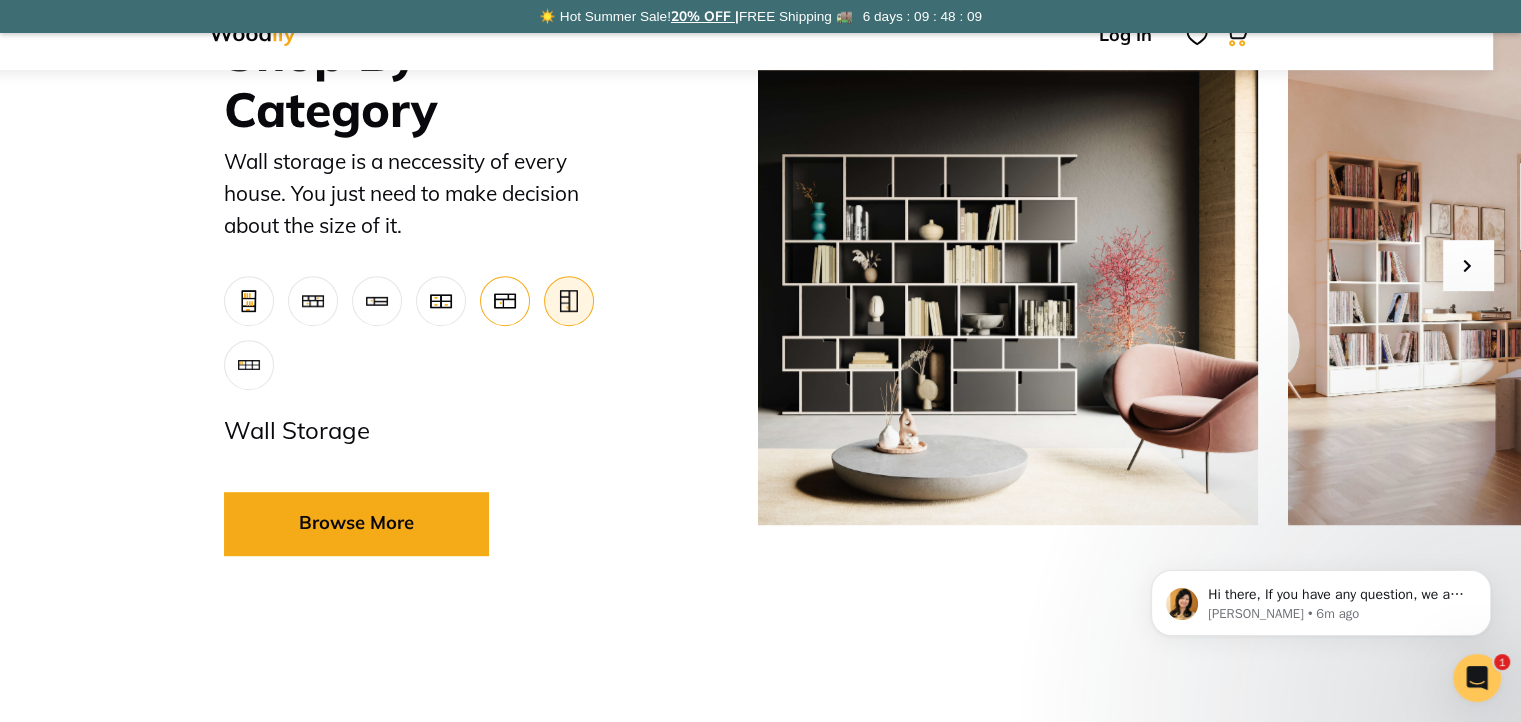 click at bounding box center (505, 300) 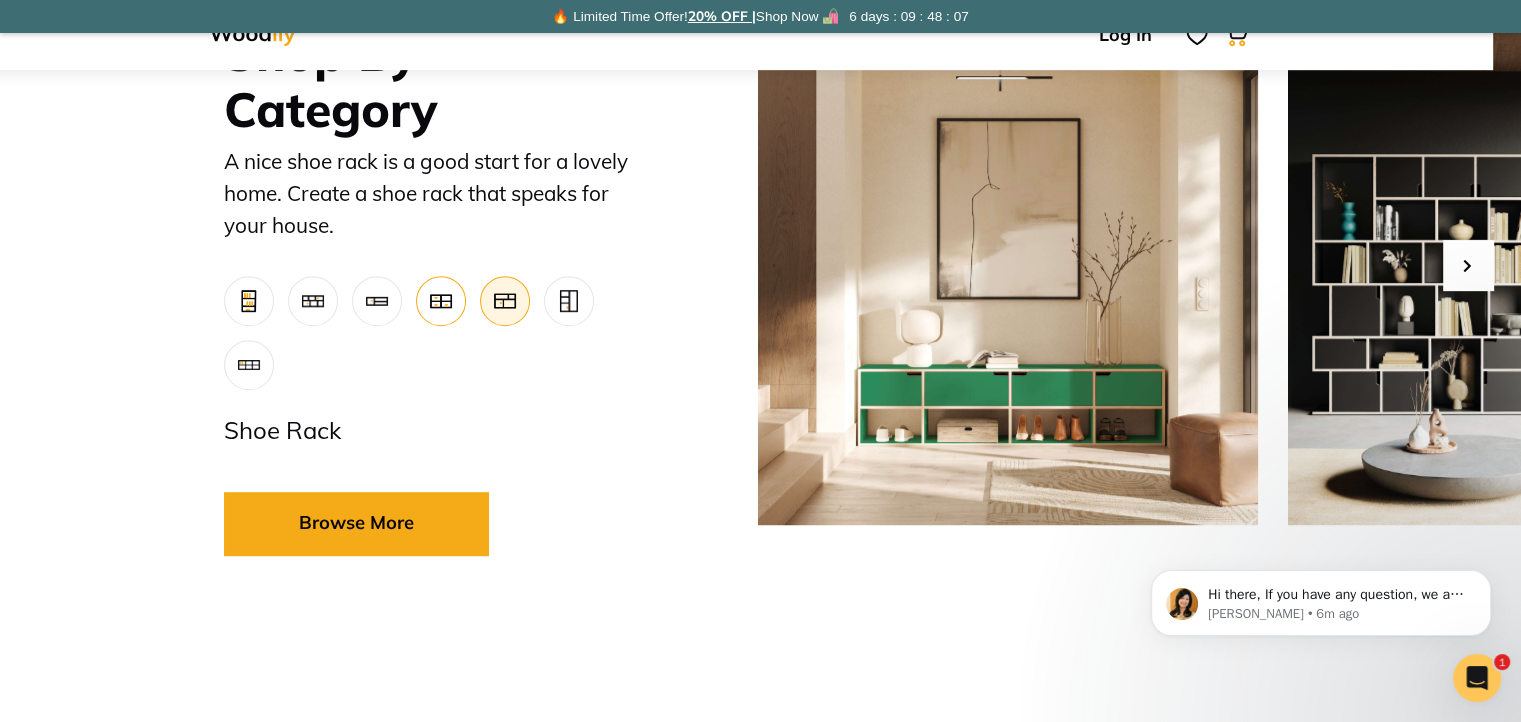 click at bounding box center [441, 301] 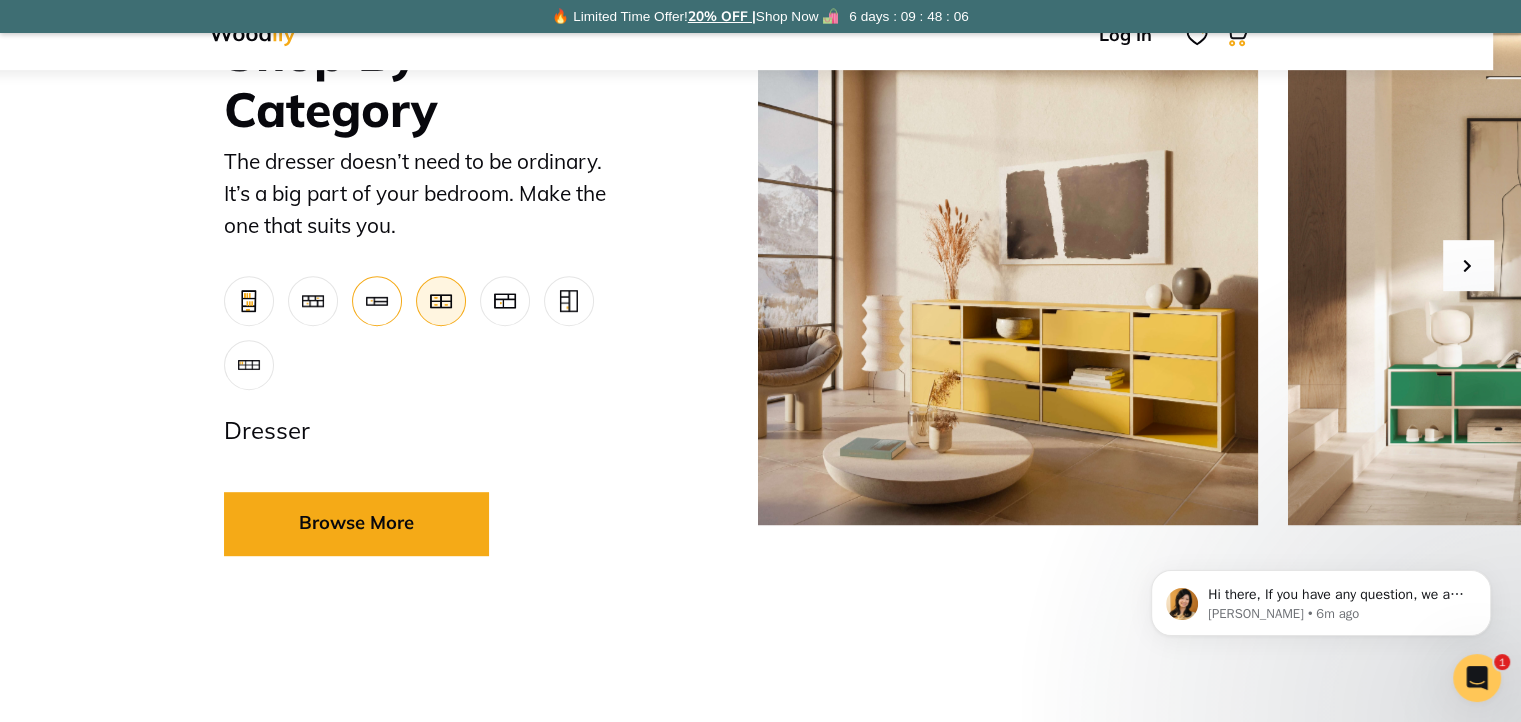 click at bounding box center (377, 301) 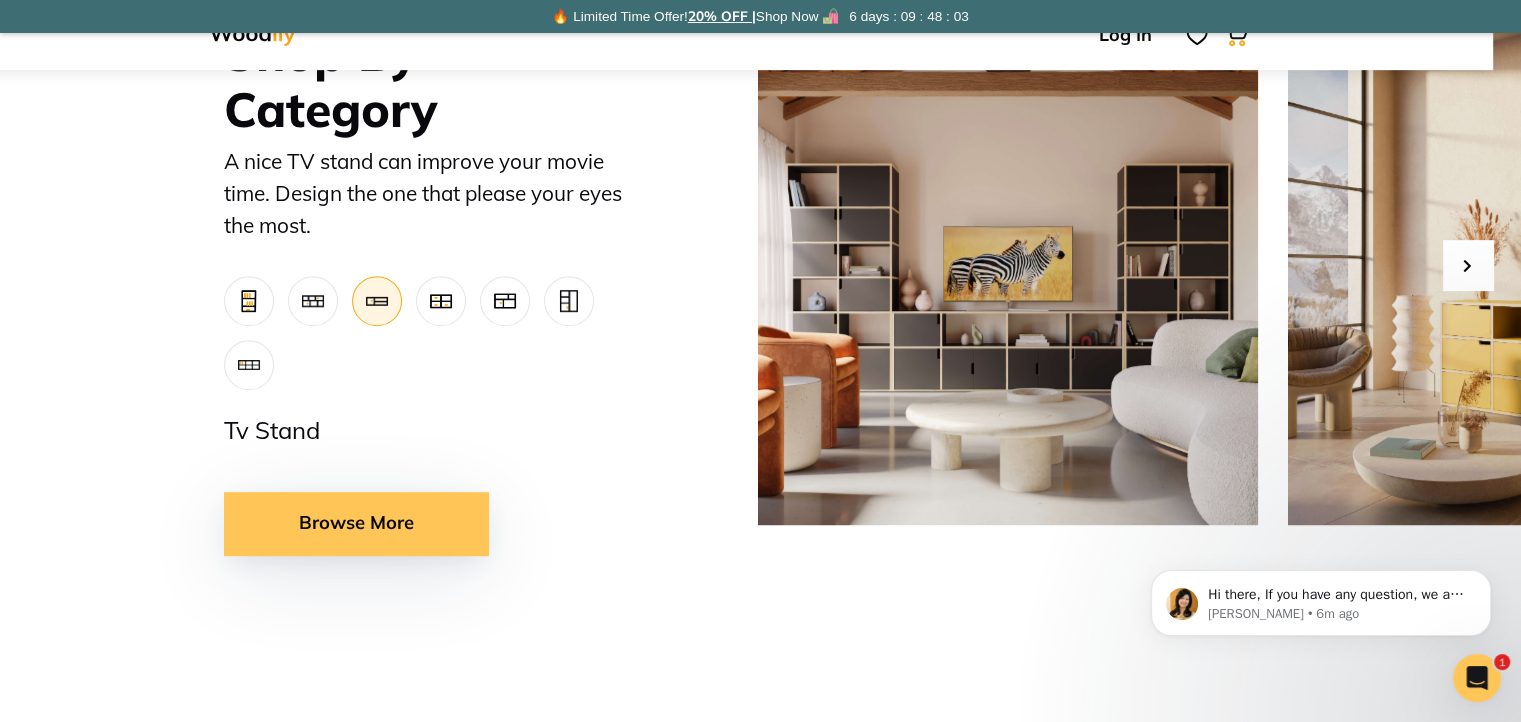 click on "Browse More" at bounding box center [356, 524] 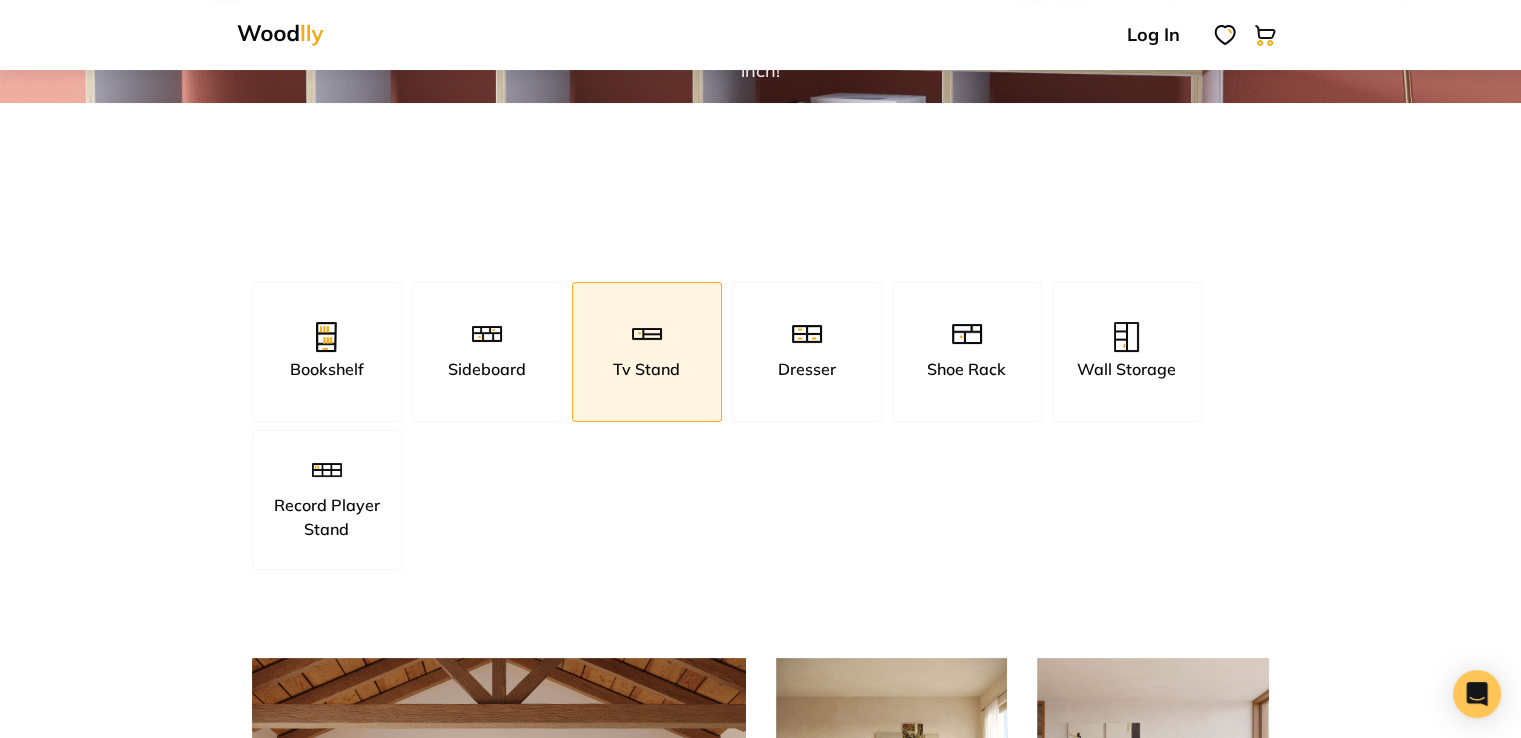 scroll, scrollTop: 268, scrollLeft: 0, axis: vertical 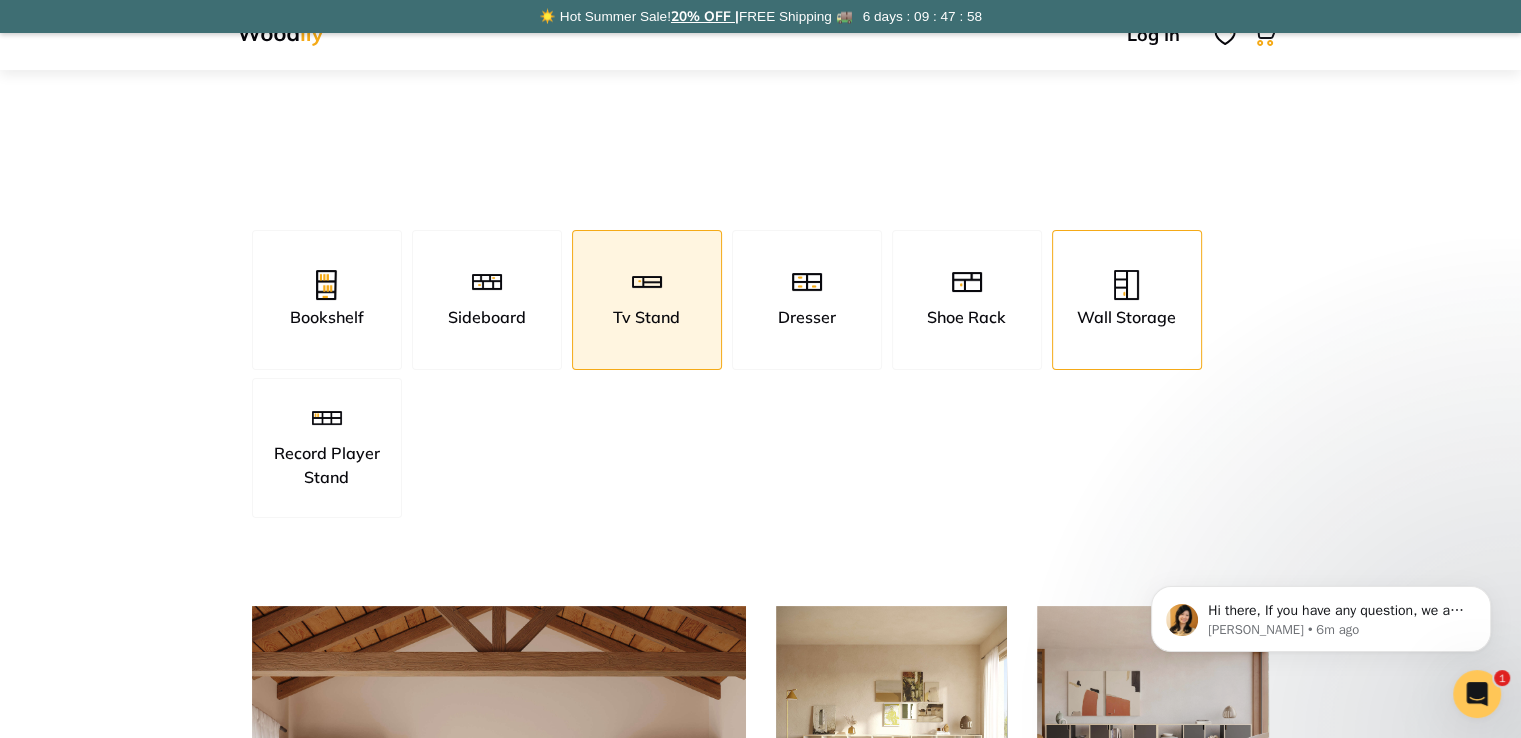 click at bounding box center [1126, 287] 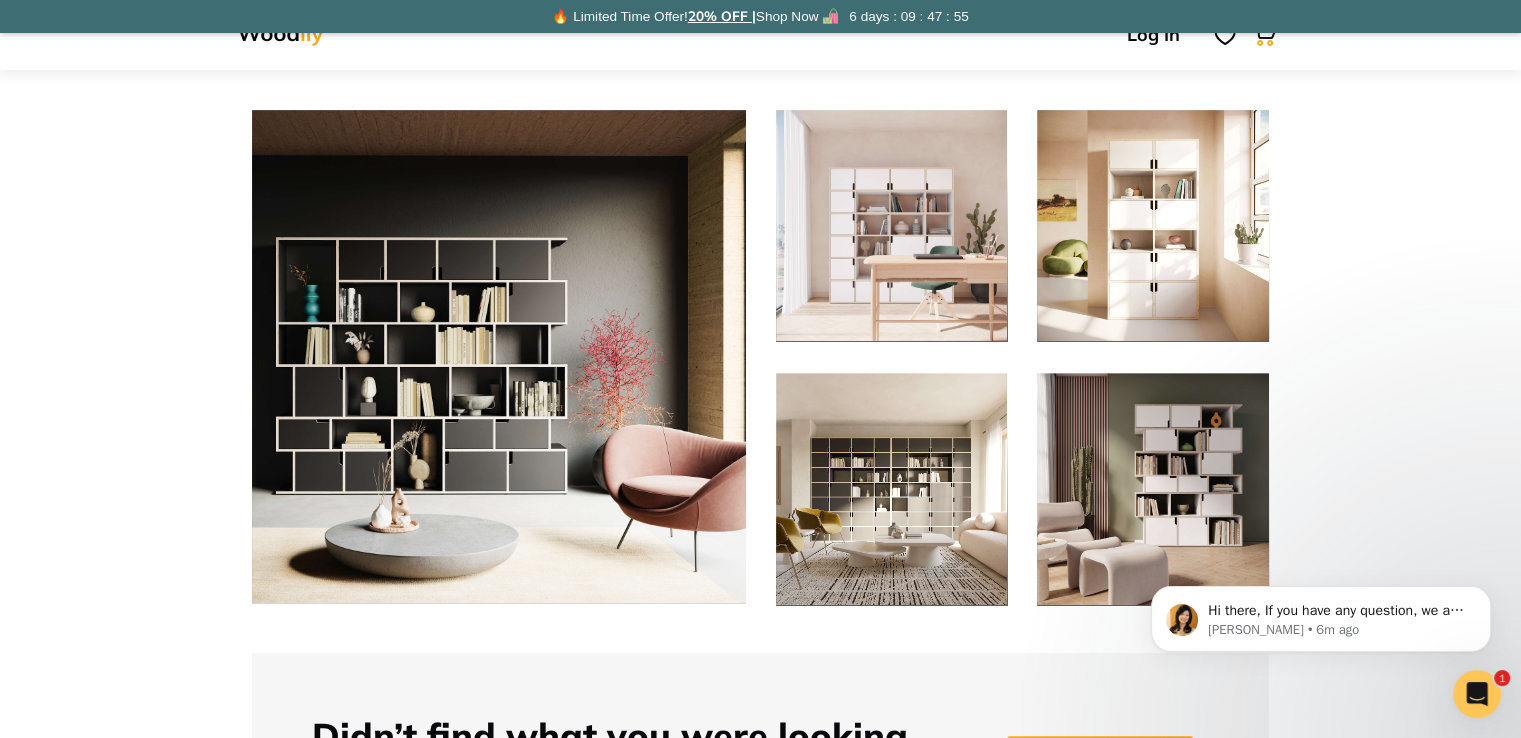 scroll, scrollTop: 738, scrollLeft: 0, axis: vertical 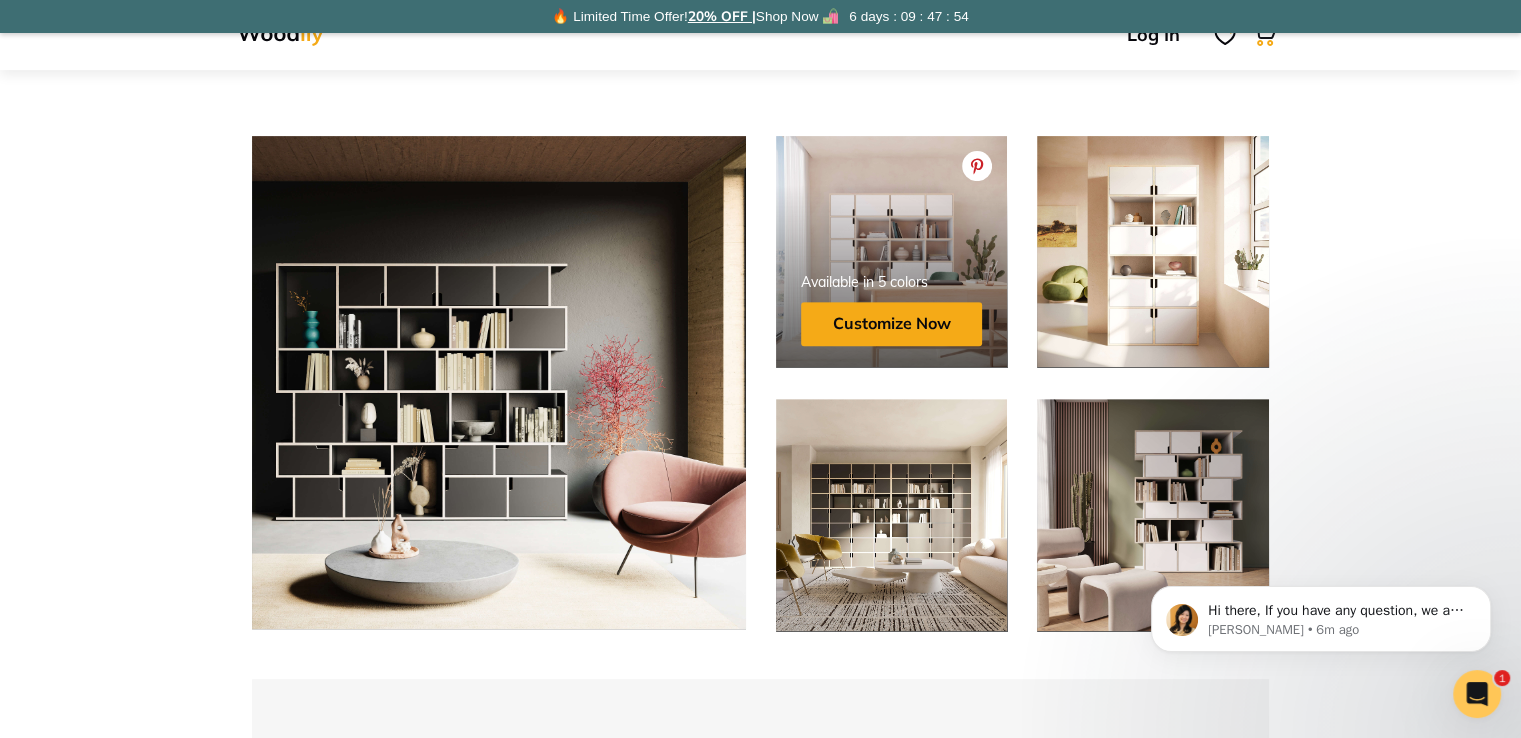 click at bounding box center (892, 302) 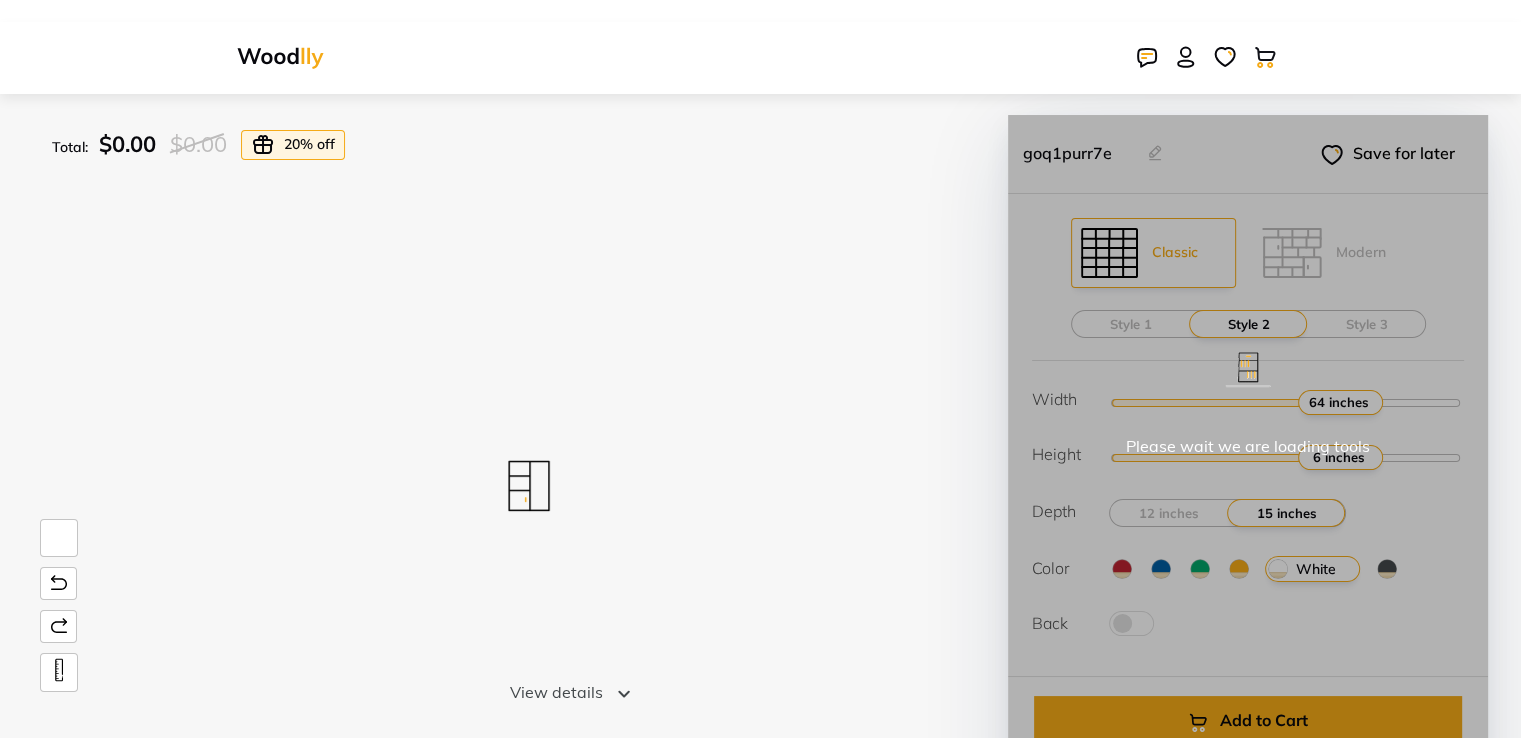 scroll, scrollTop: 0, scrollLeft: 0, axis: both 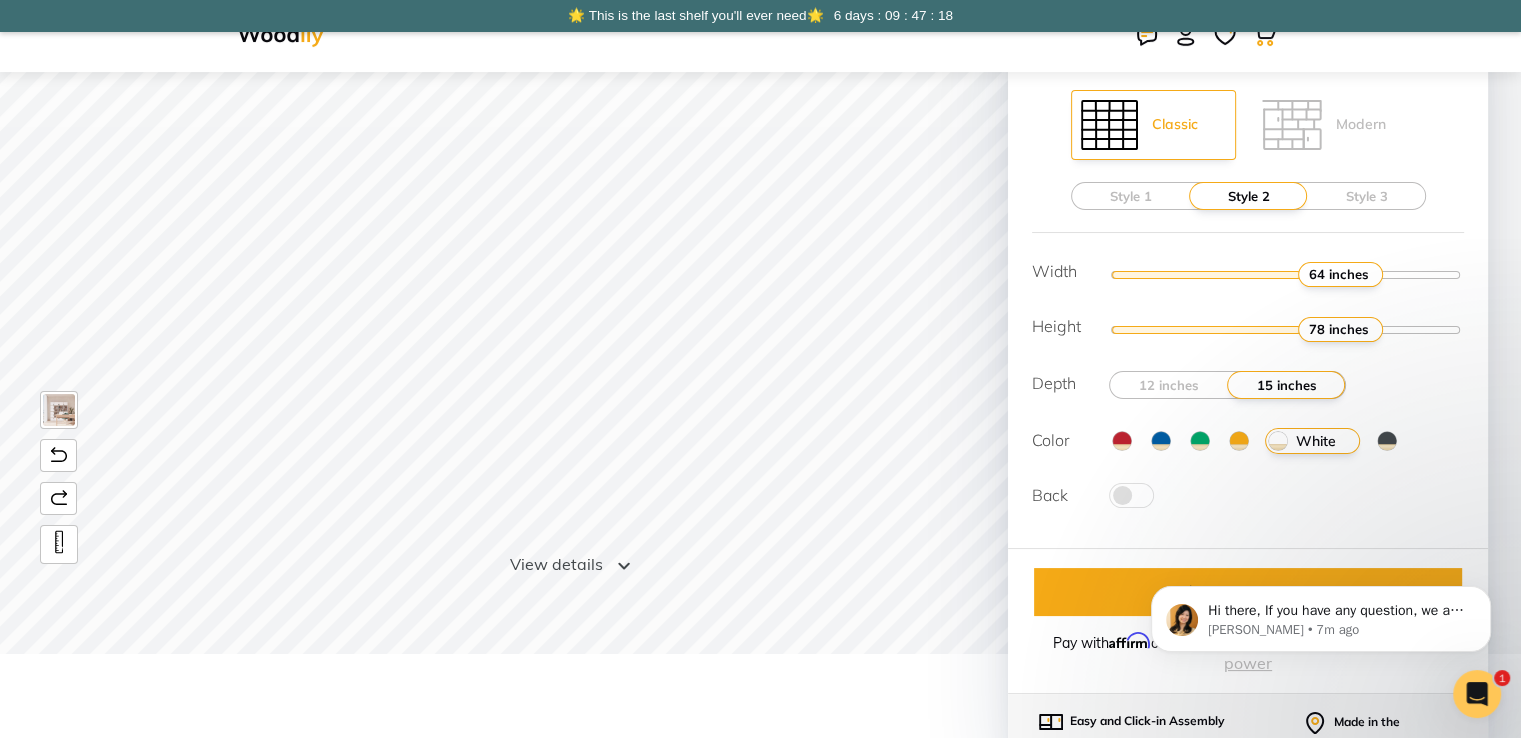 click at bounding box center (1387, 441) 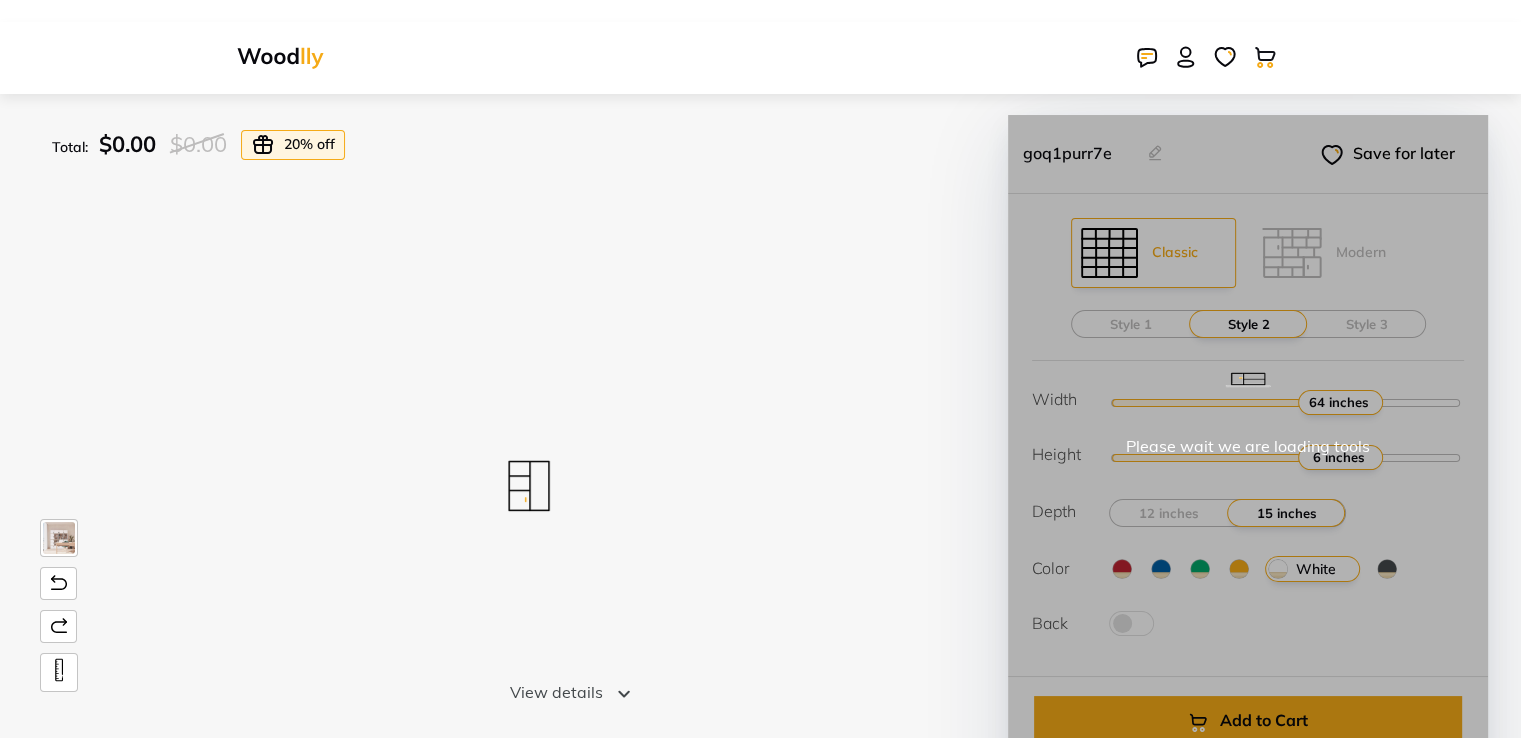scroll, scrollTop: 0, scrollLeft: 0, axis: both 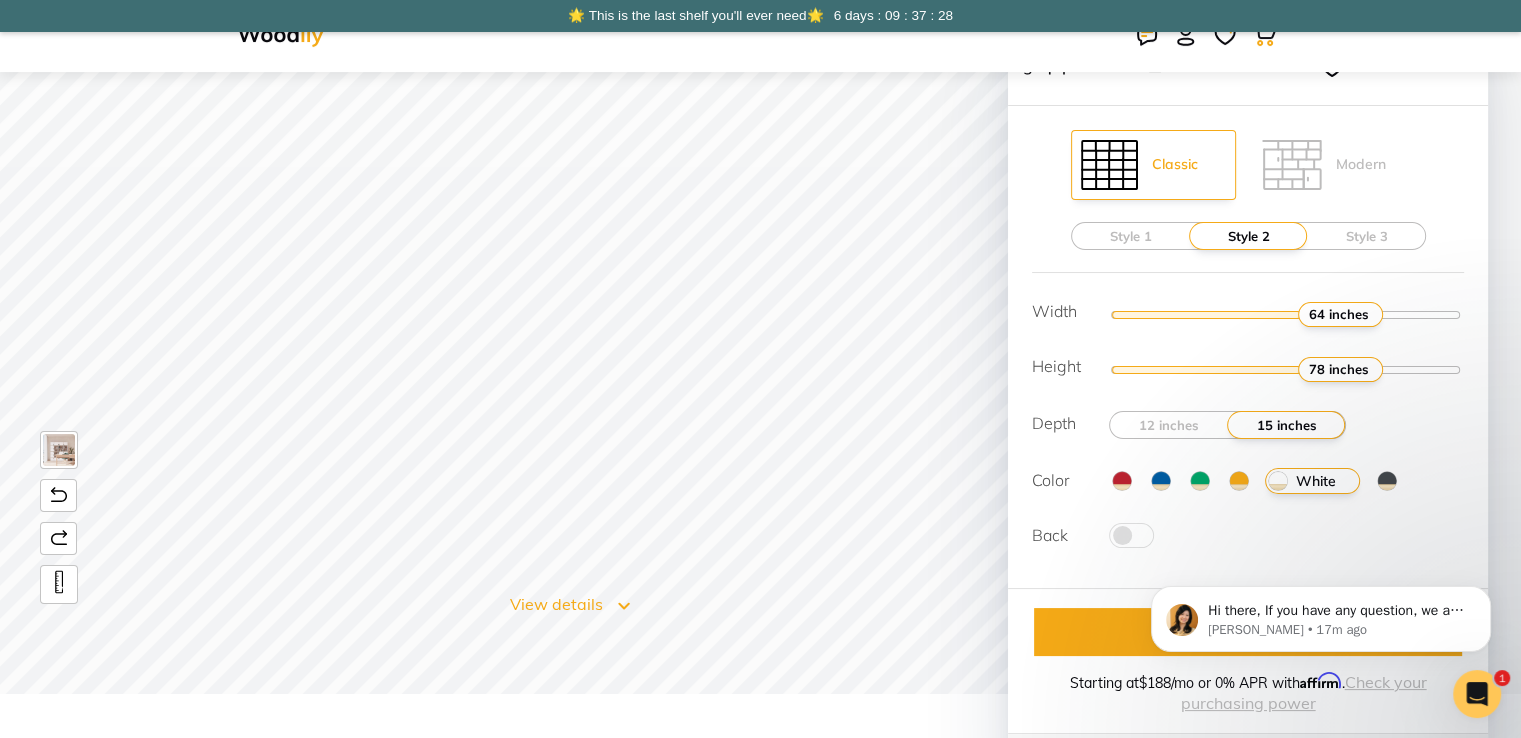click on "View details" at bounding box center [570, 604] 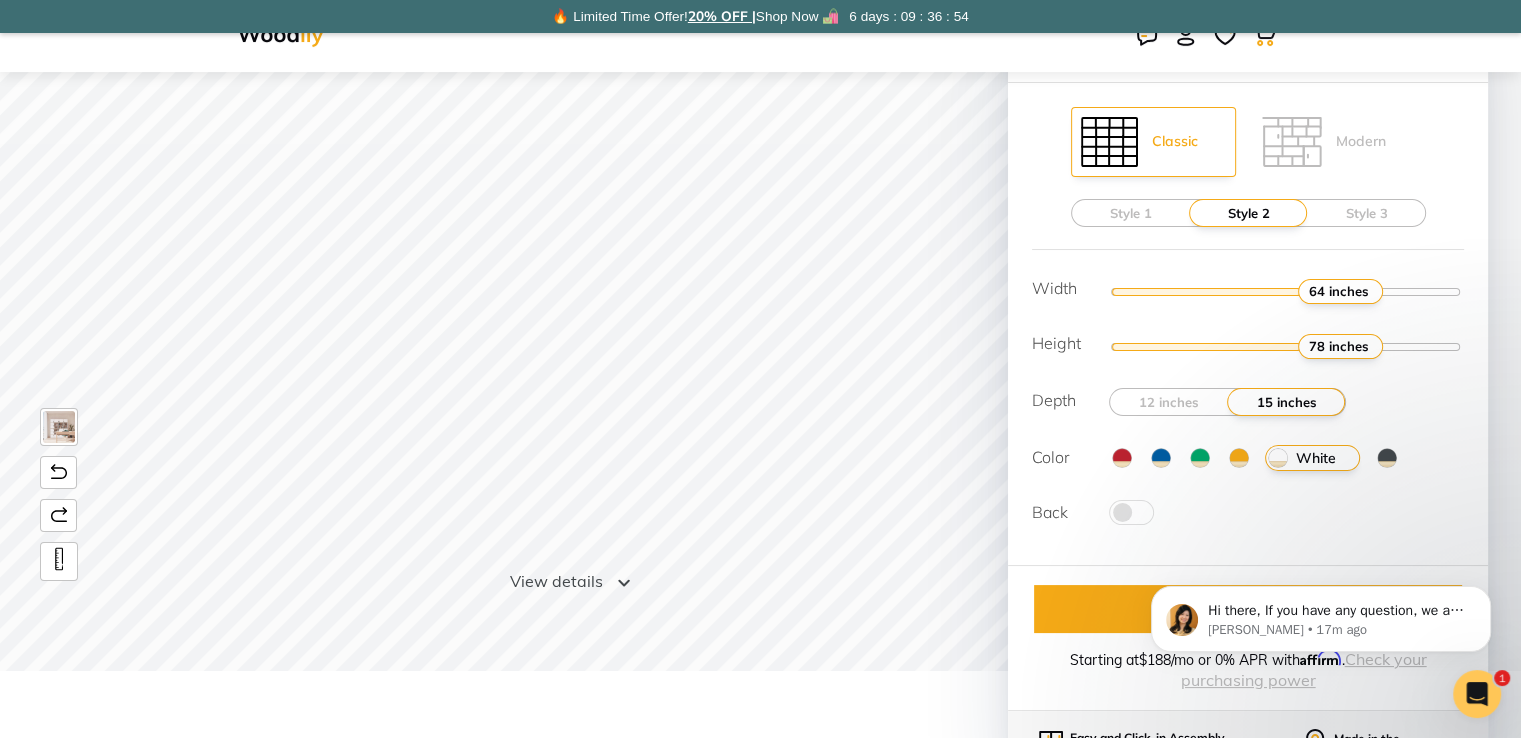 scroll, scrollTop: 112, scrollLeft: 0, axis: vertical 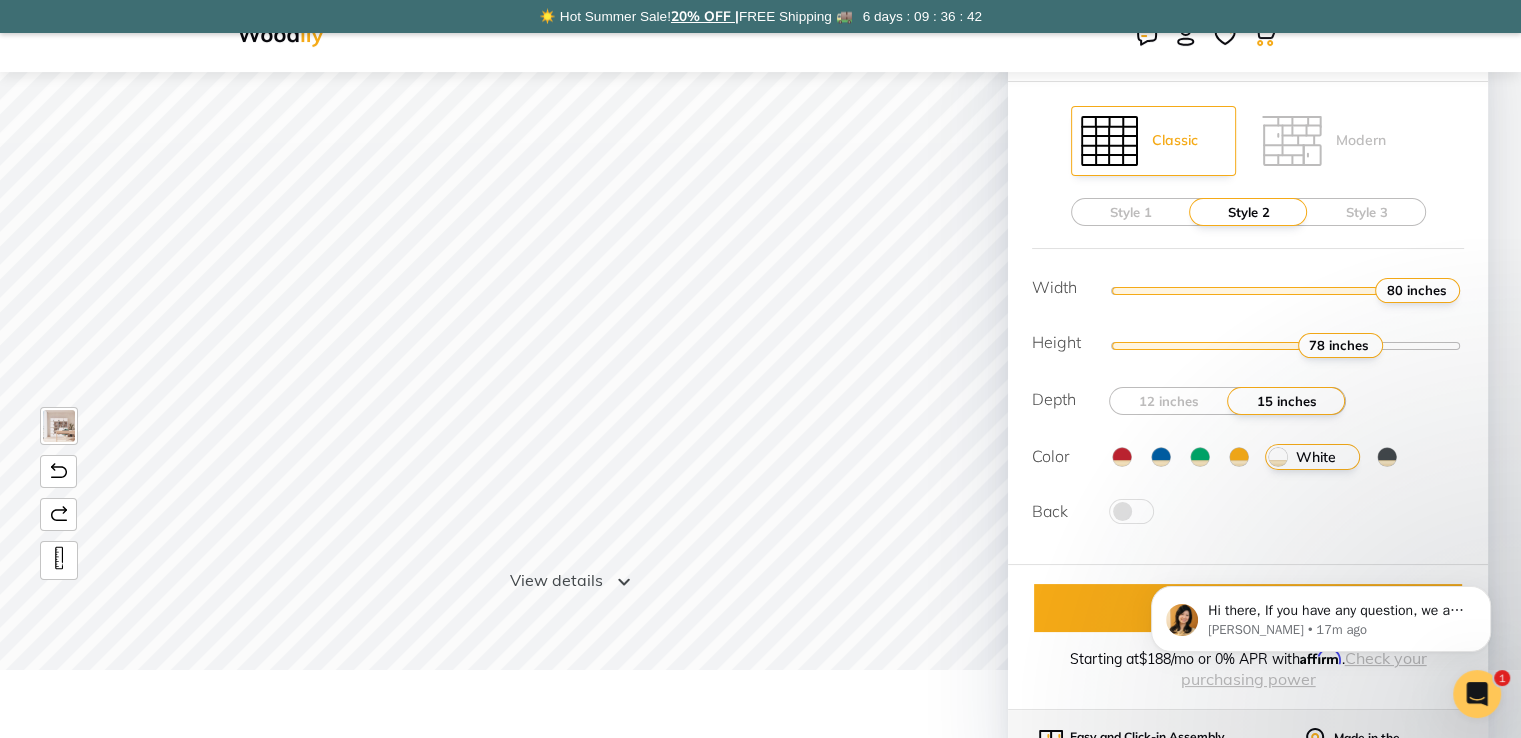 drag, startPoint x: 1328, startPoint y: 288, endPoint x: 1494, endPoint y: 293, distance: 166.07529 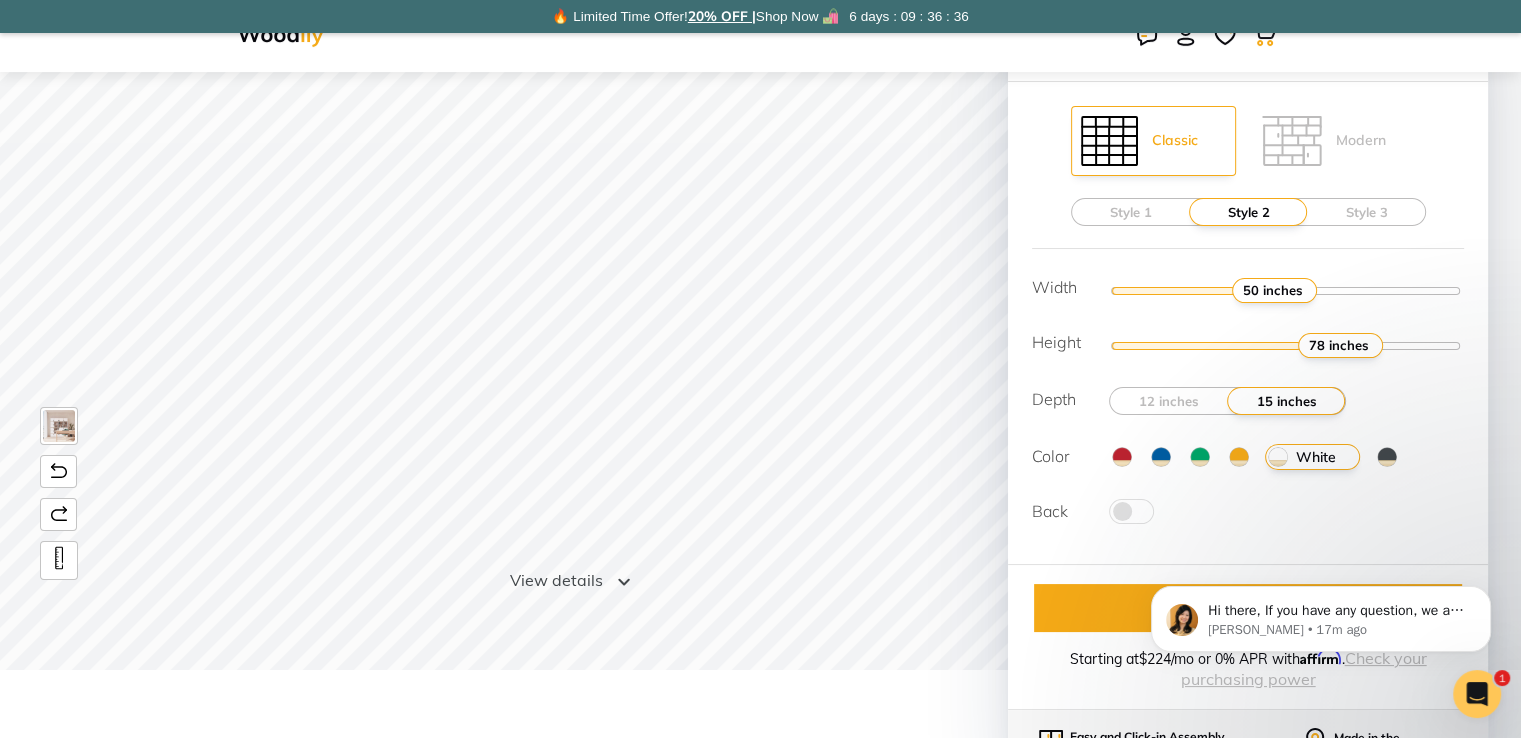 drag, startPoint x: 1415, startPoint y: 285, endPoint x: 1273, endPoint y: 297, distance: 142.50613 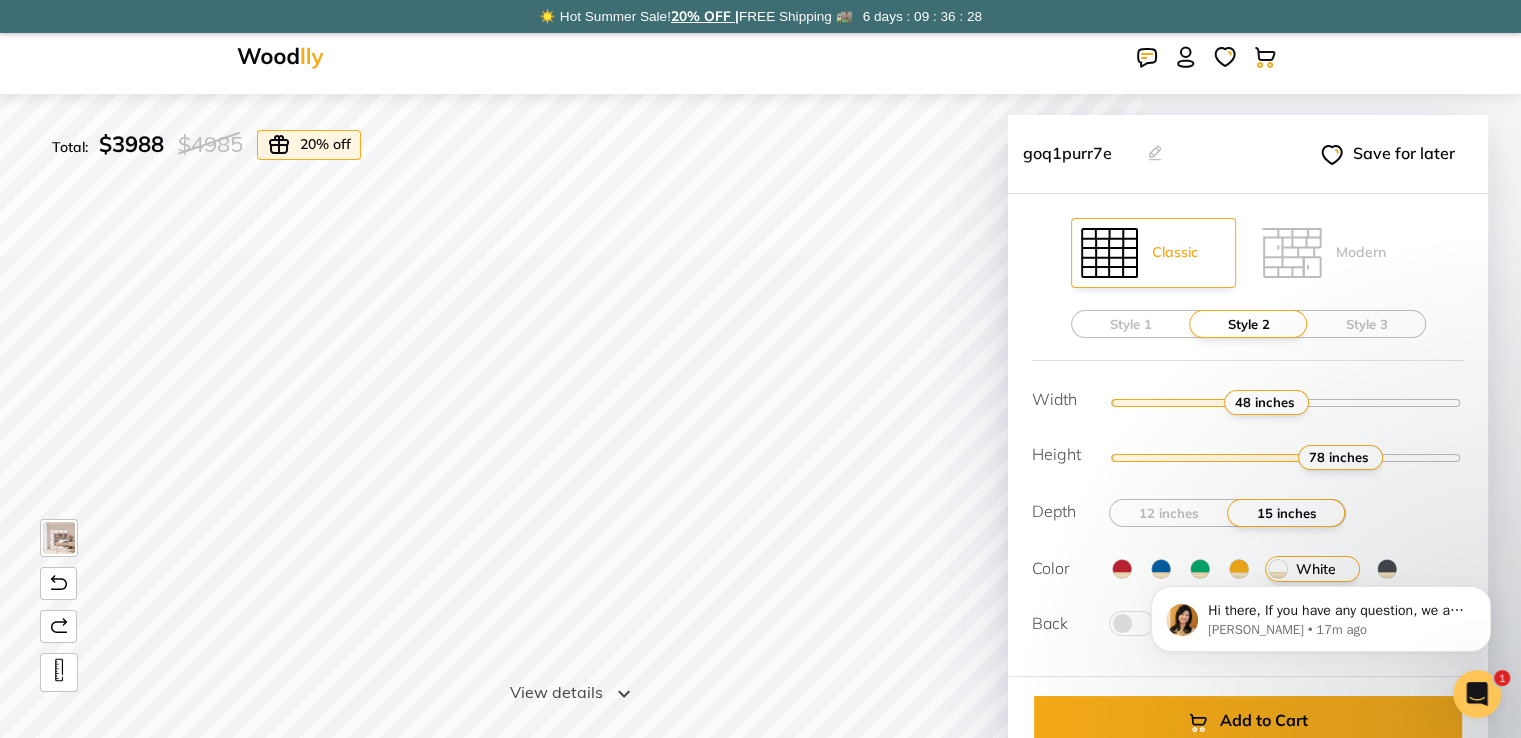 type on "48" 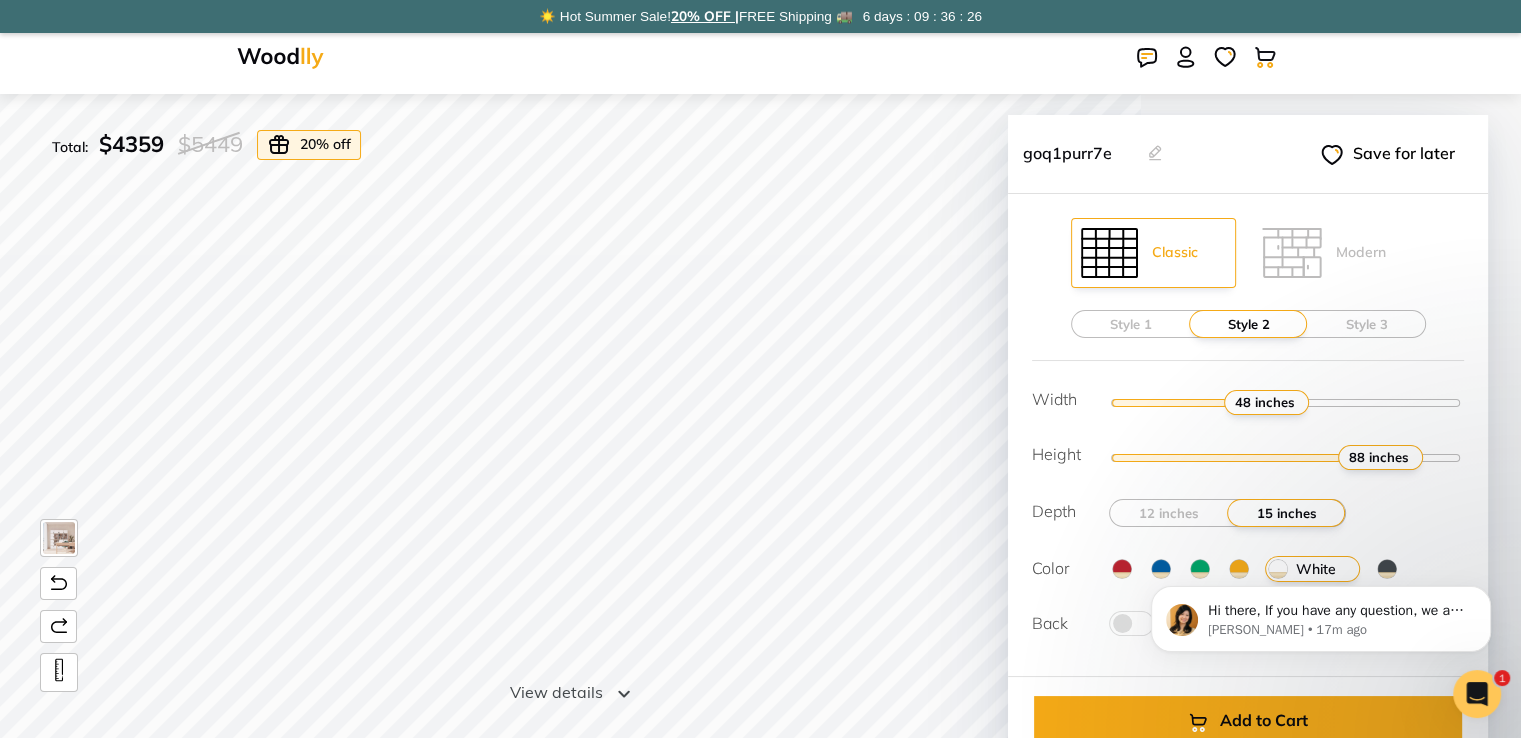 drag, startPoint x: 1331, startPoint y: 447, endPoint x: 1394, endPoint y: 458, distance: 63.953106 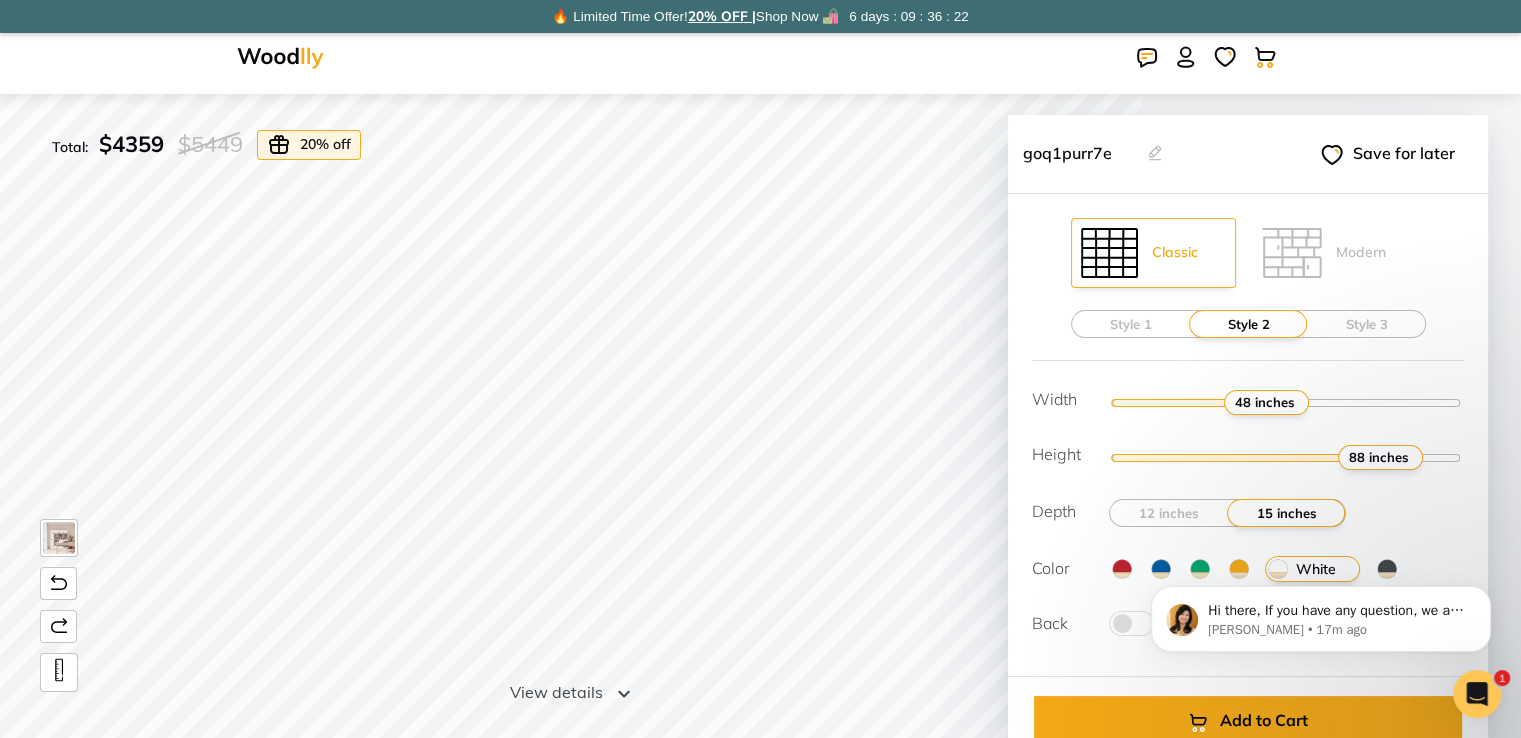 drag, startPoint x: 1379, startPoint y: 449, endPoint x: 1411, endPoint y: 451, distance: 32.06244 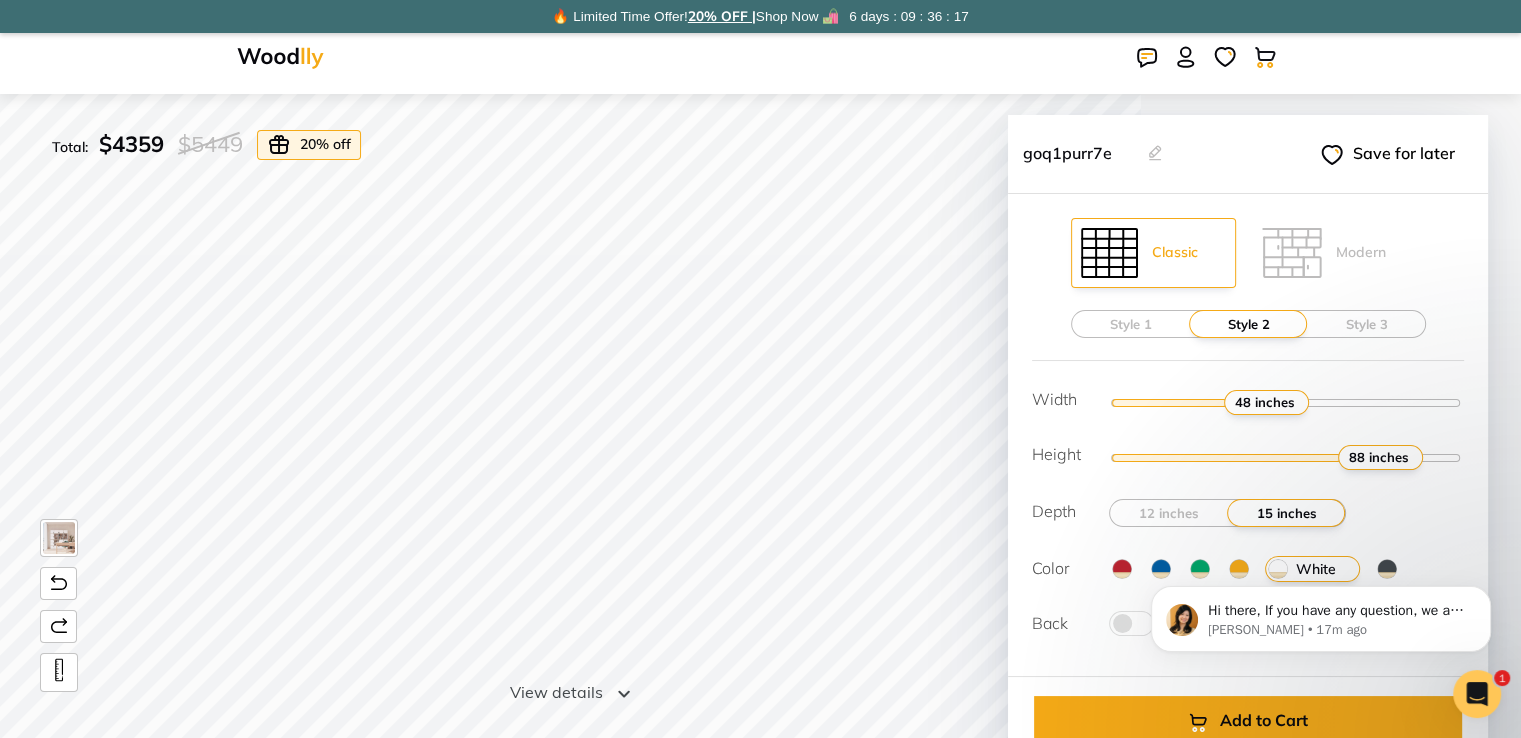 drag, startPoint x: 1400, startPoint y: 453, endPoint x: 1373, endPoint y: 457, distance: 27.294687 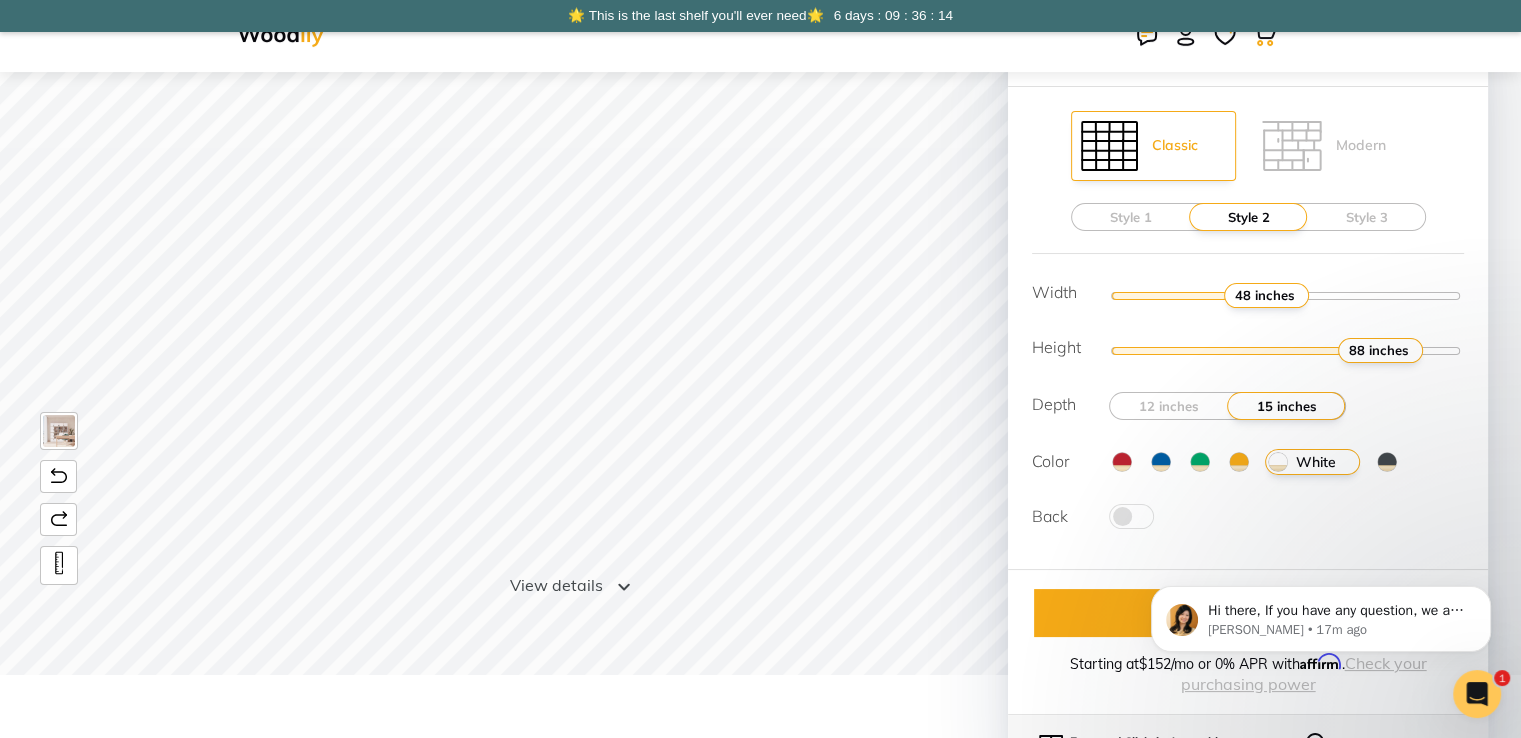 scroll, scrollTop: 108, scrollLeft: 0, axis: vertical 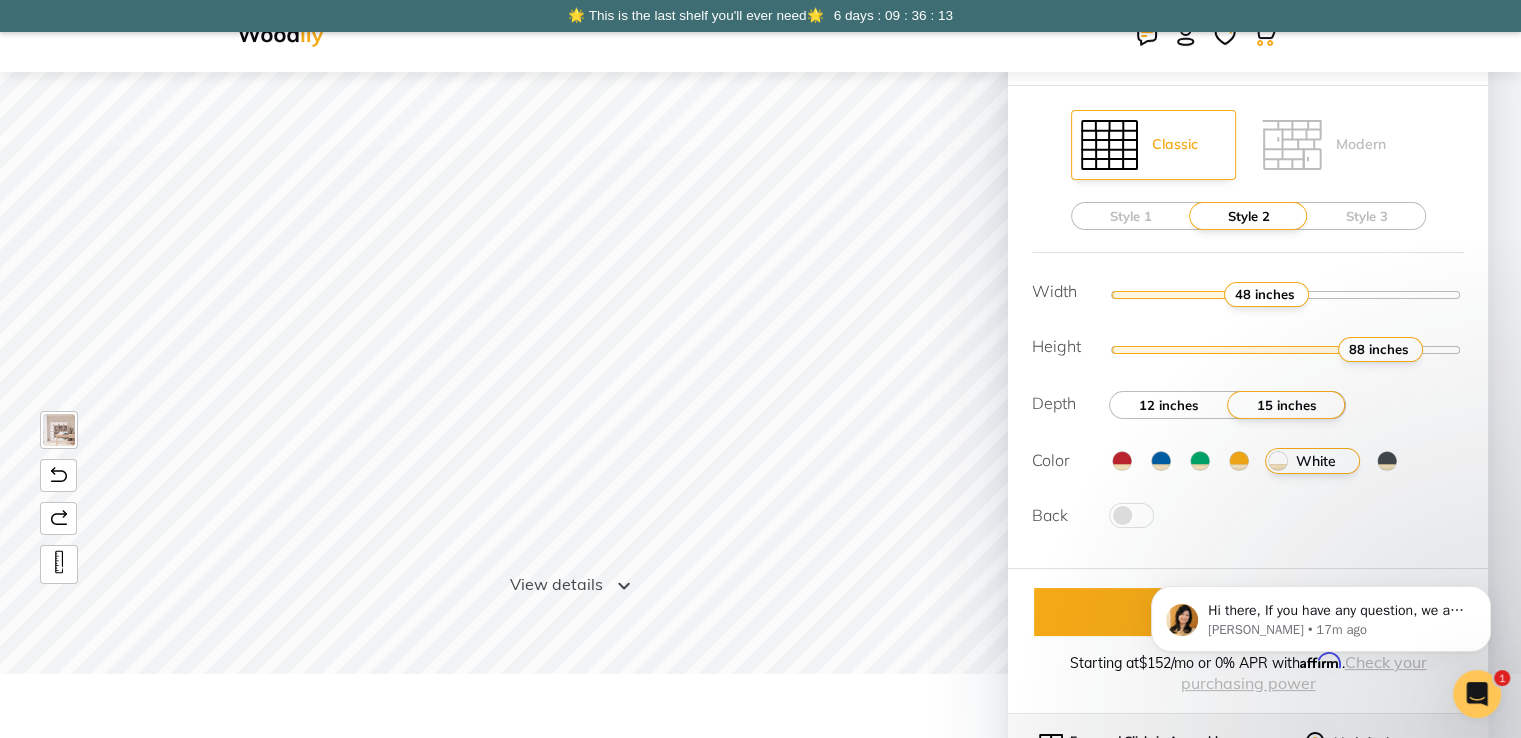 click on "12 inches" at bounding box center [1169, 405] 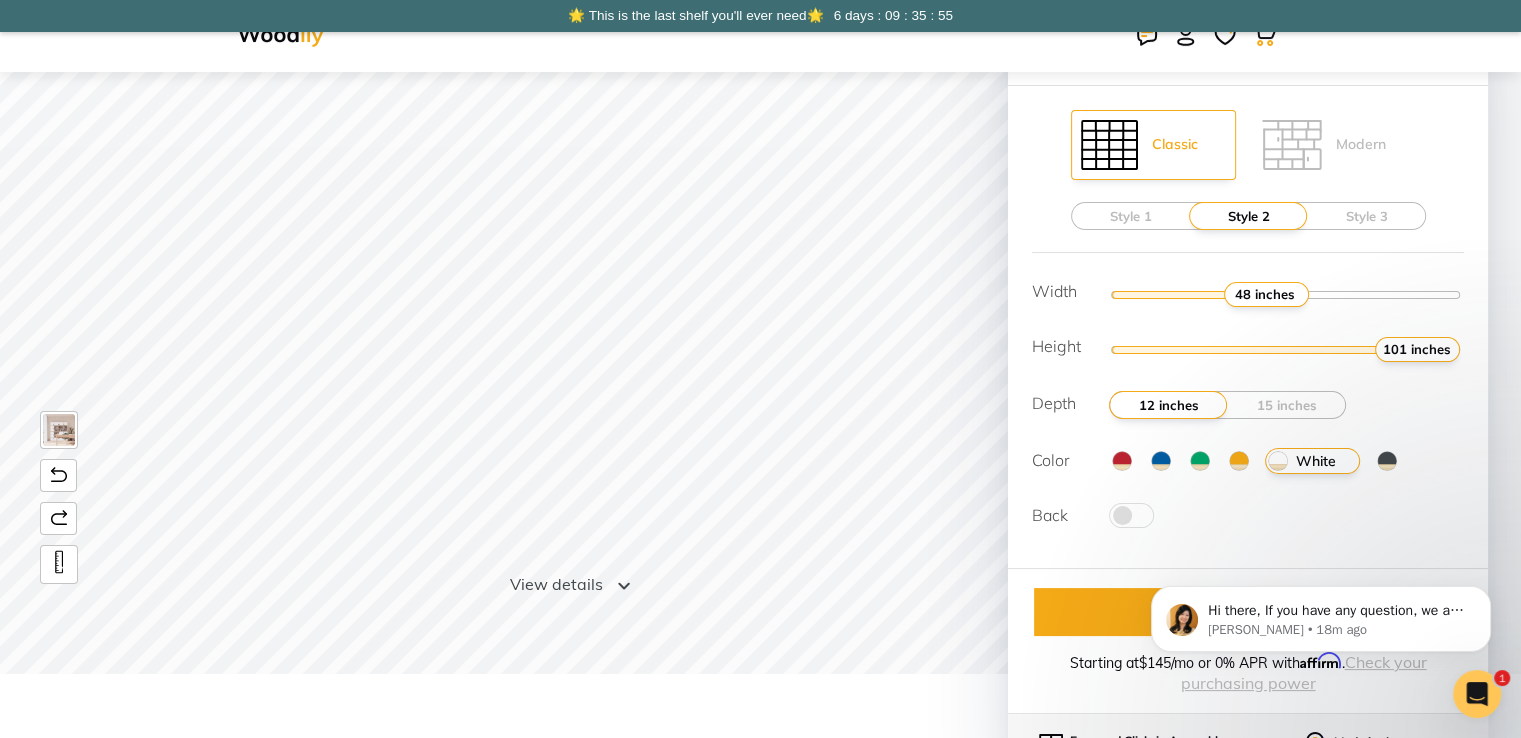 drag, startPoint x: 1397, startPoint y: 335, endPoint x: 1535, endPoint y: 345, distance: 138.36185 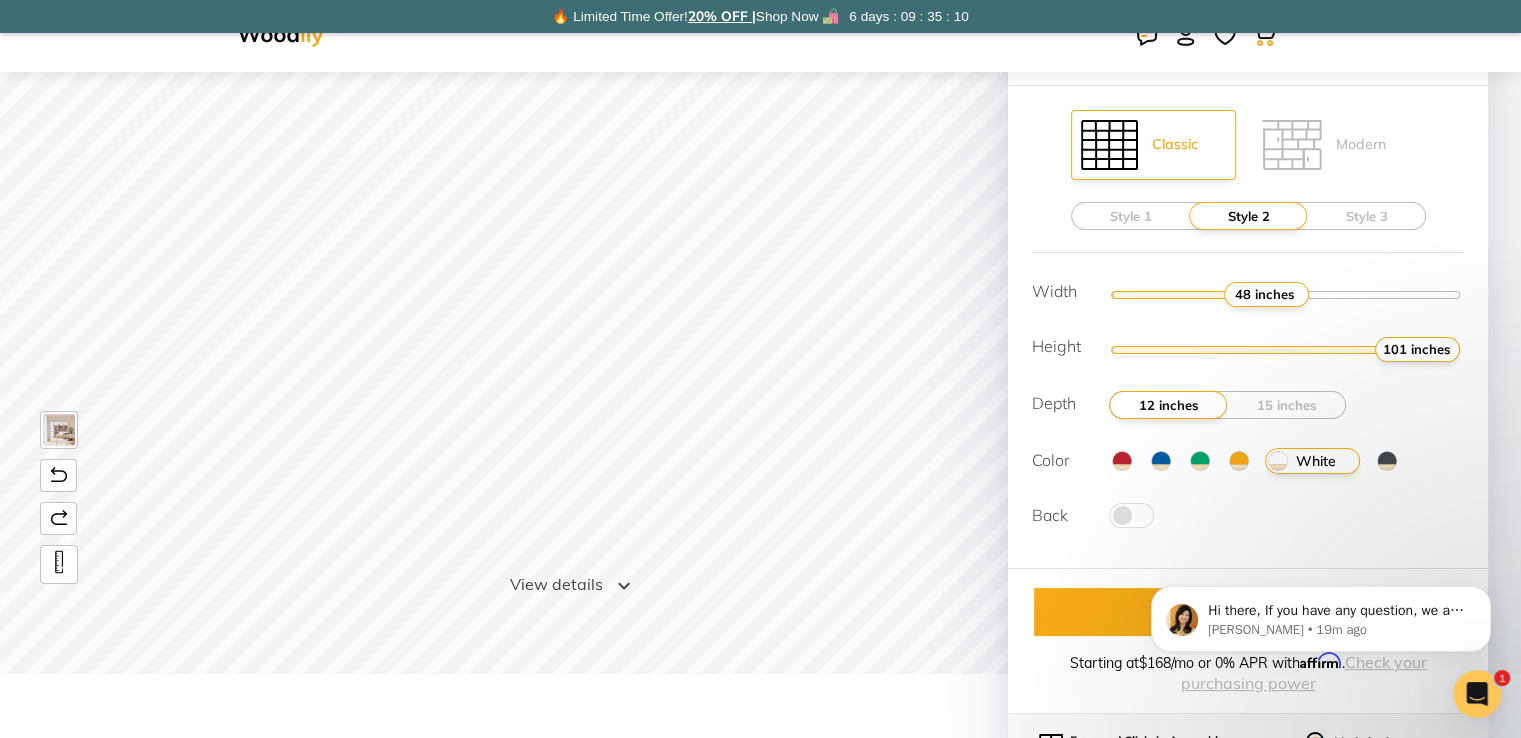 click at bounding box center (1387, 461) 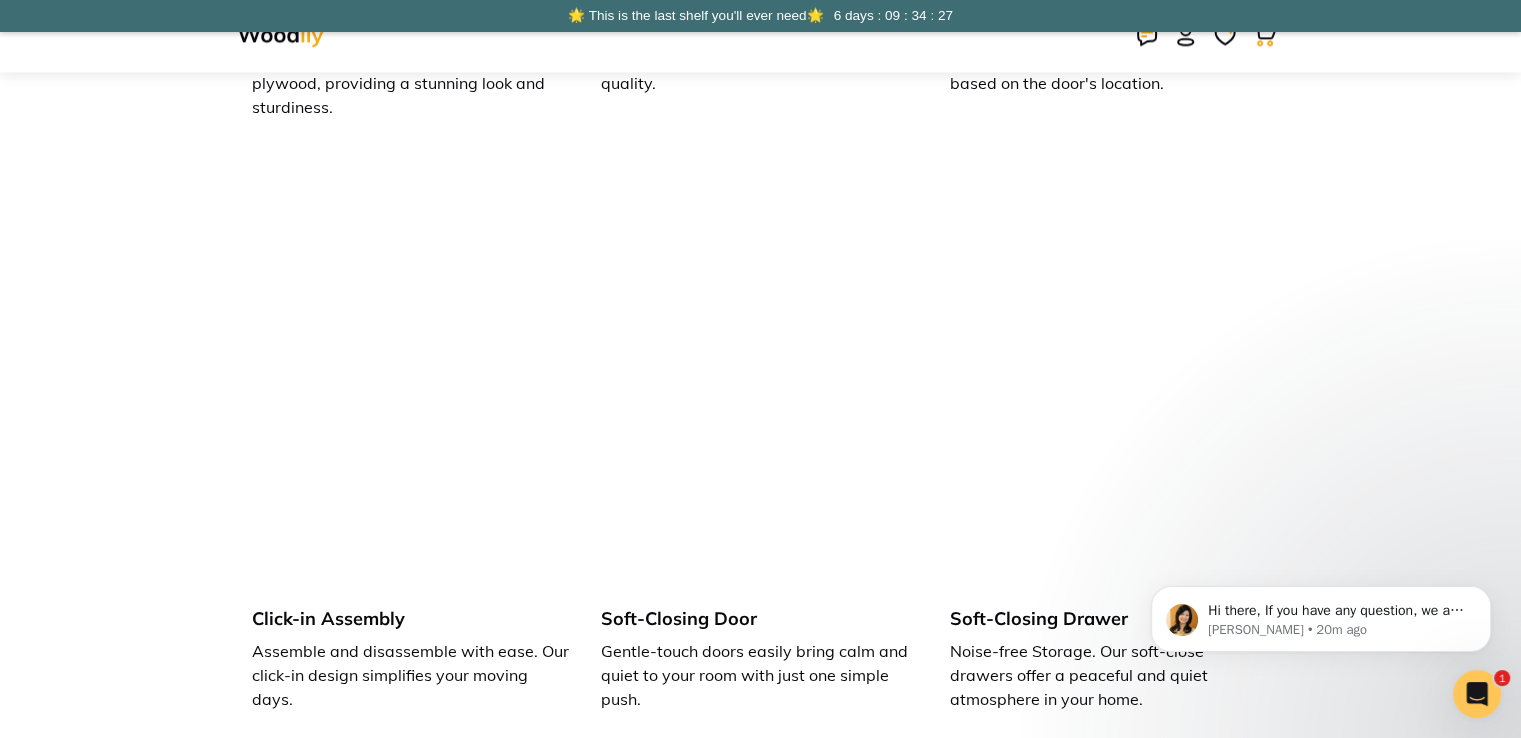 scroll, scrollTop: 2772, scrollLeft: 0, axis: vertical 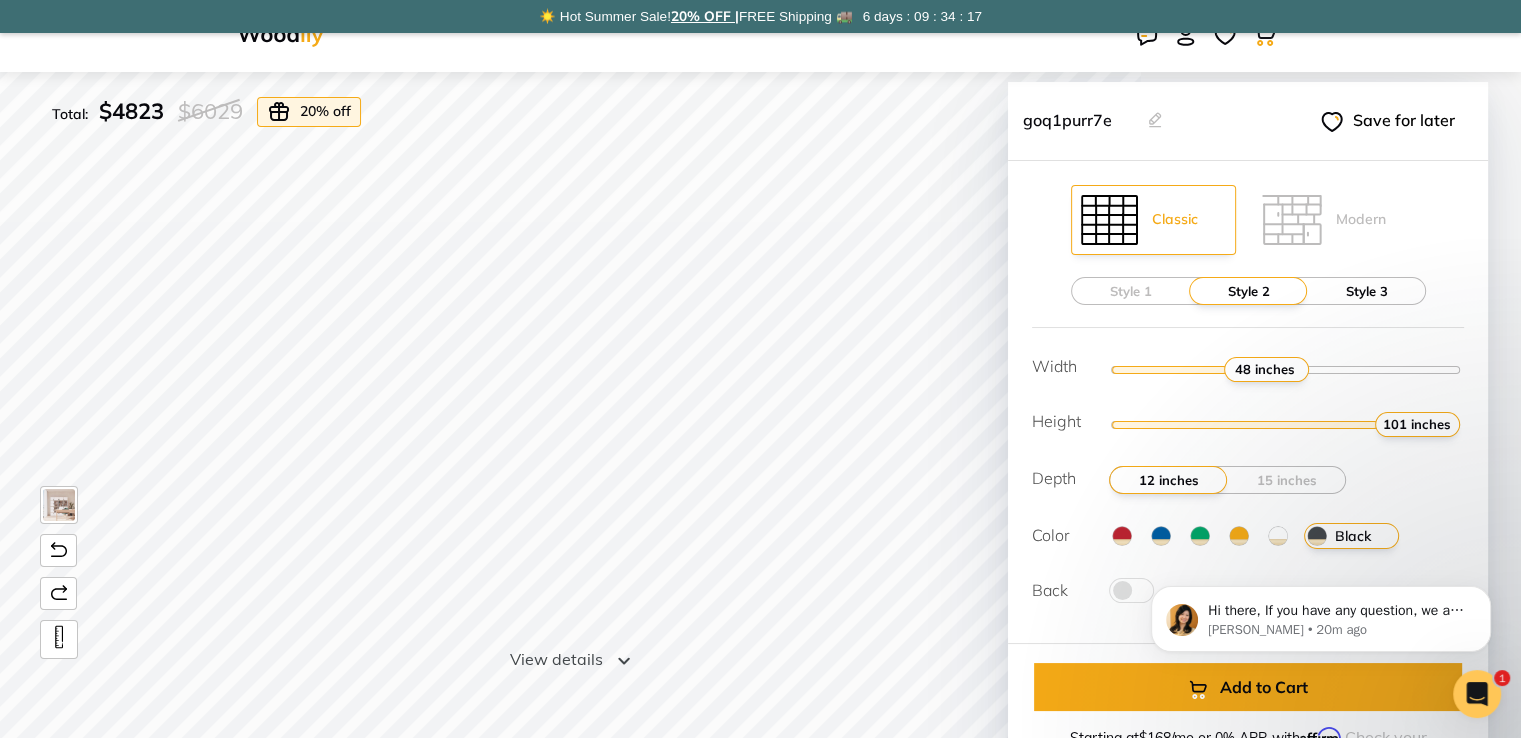 click on "Style 3" at bounding box center [1367, 291] 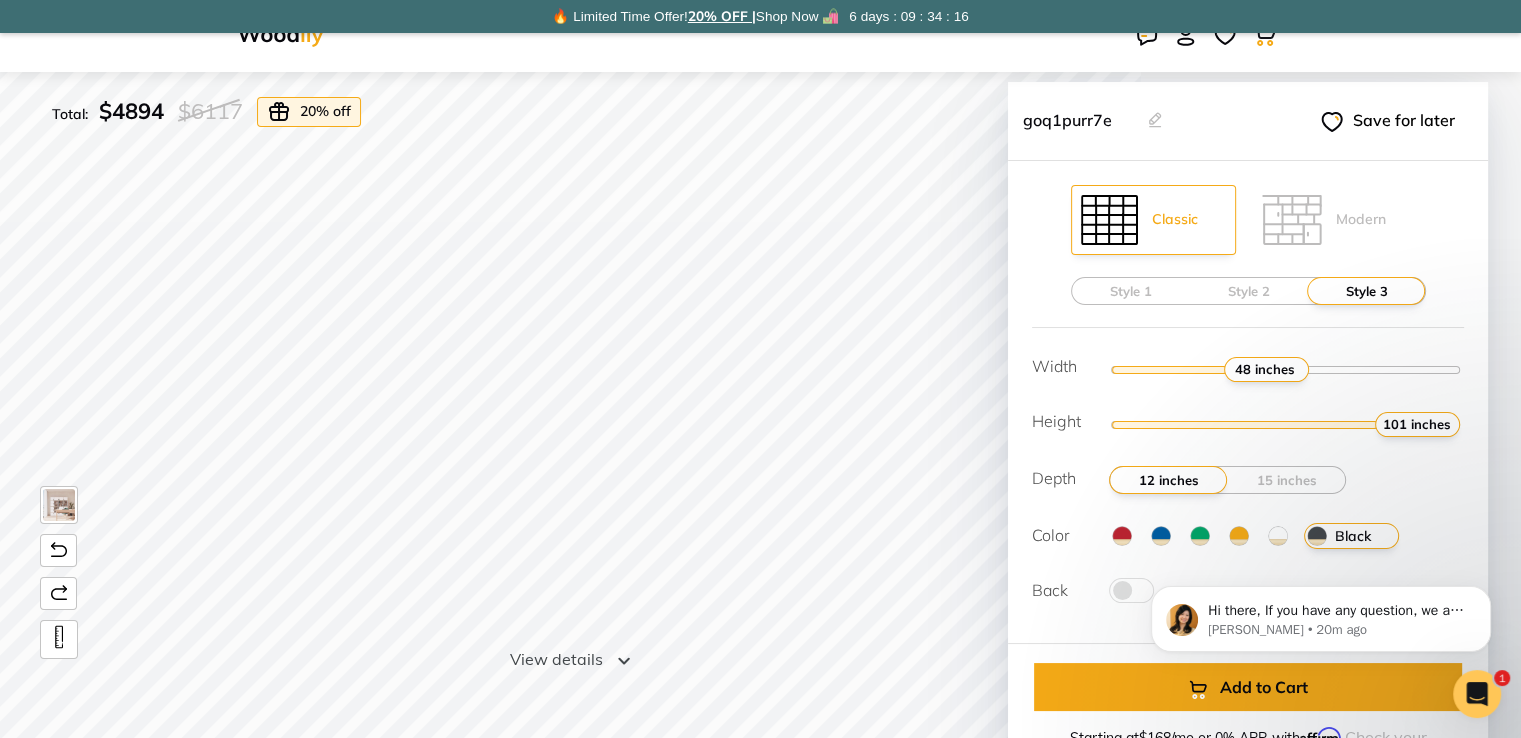 click on "Style 1
Style 2
Style 3" at bounding box center [1248, 291] 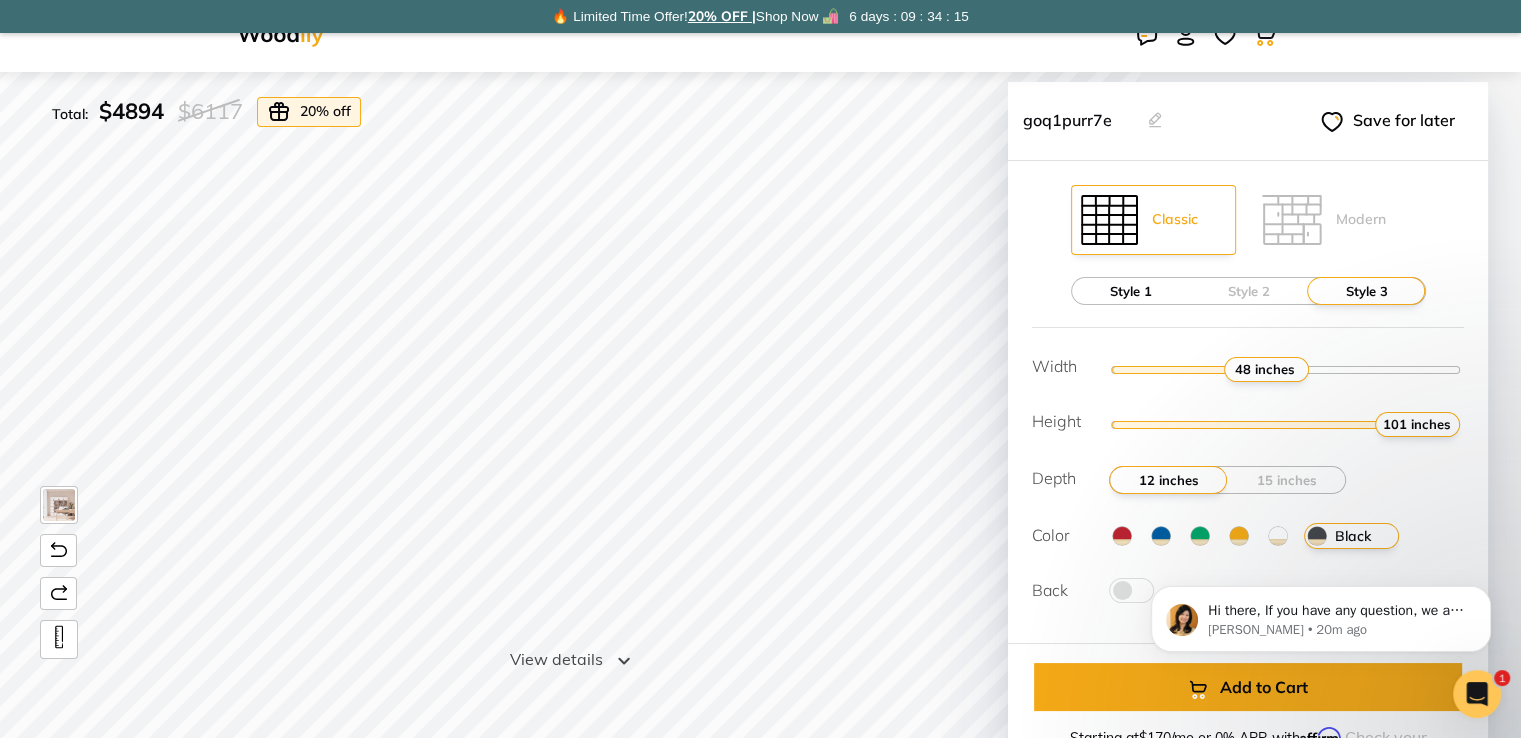 click on "Style 1" at bounding box center [1131, 291] 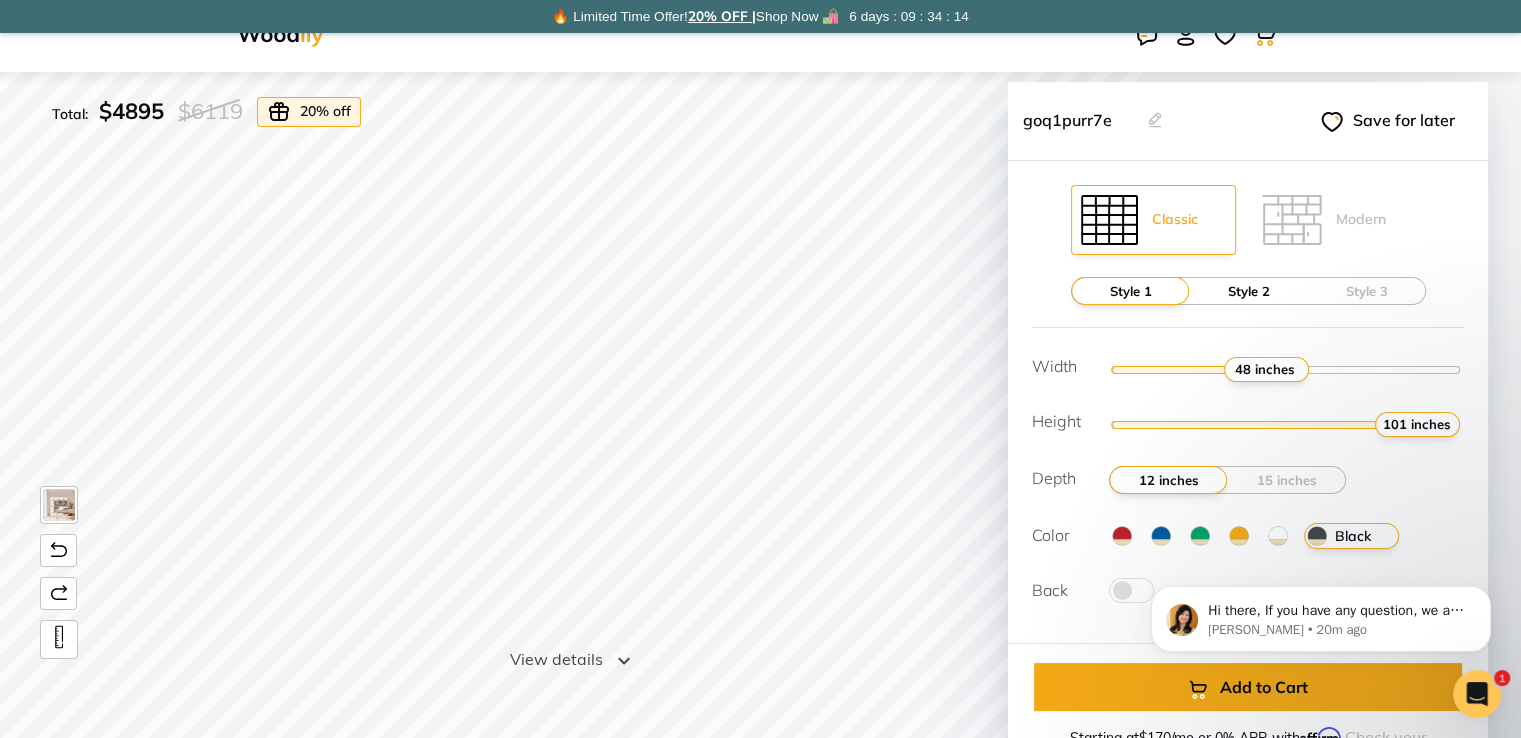 click on "Style 2" at bounding box center [1249, 291] 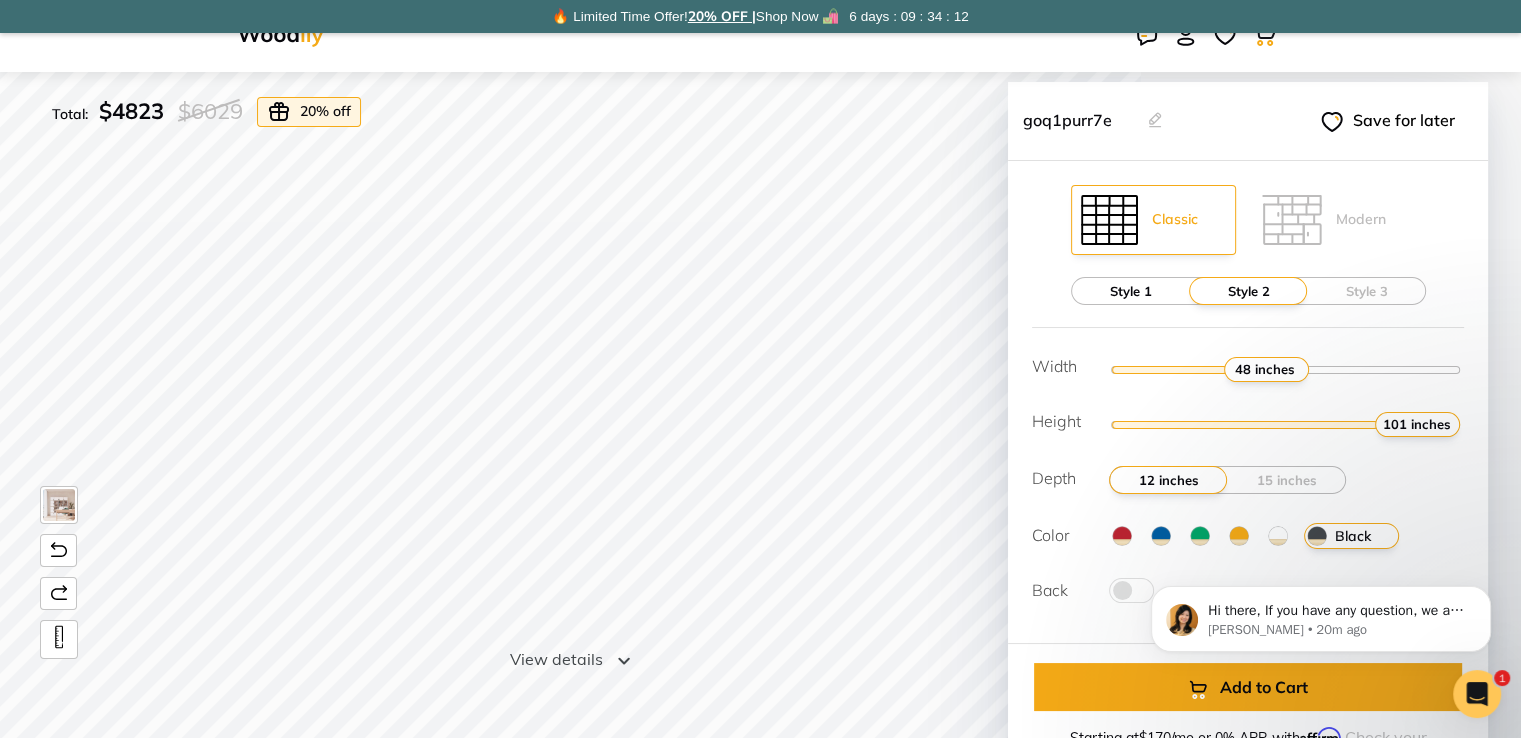click on "Style 1" at bounding box center (1131, 291) 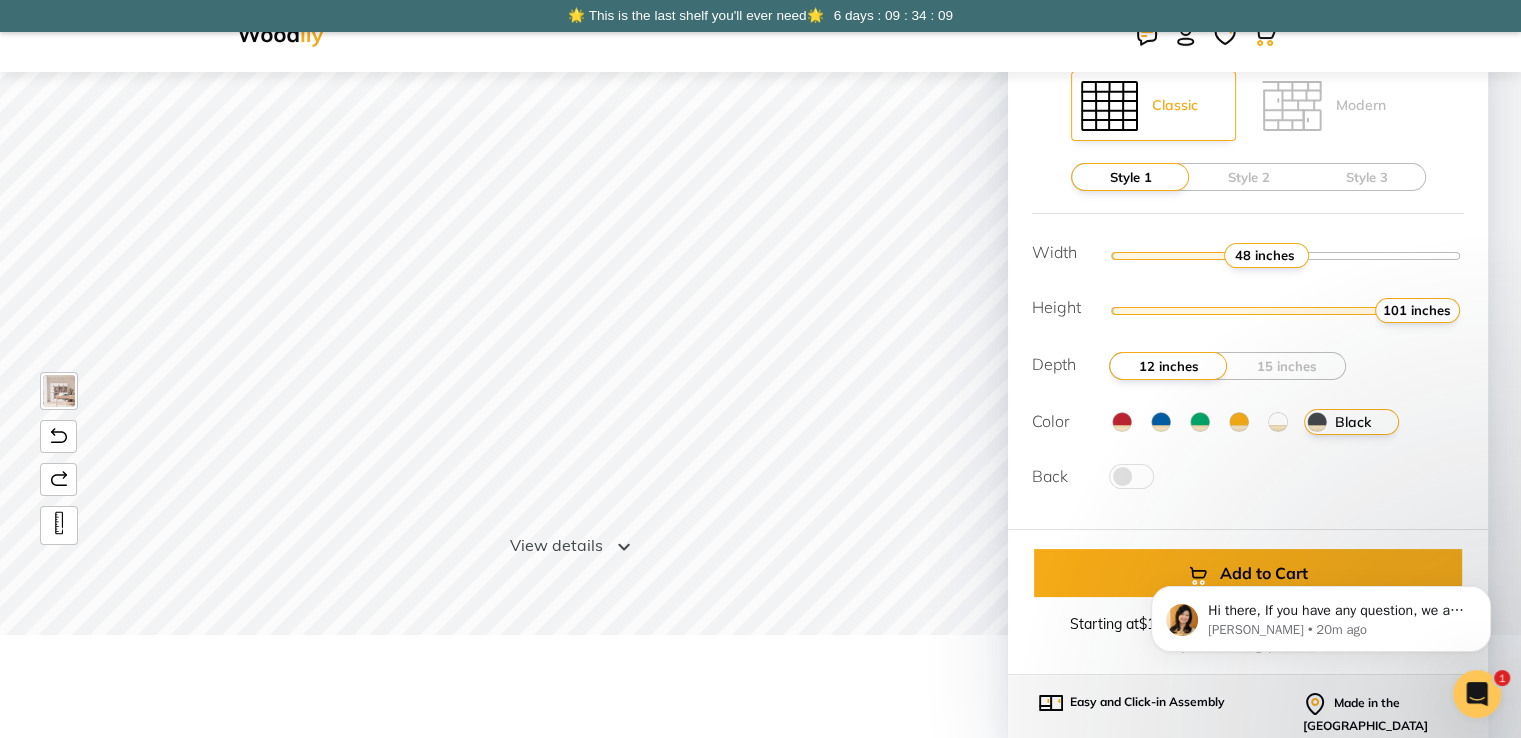 scroll, scrollTop: 148, scrollLeft: 0, axis: vertical 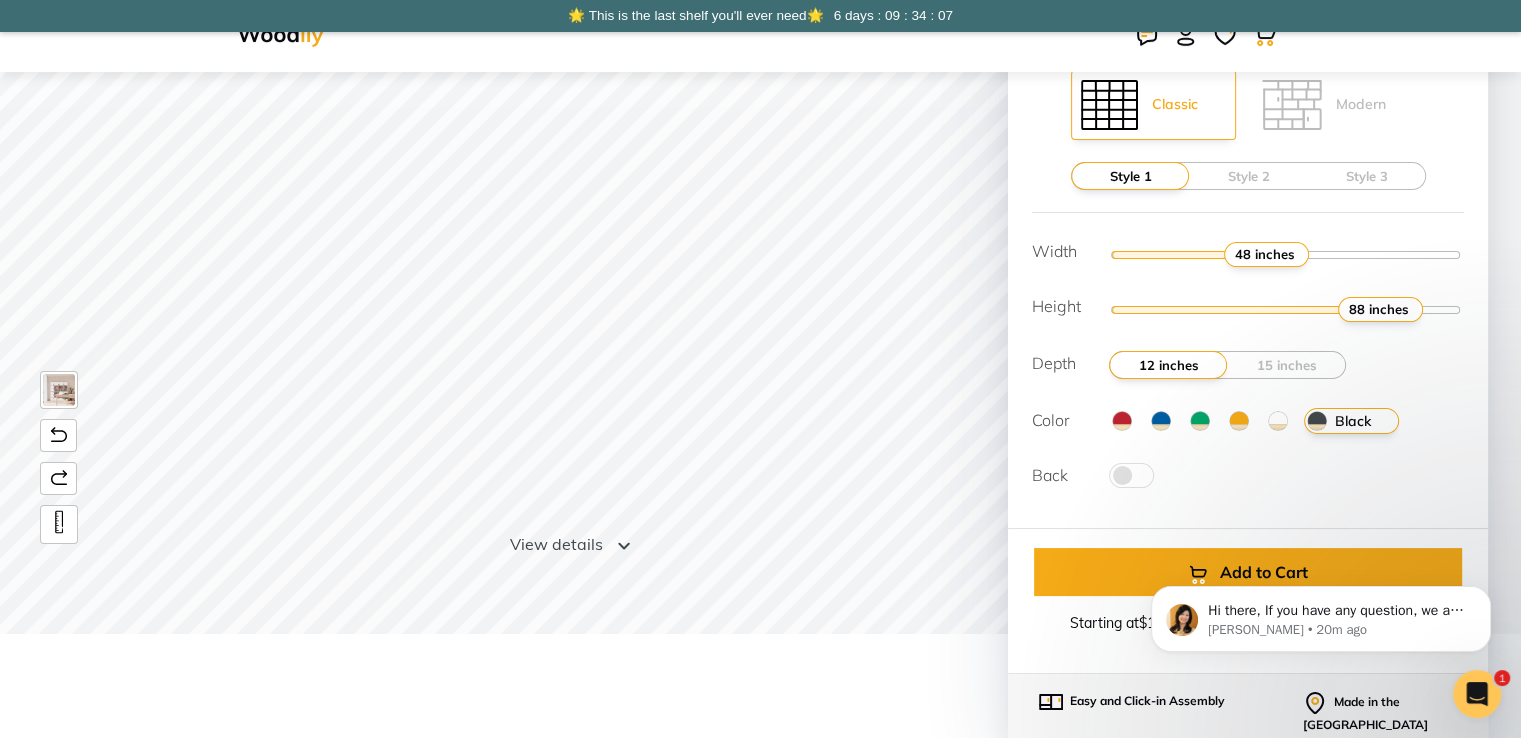drag, startPoint x: 1412, startPoint y: 303, endPoint x: 1397, endPoint y: 305, distance: 15.132746 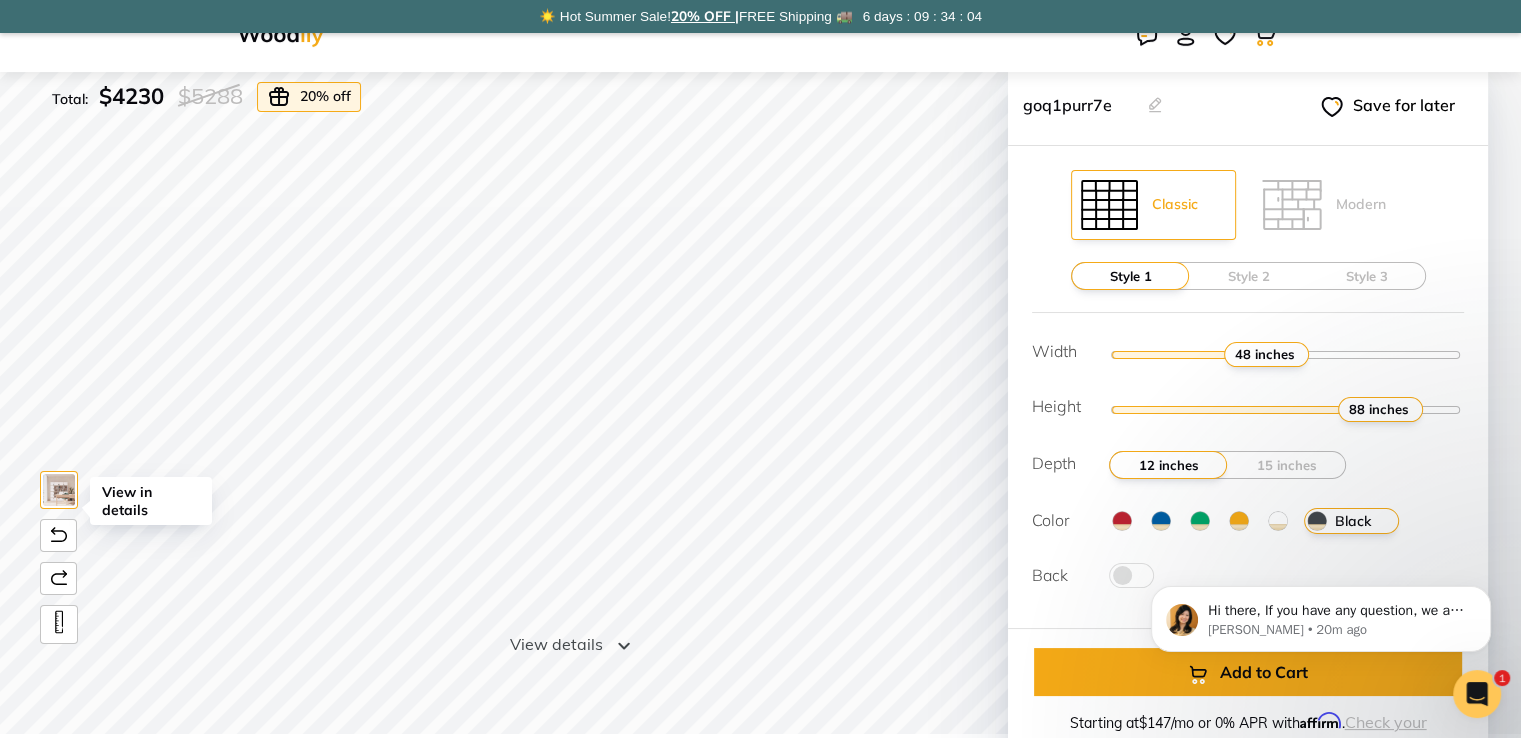 scroll, scrollTop: 240, scrollLeft: 0, axis: vertical 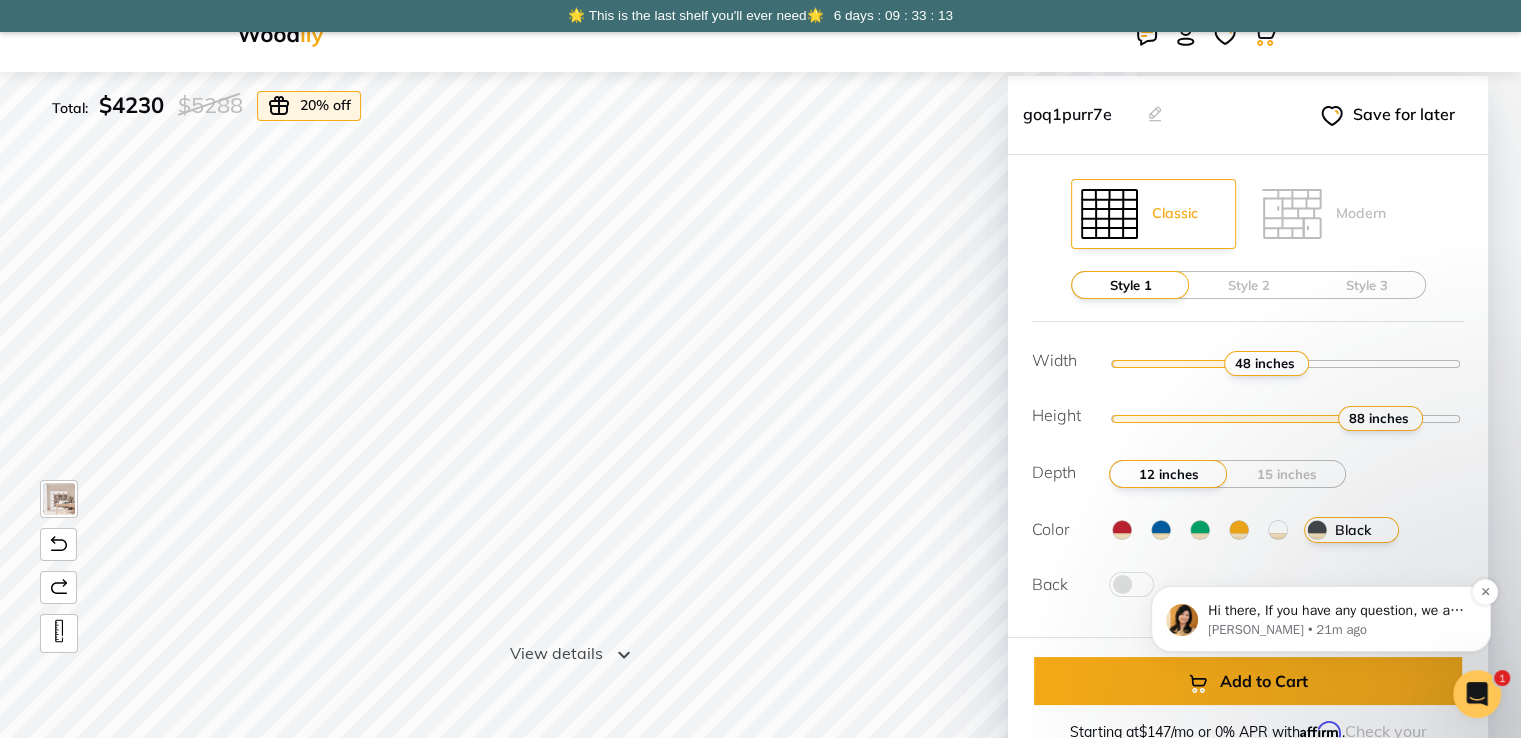 click on "Hi there, If you have any question, we are right here for you. 😊" at bounding box center [1337, 611] 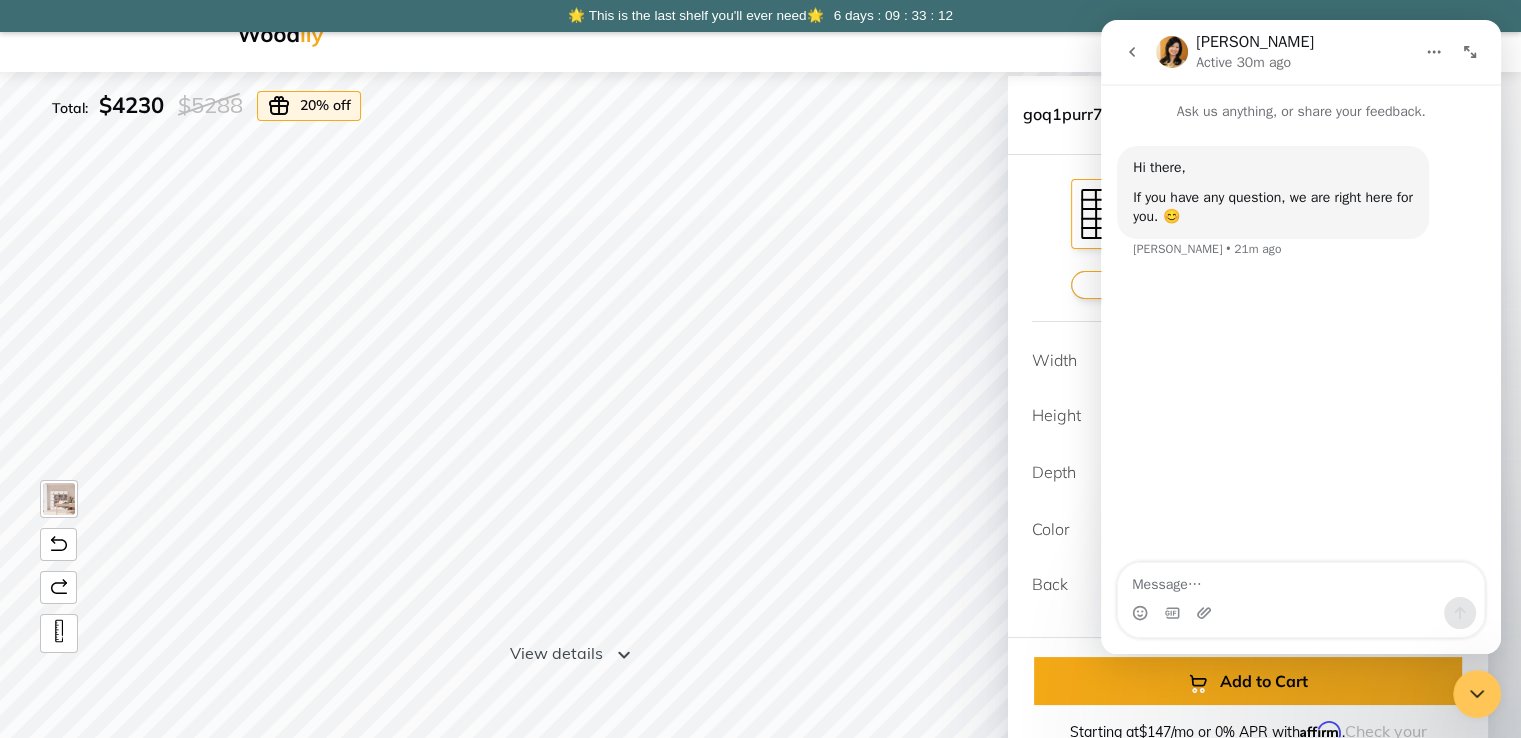 scroll, scrollTop: 0, scrollLeft: 0, axis: both 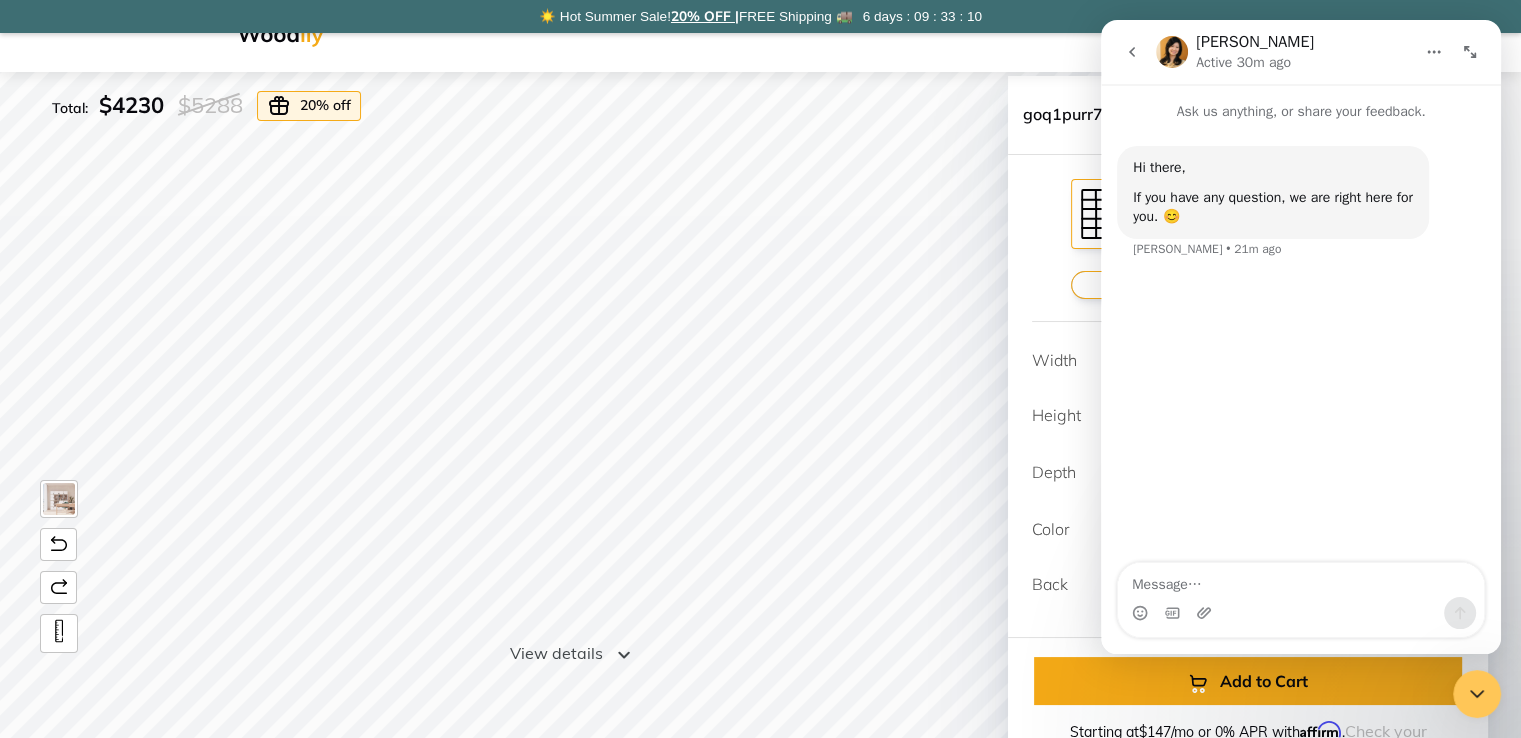 click at bounding box center [1301, 580] 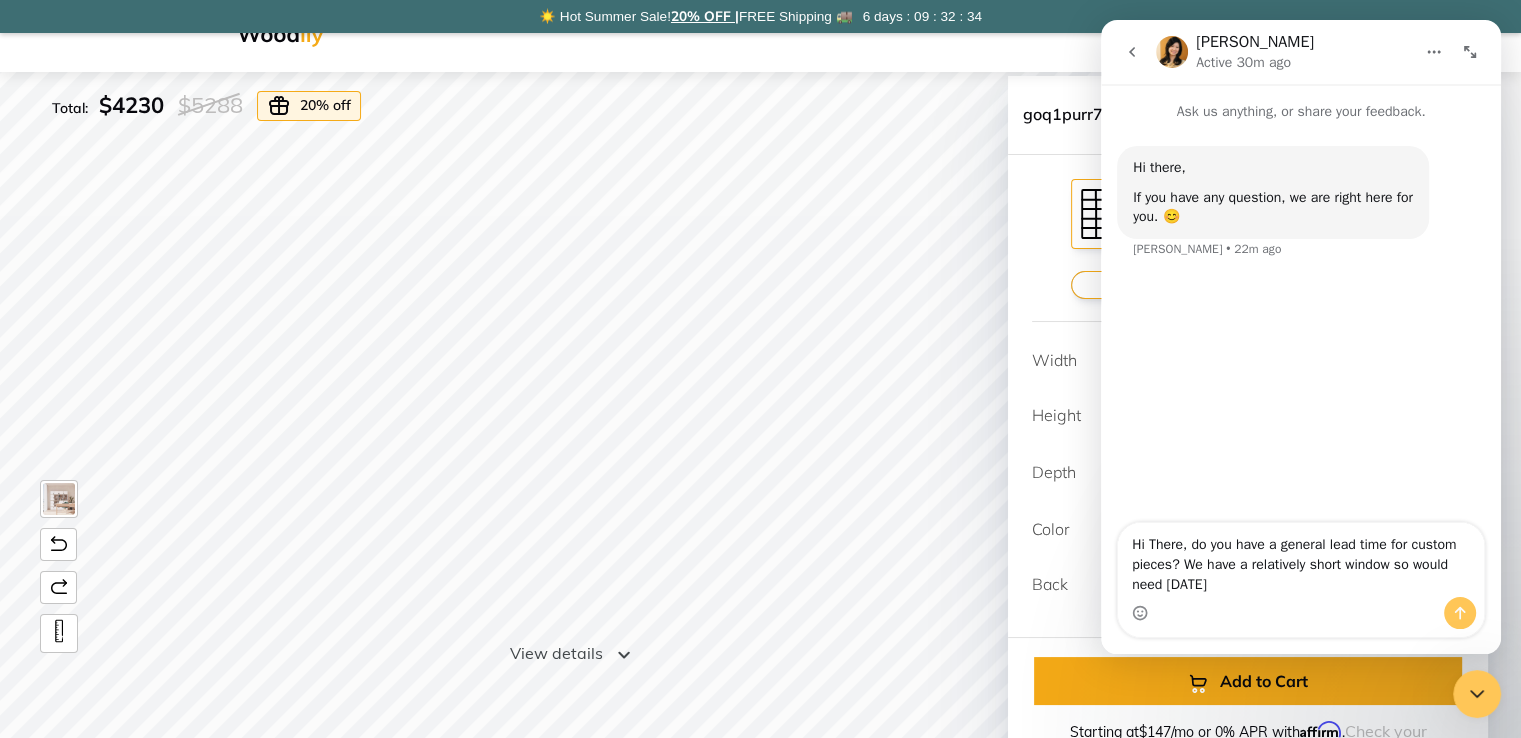 type on "Hi There, do you have a general lead time for custom pieces? We have a relatively short window so would need in 6 weeks" 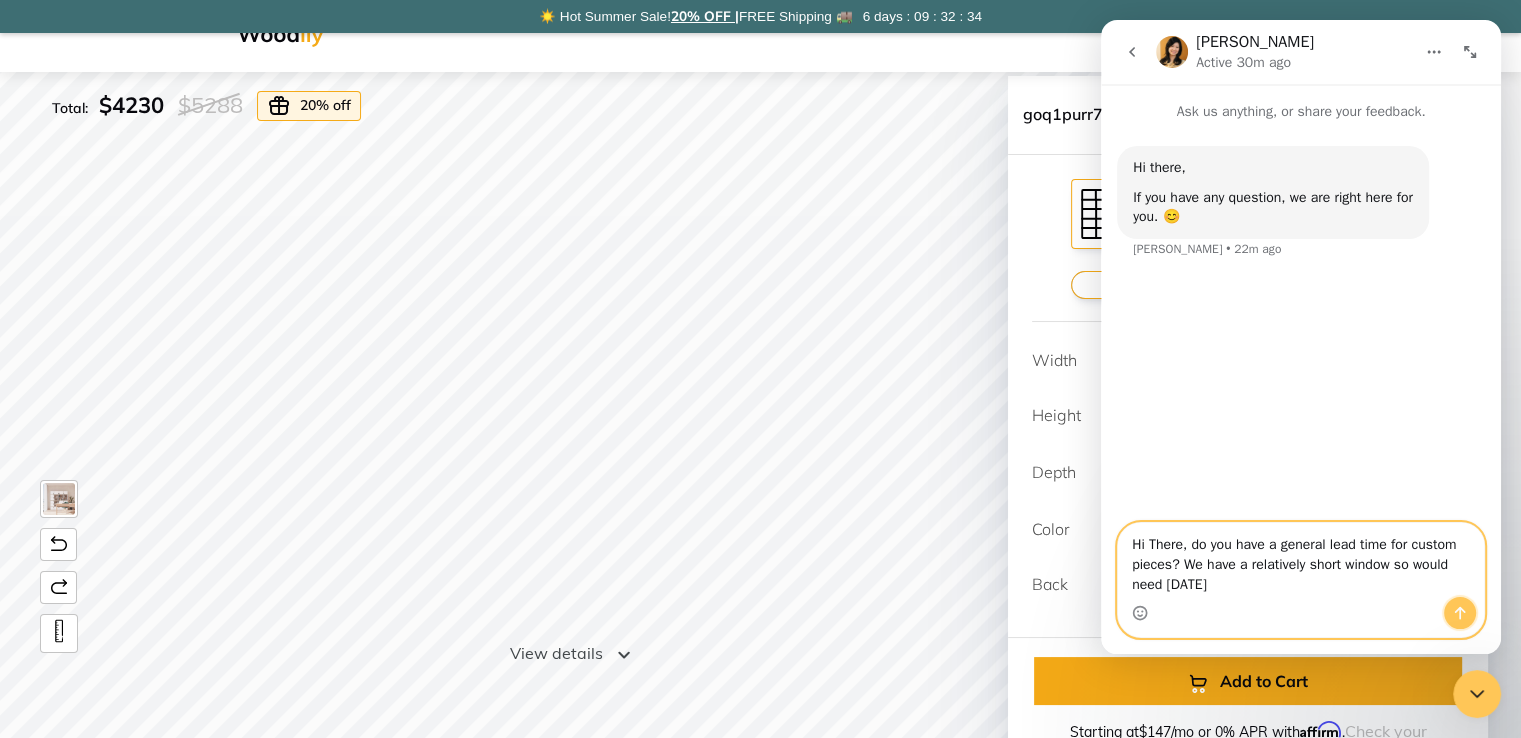 click 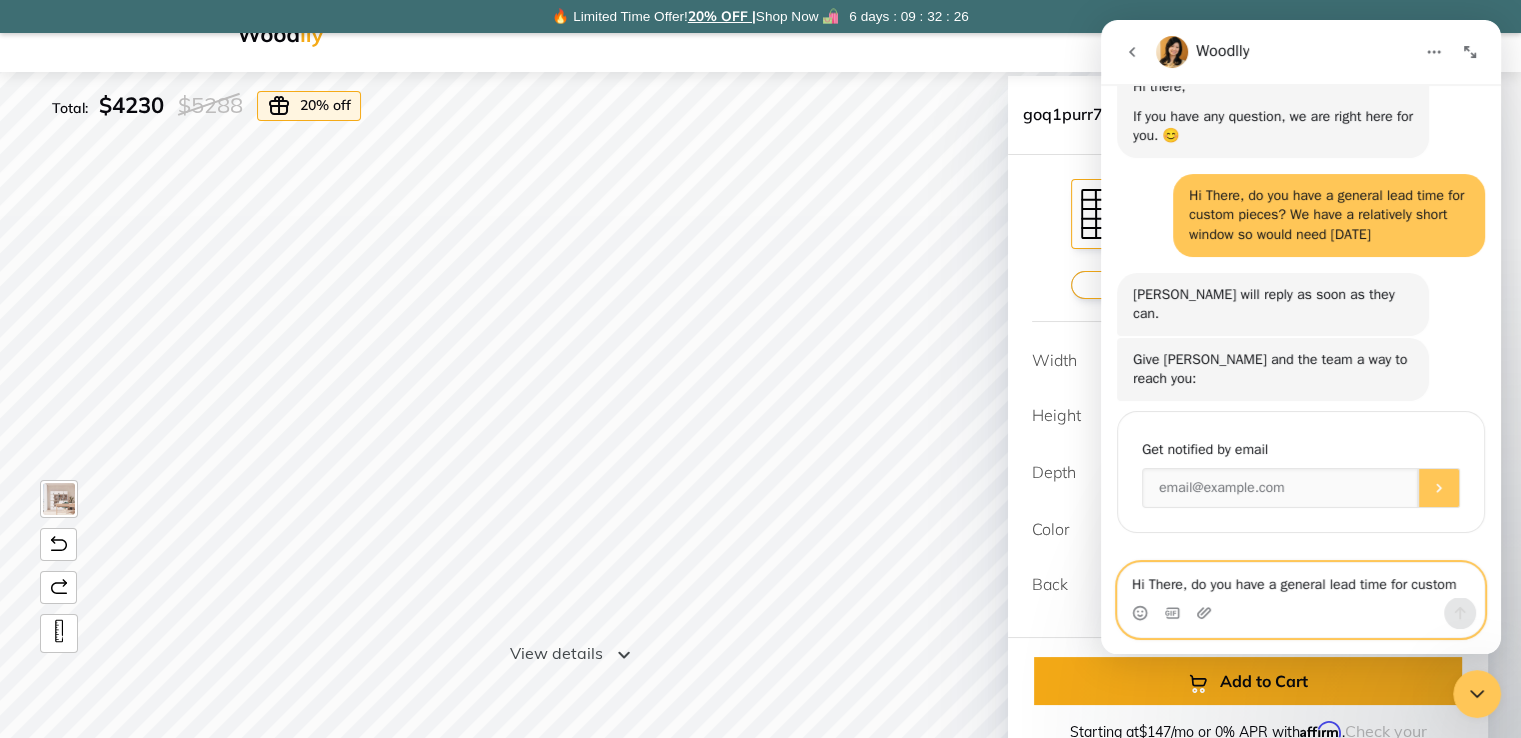 scroll, scrollTop: 96, scrollLeft: 0, axis: vertical 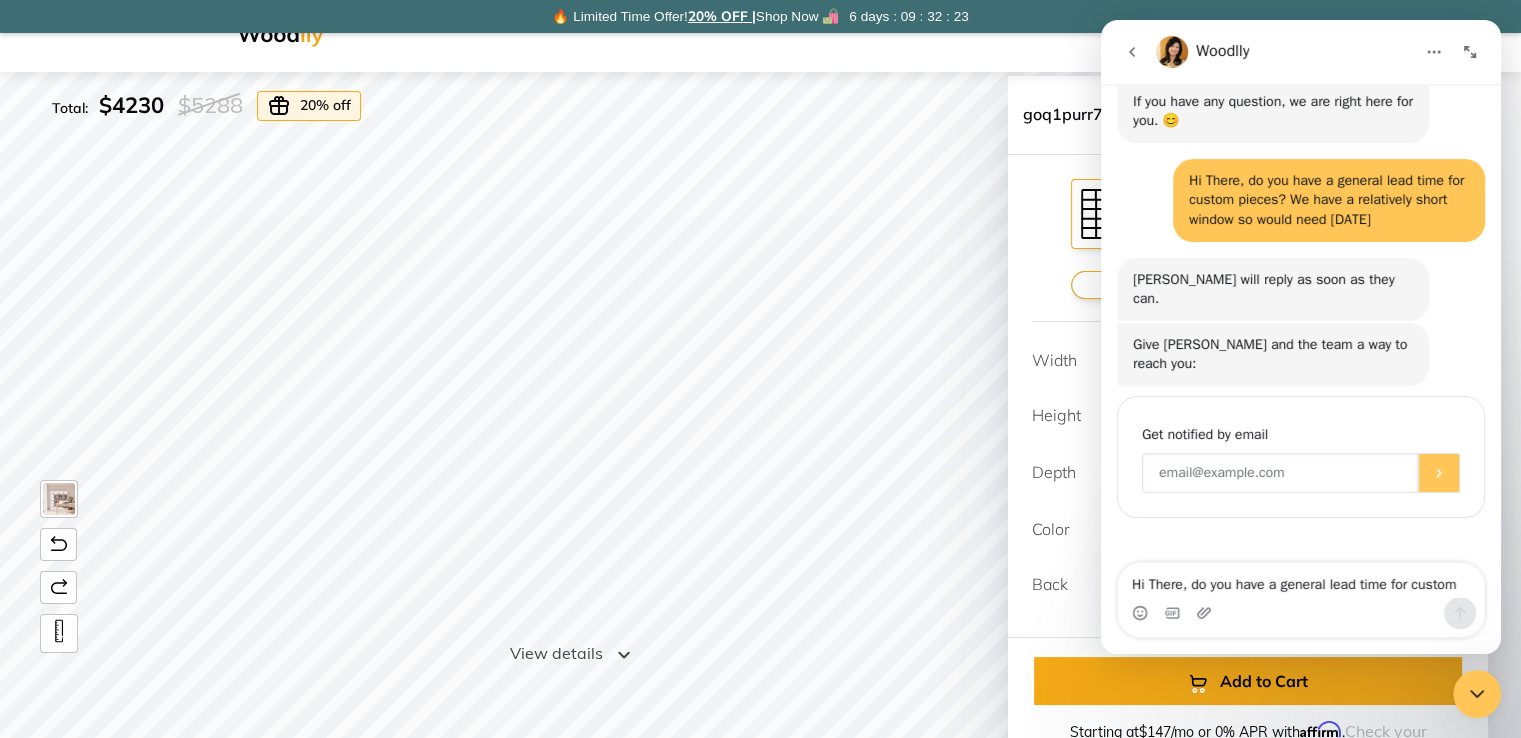 click at bounding box center (1280, 473) 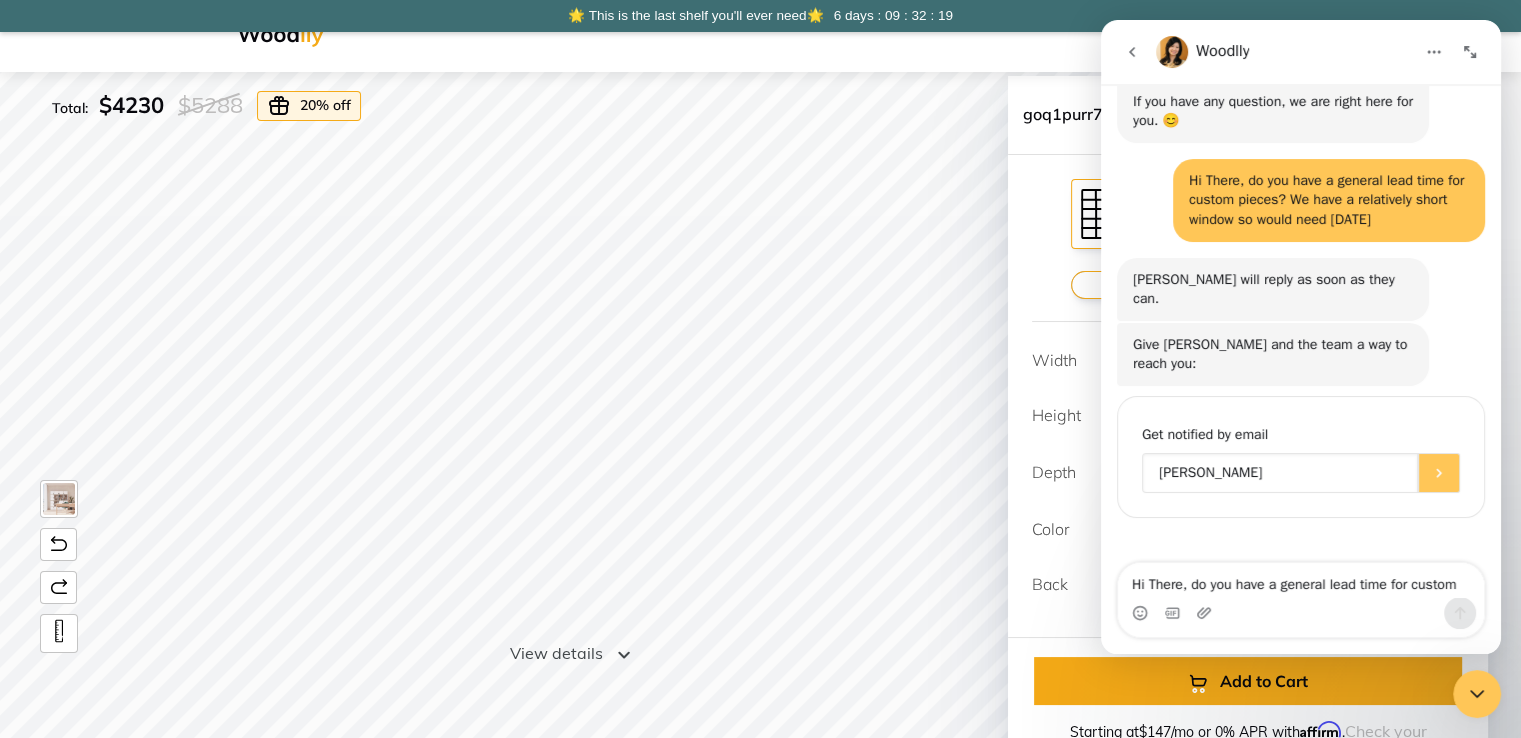 type on "allison@studio-blair.com" 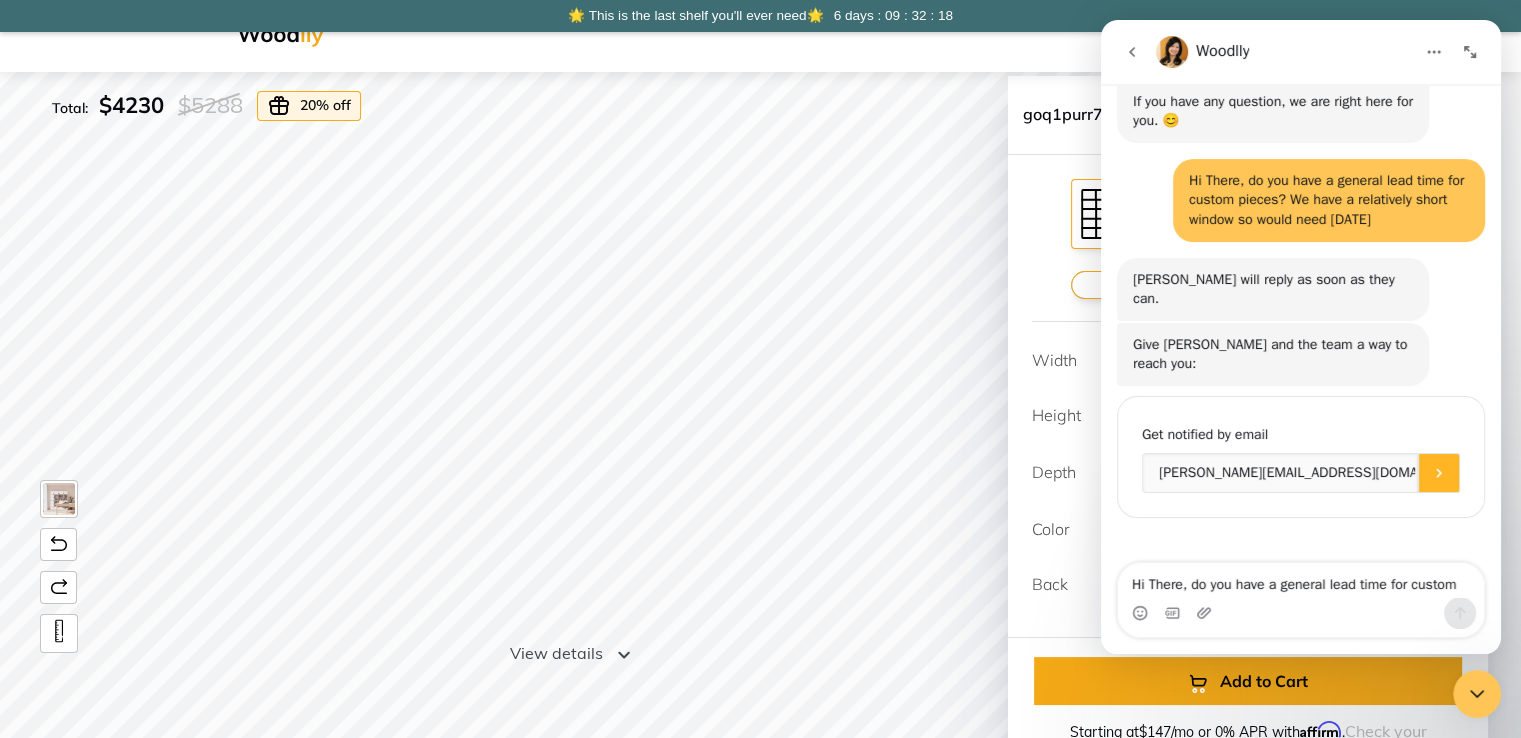 click 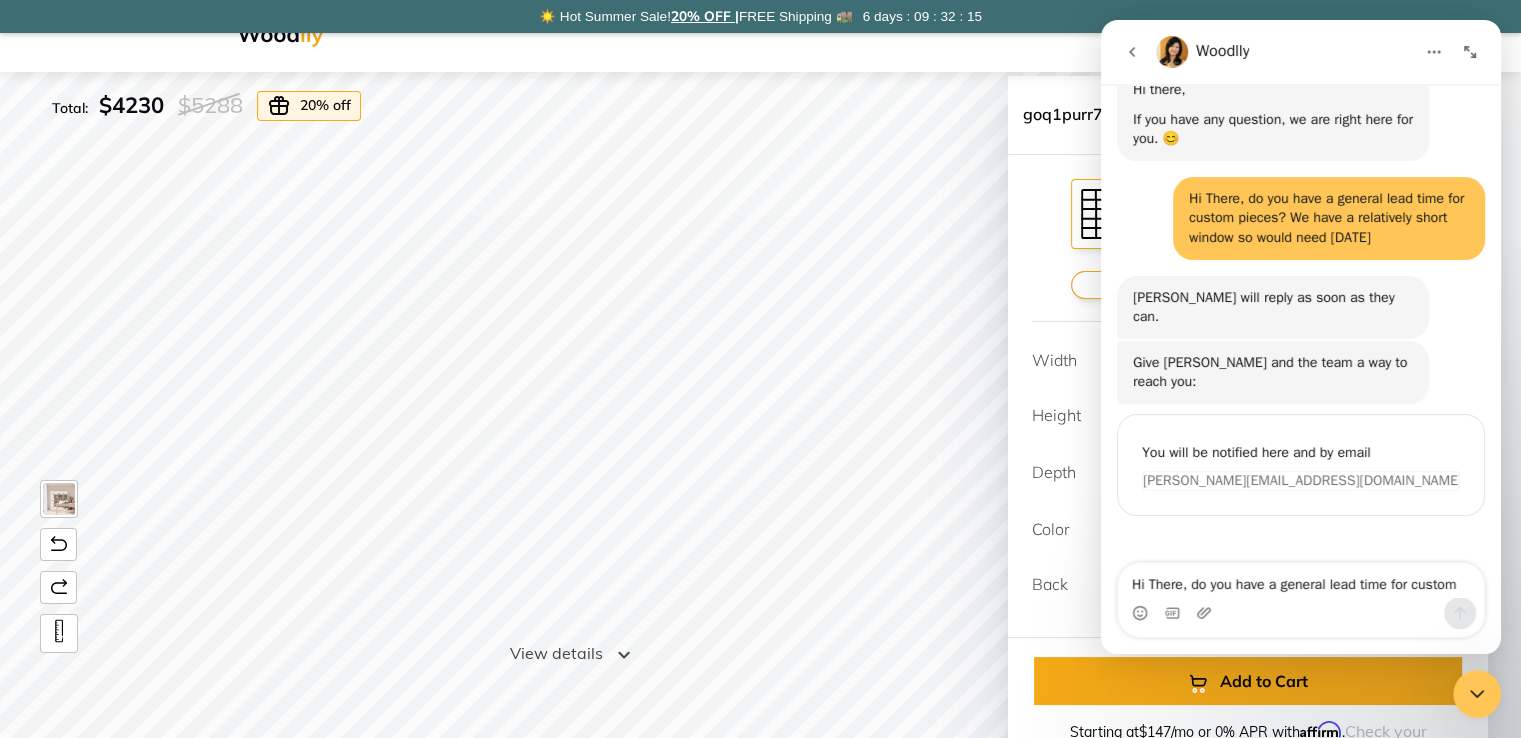 scroll, scrollTop: 76, scrollLeft: 0, axis: vertical 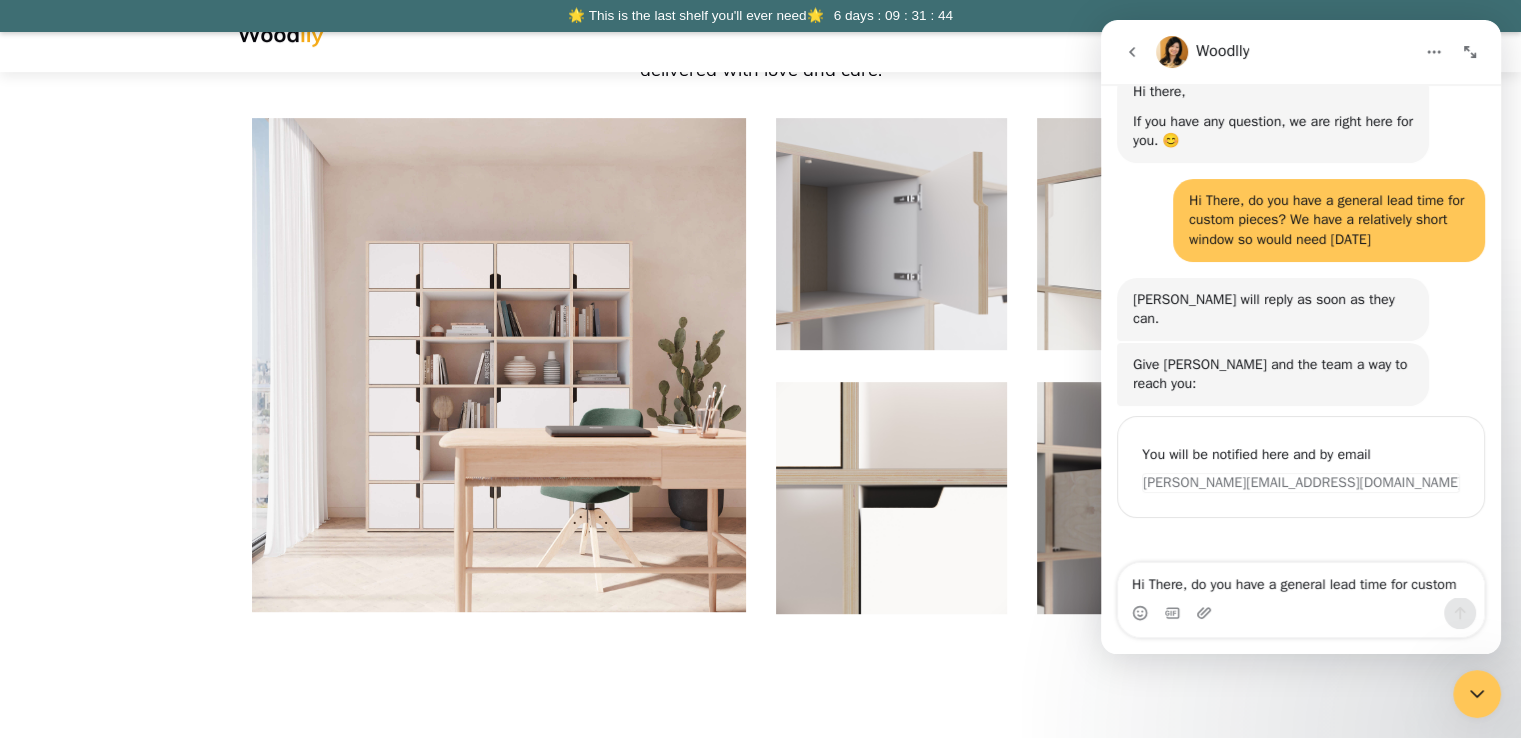 click at bounding box center [892, 234] 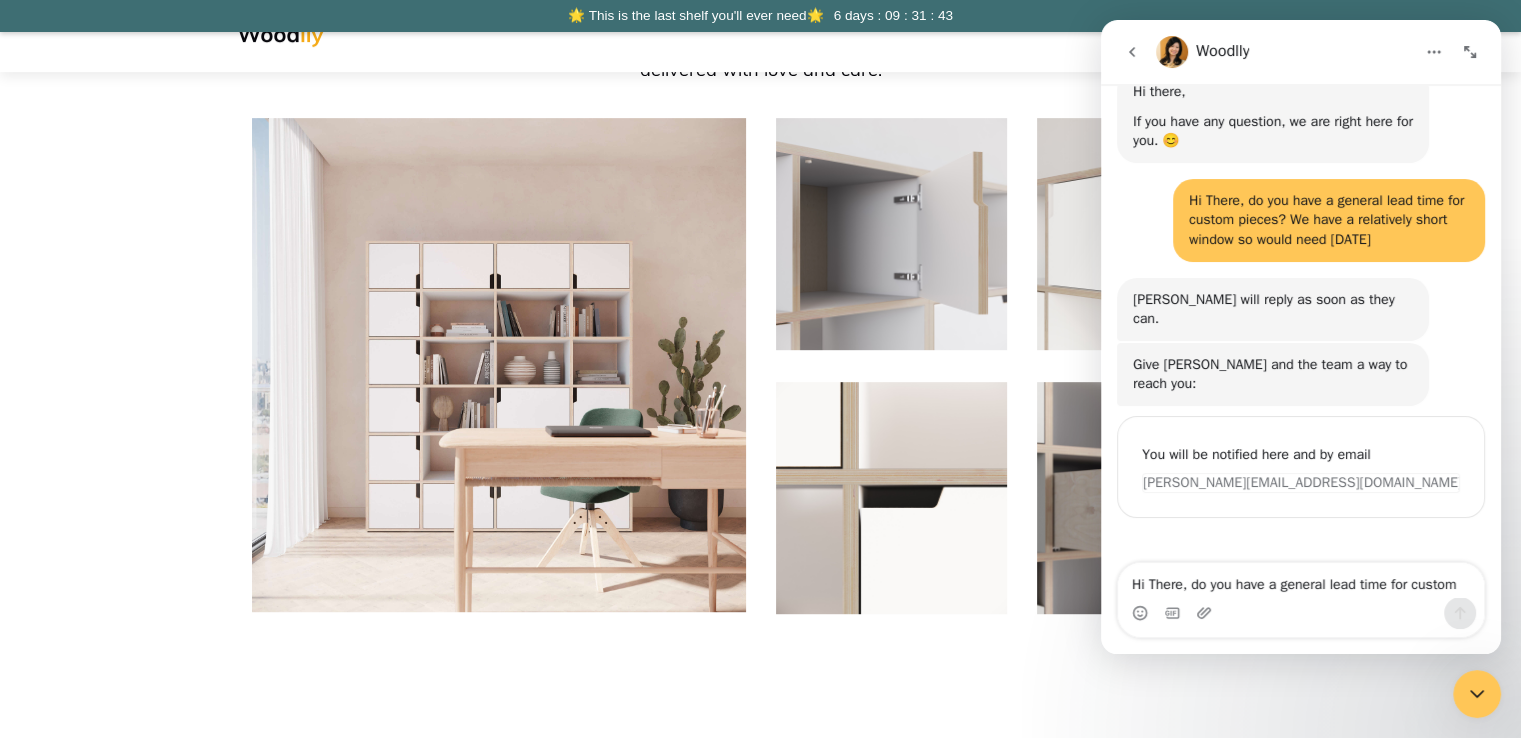 click 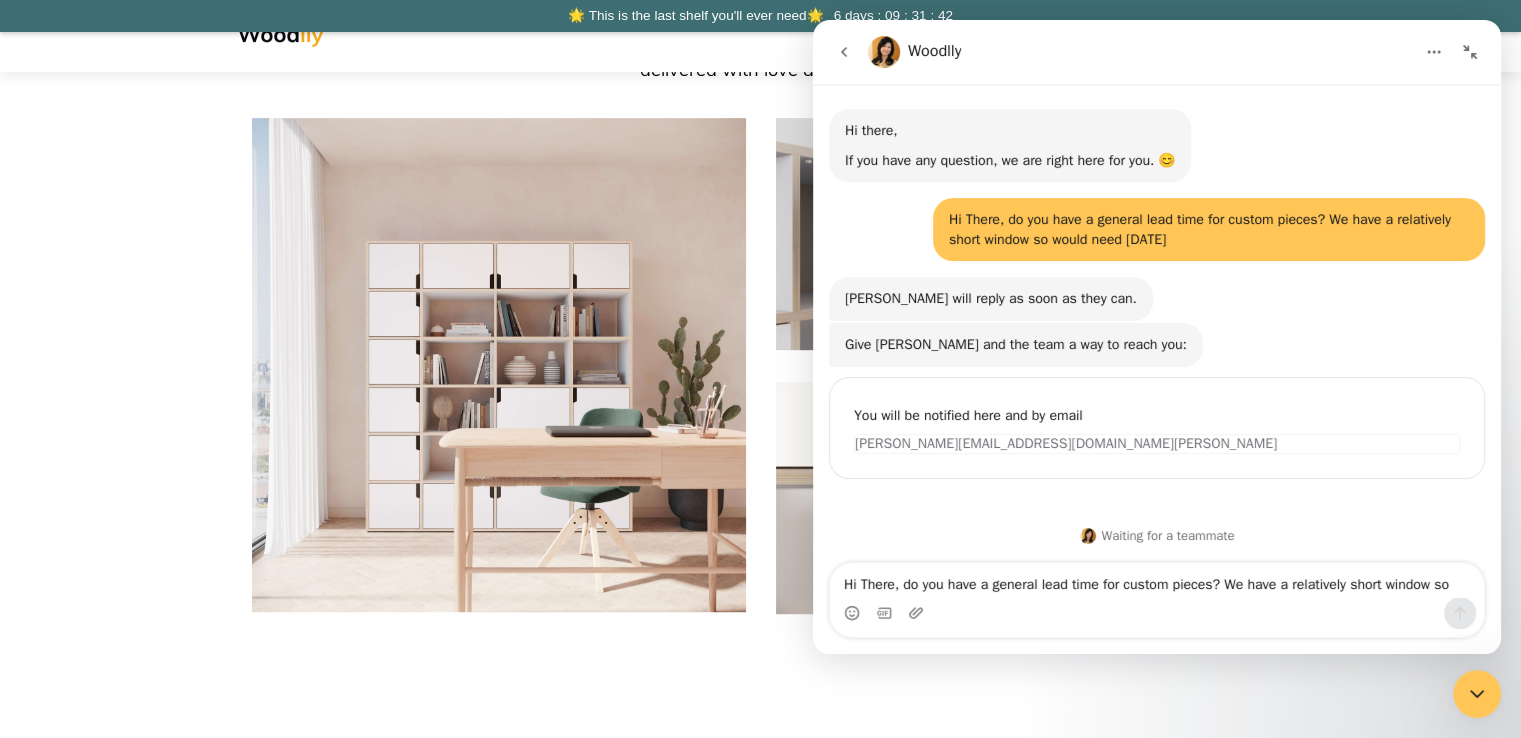 click 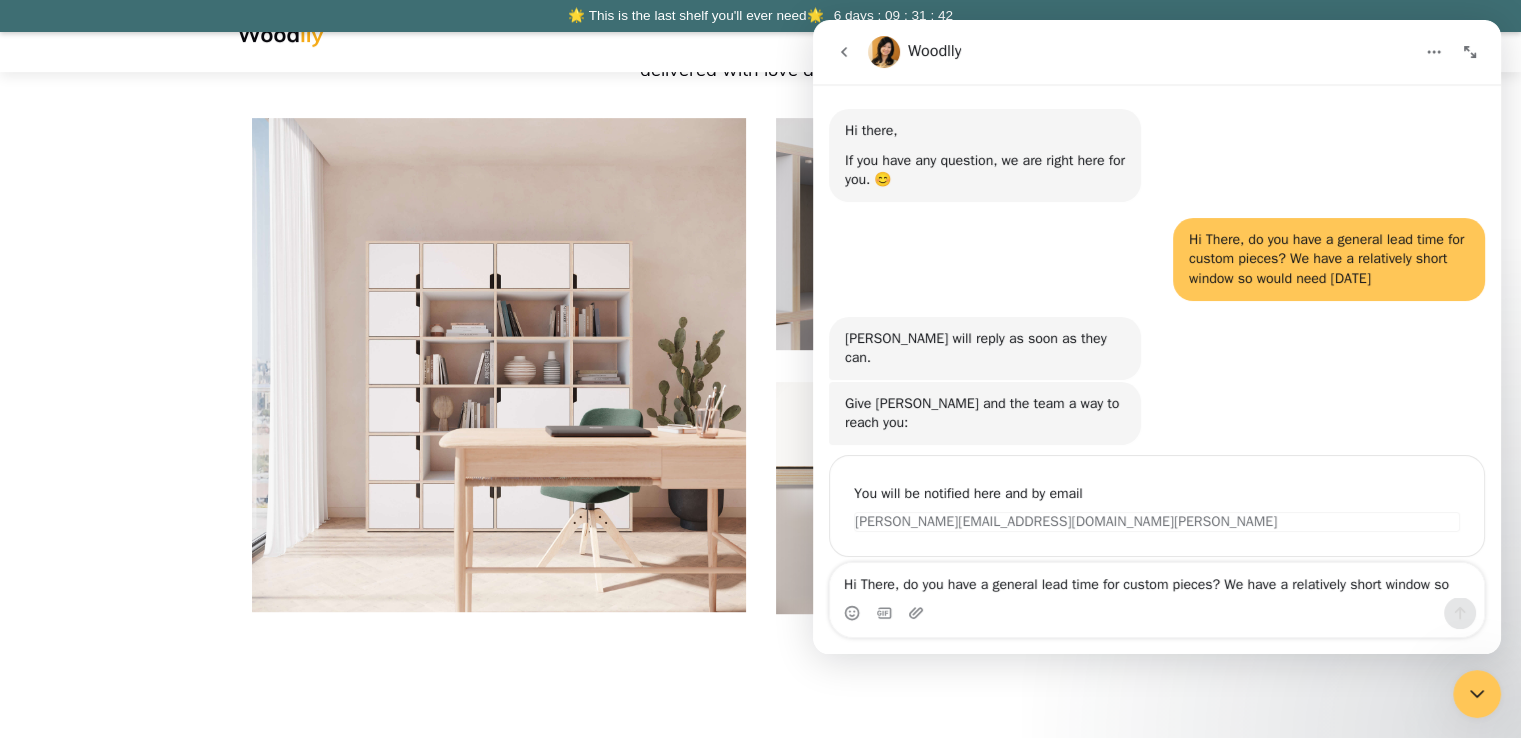 scroll, scrollTop: 76, scrollLeft: 0, axis: vertical 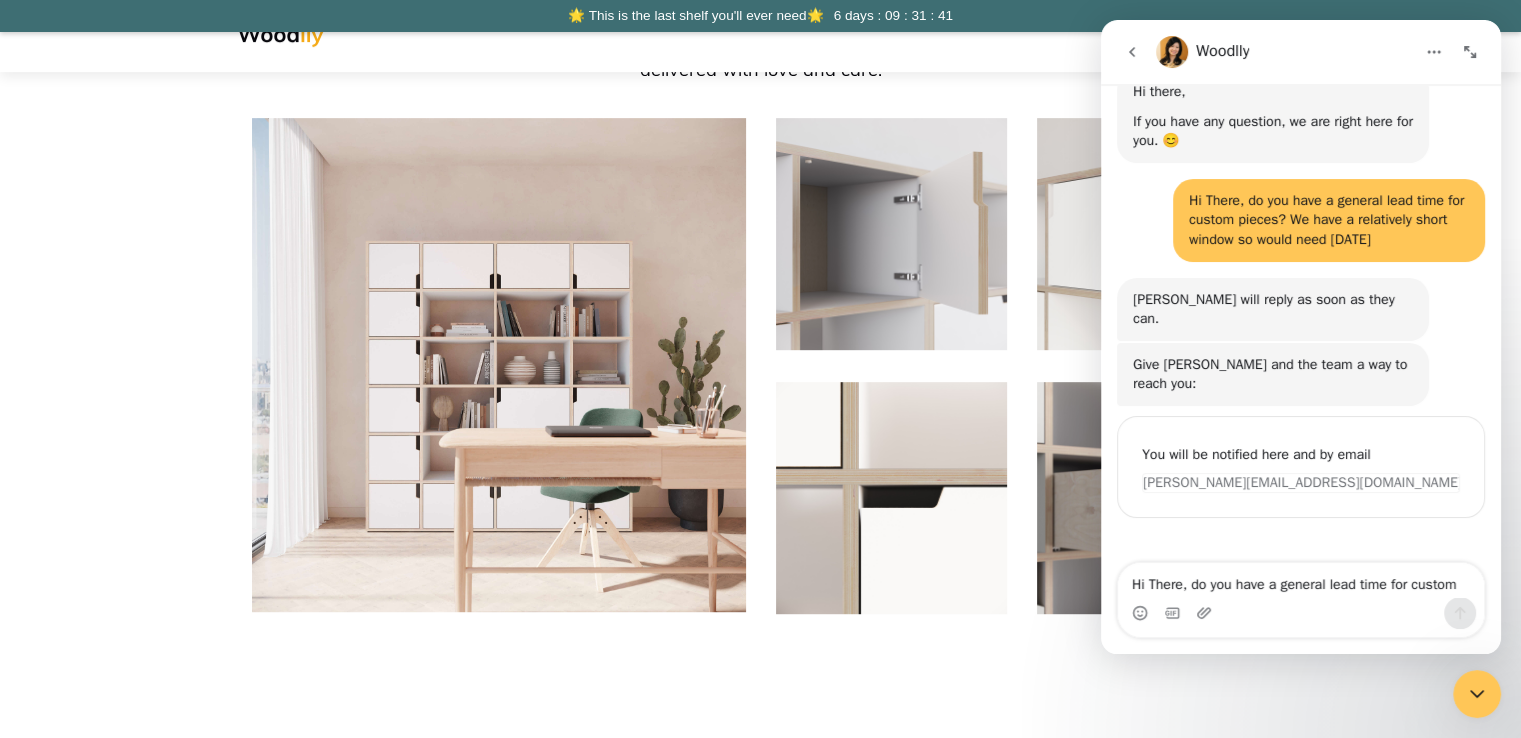 click 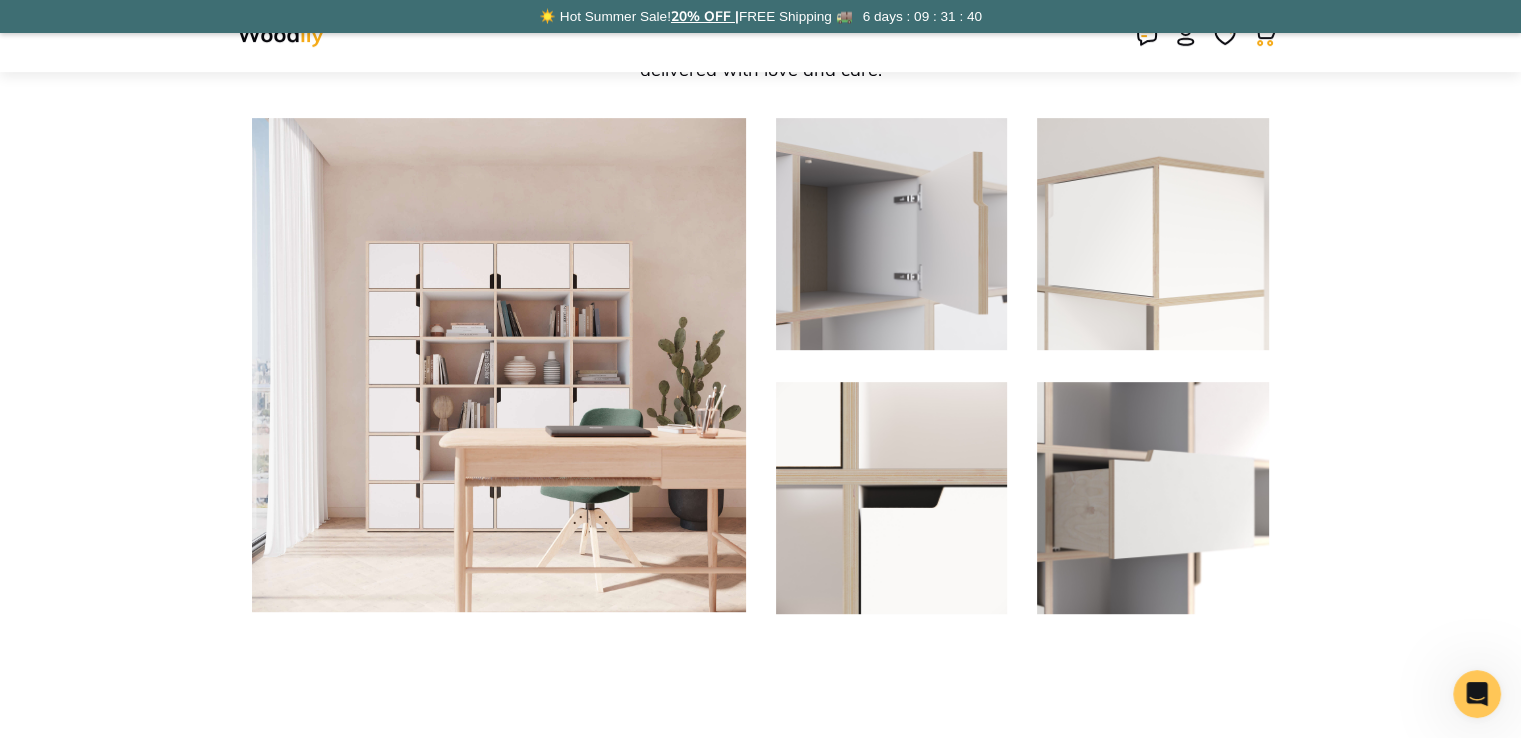 scroll, scrollTop: 0, scrollLeft: 0, axis: both 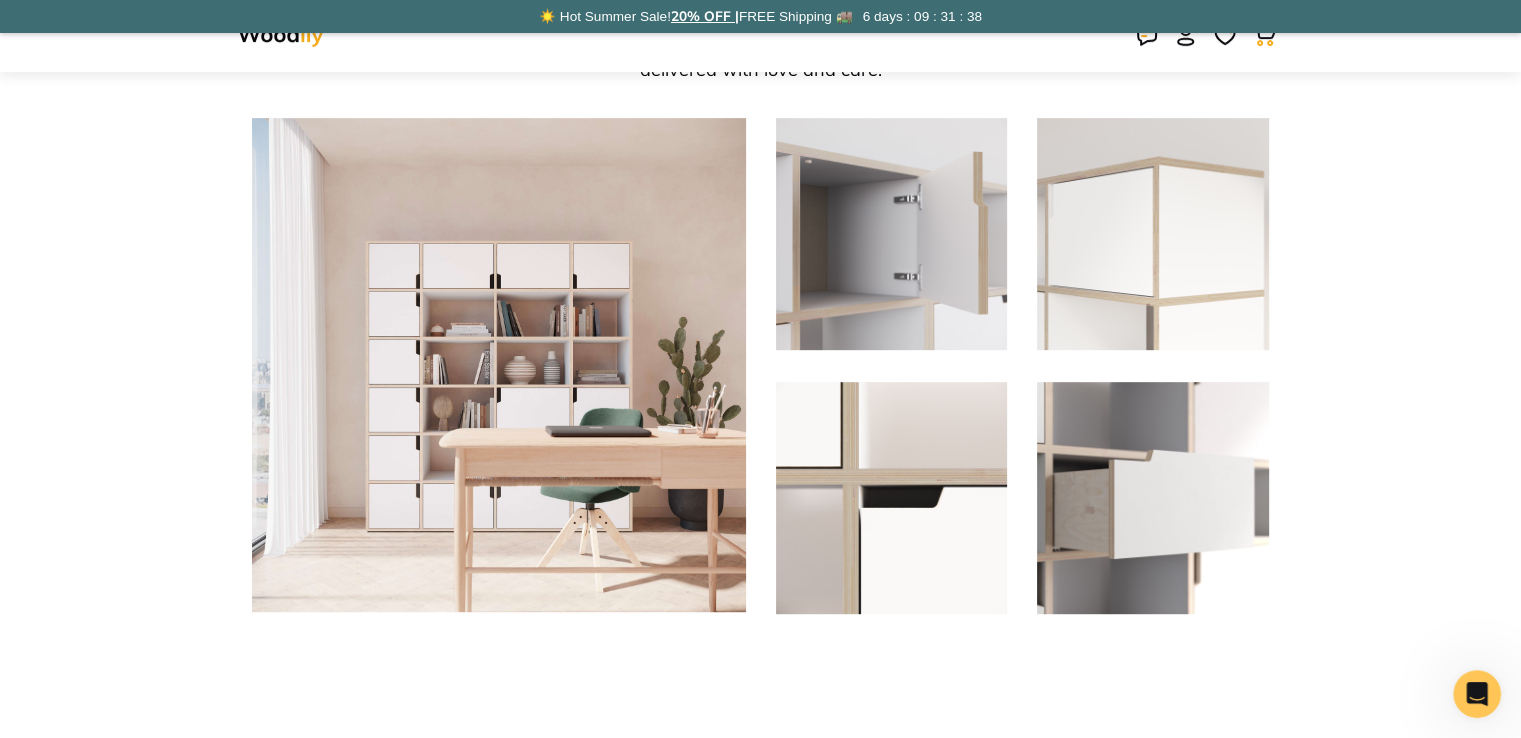 click at bounding box center (892, 498) 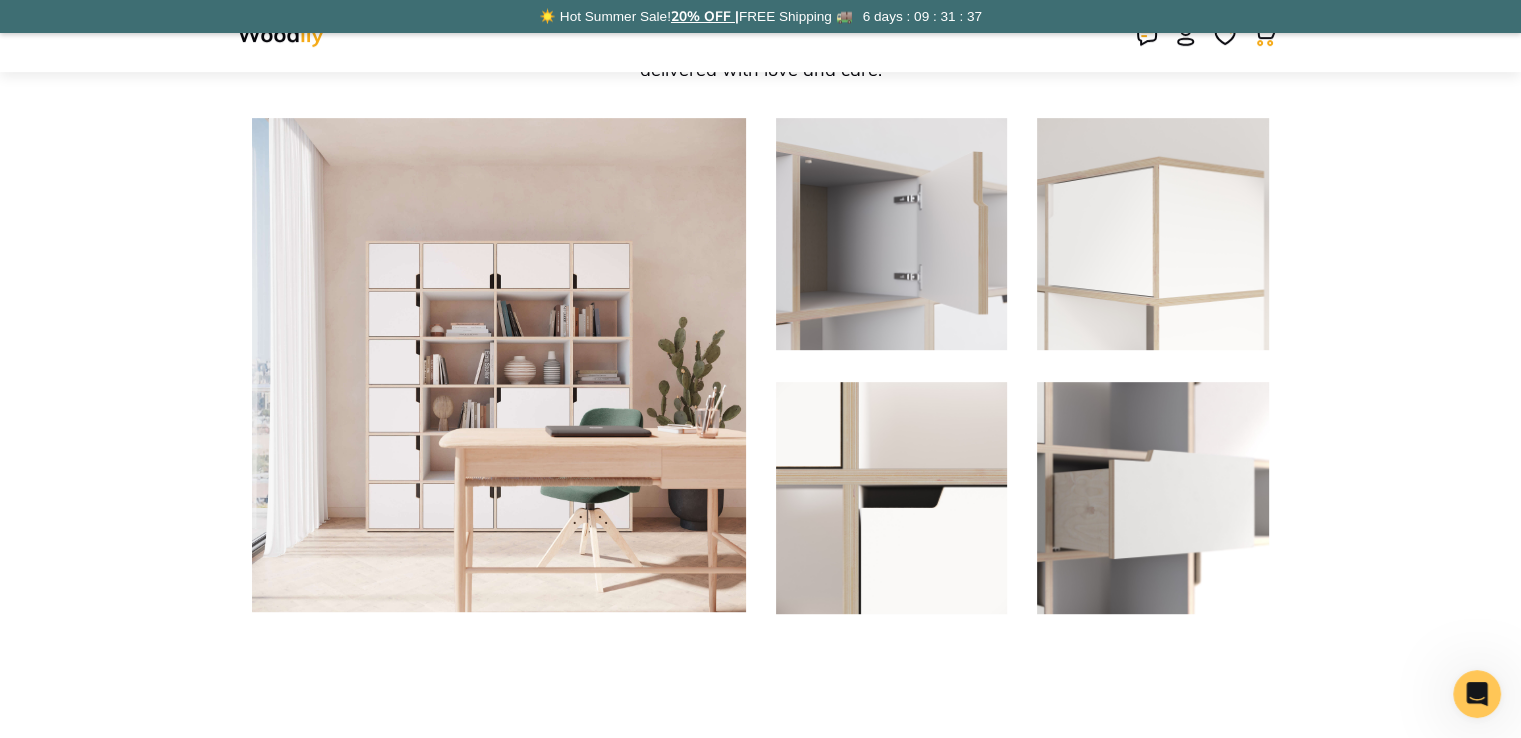 click at bounding box center [1153, 498] 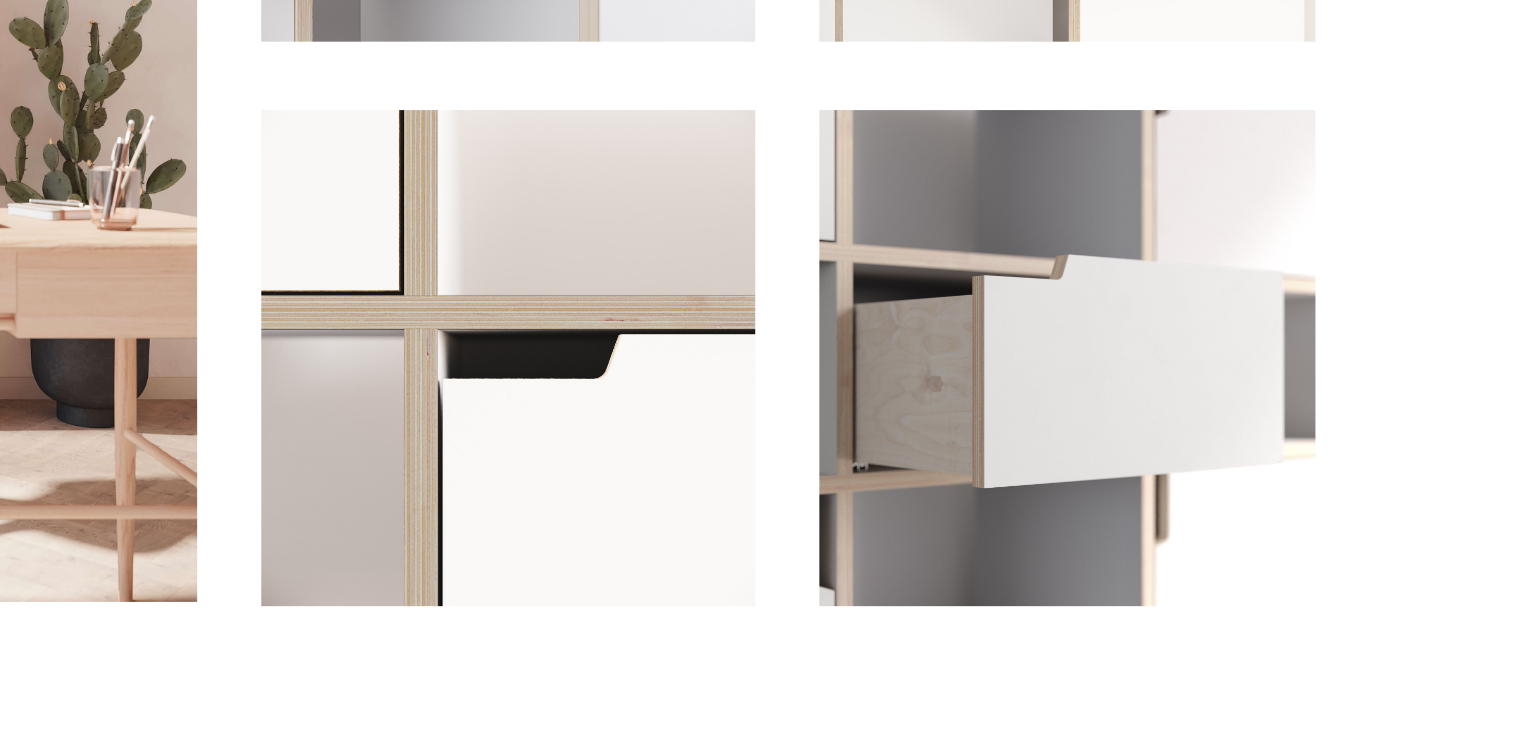 scroll, scrollTop: 935, scrollLeft: 0, axis: vertical 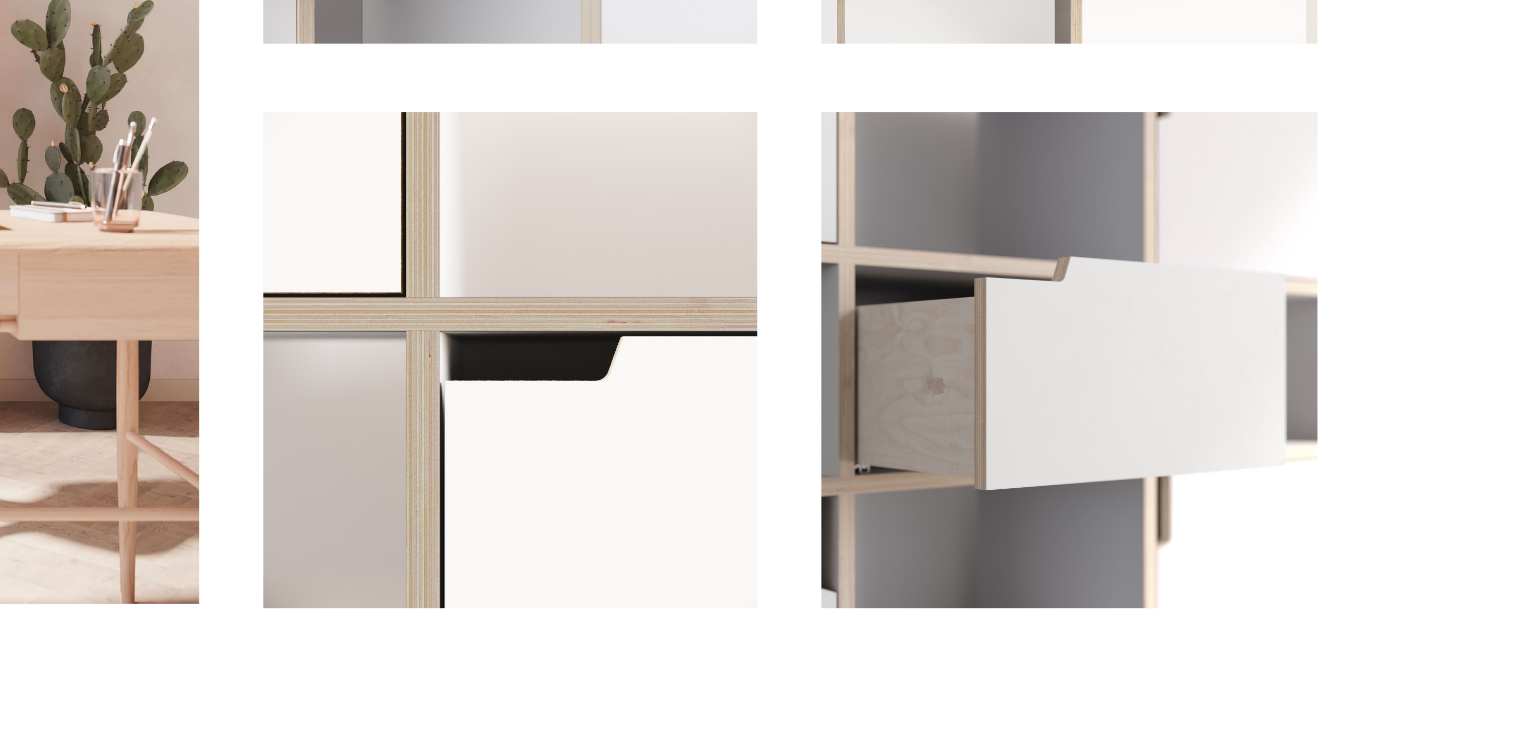 drag, startPoint x: 853, startPoint y: 355, endPoint x: 879, endPoint y: 342, distance: 29.068884 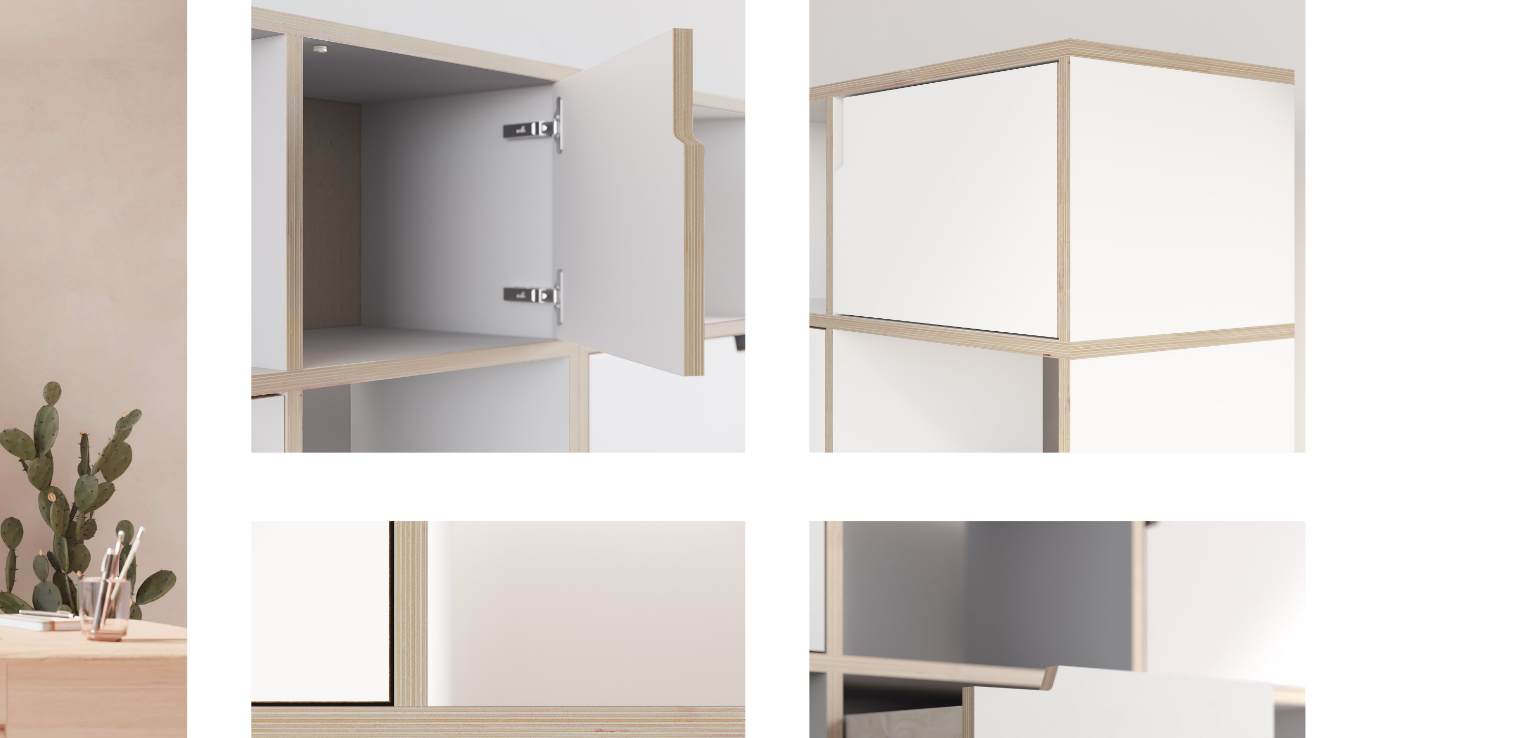 scroll, scrollTop: 935, scrollLeft: 0, axis: vertical 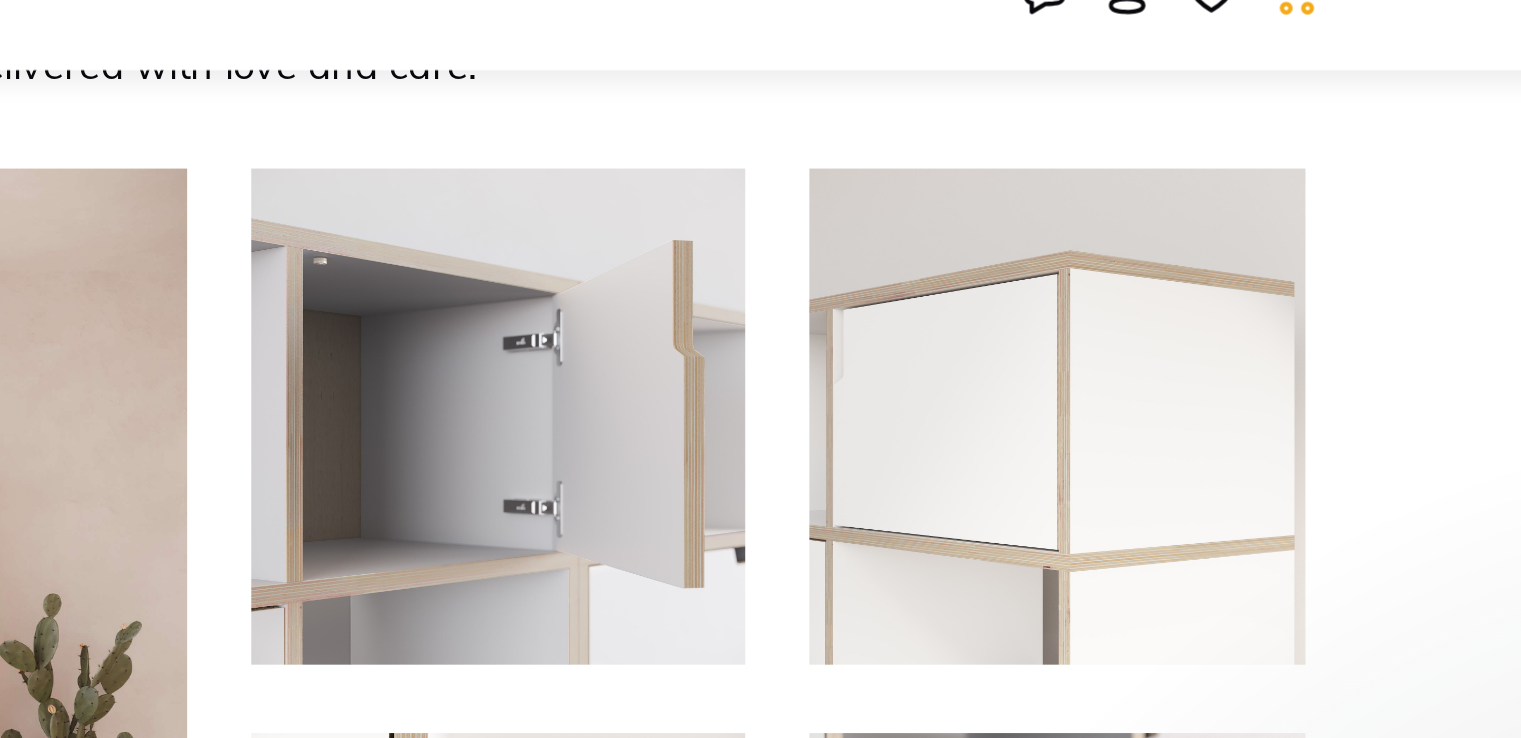 click on "See it in Detail
All Woodlly products are made and delivered with love and care." at bounding box center (761, 306) 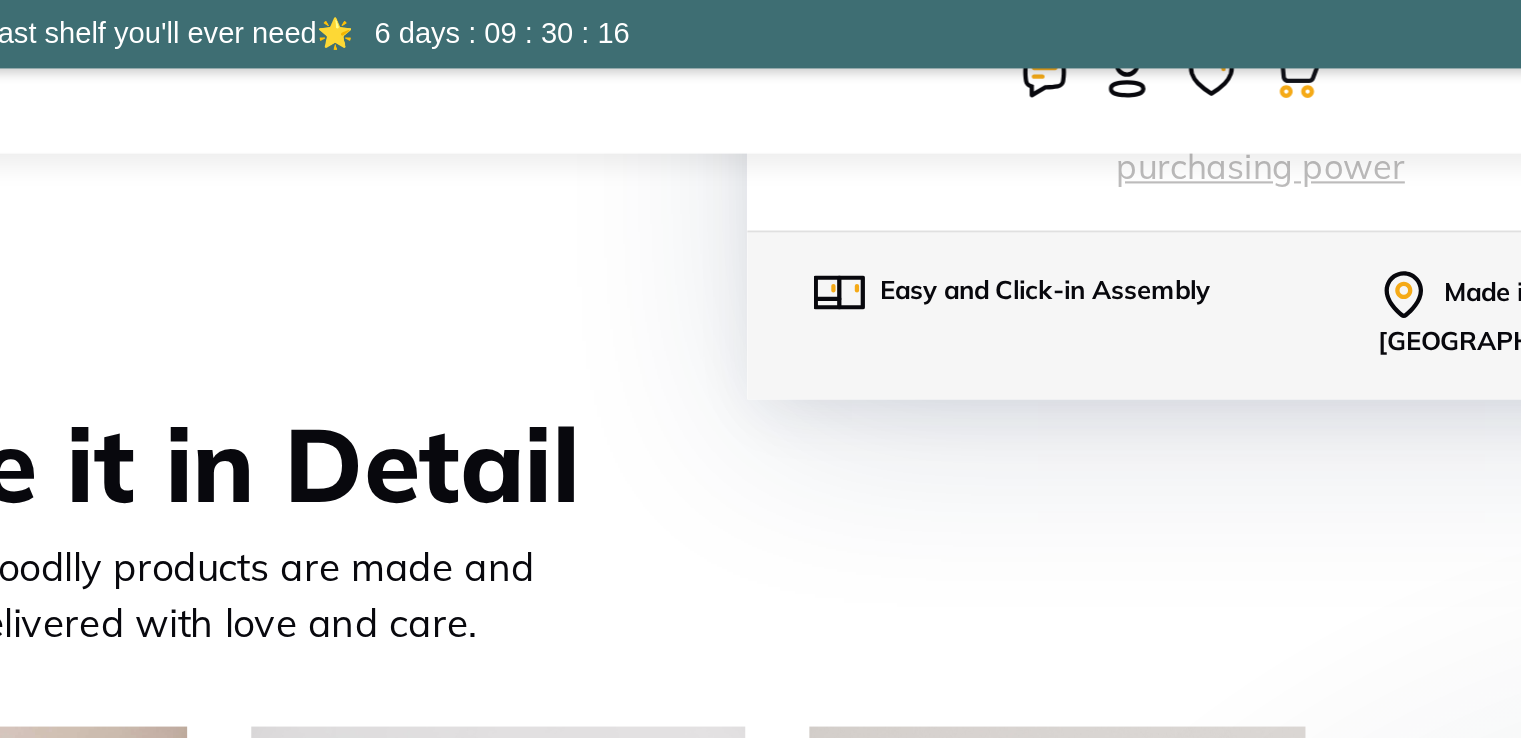 scroll, scrollTop: 599, scrollLeft: 0, axis: vertical 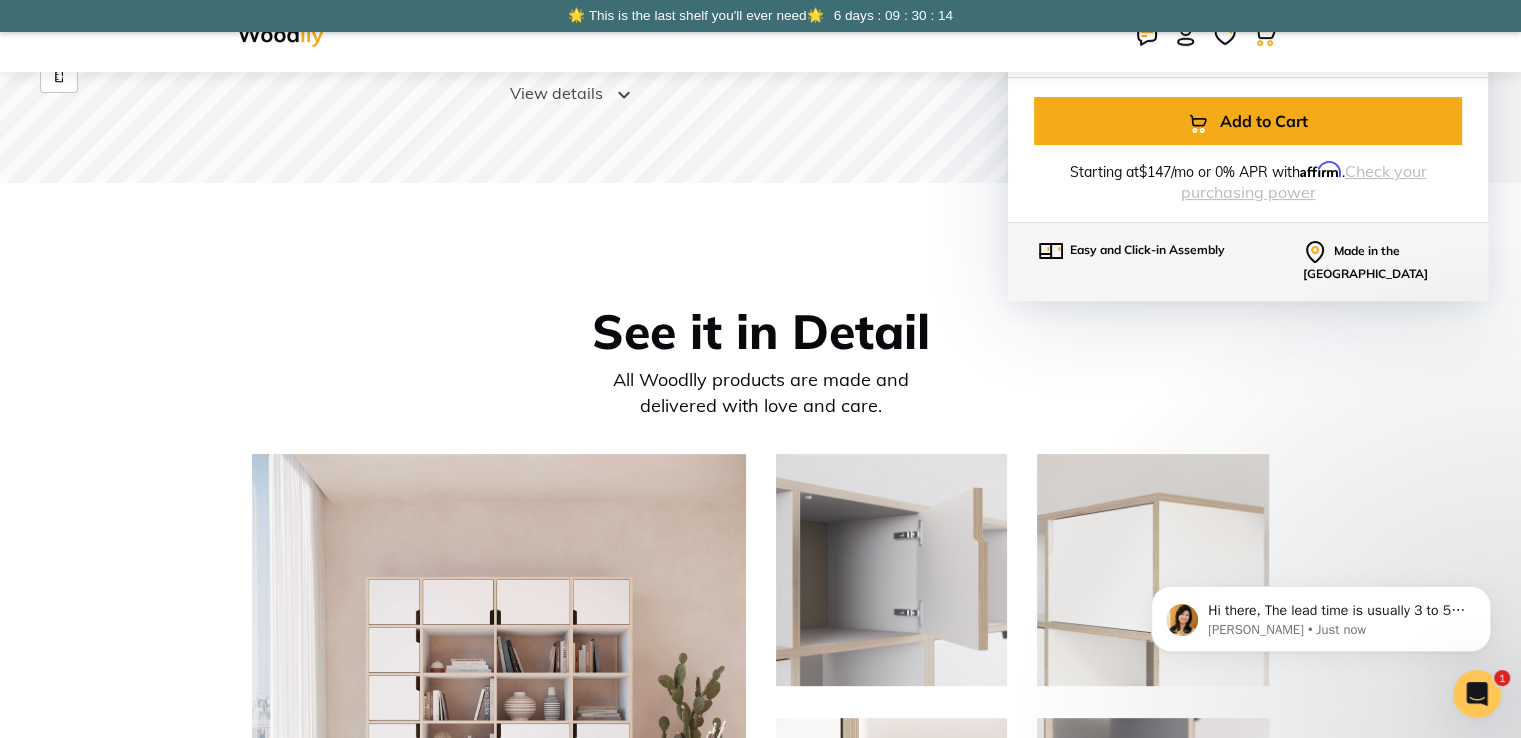 drag, startPoint x: 1340, startPoint y: 116, endPoint x: 97, endPoint y: 361, distance: 1266.9152 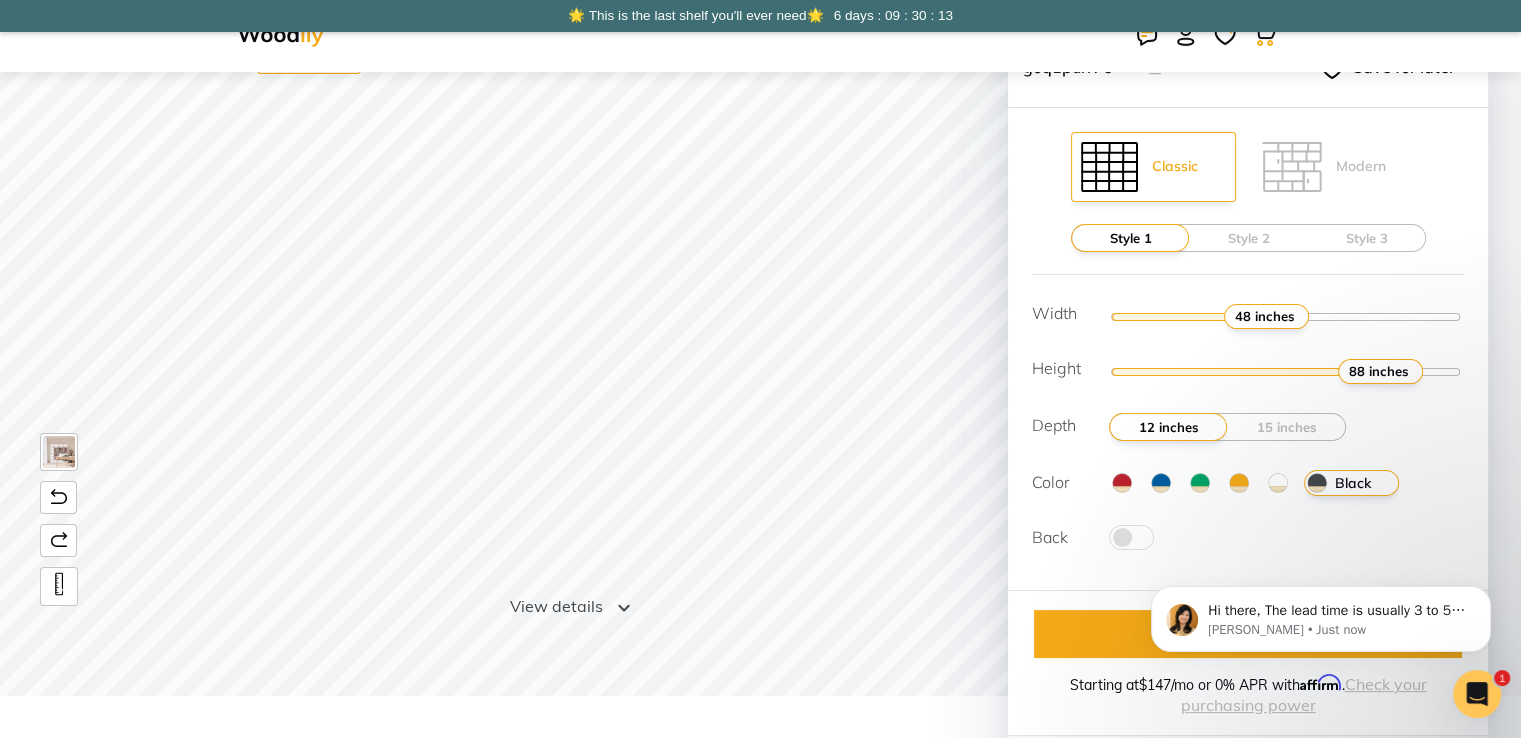 scroll, scrollTop: 0, scrollLeft: 0, axis: both 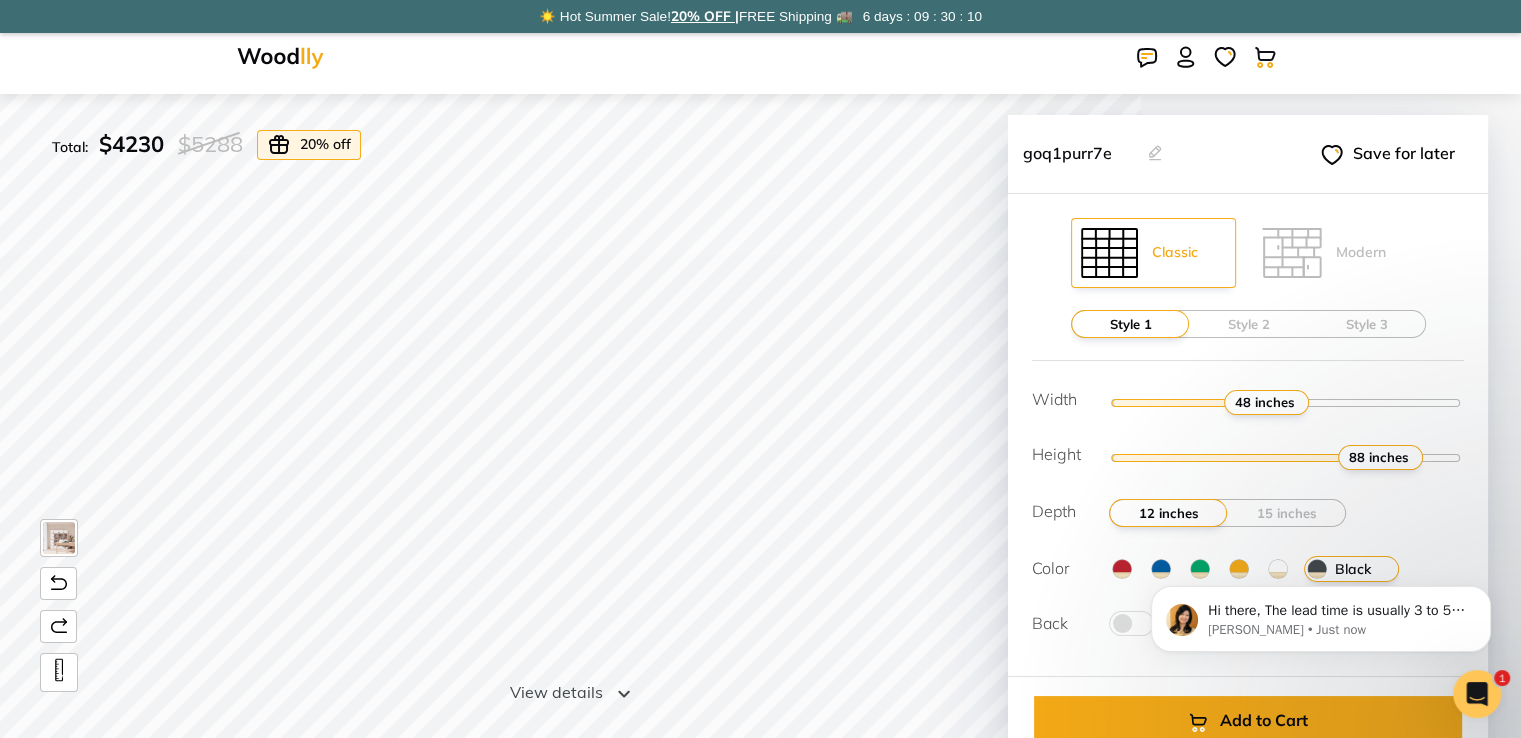 click at bounding box center (280, 58) 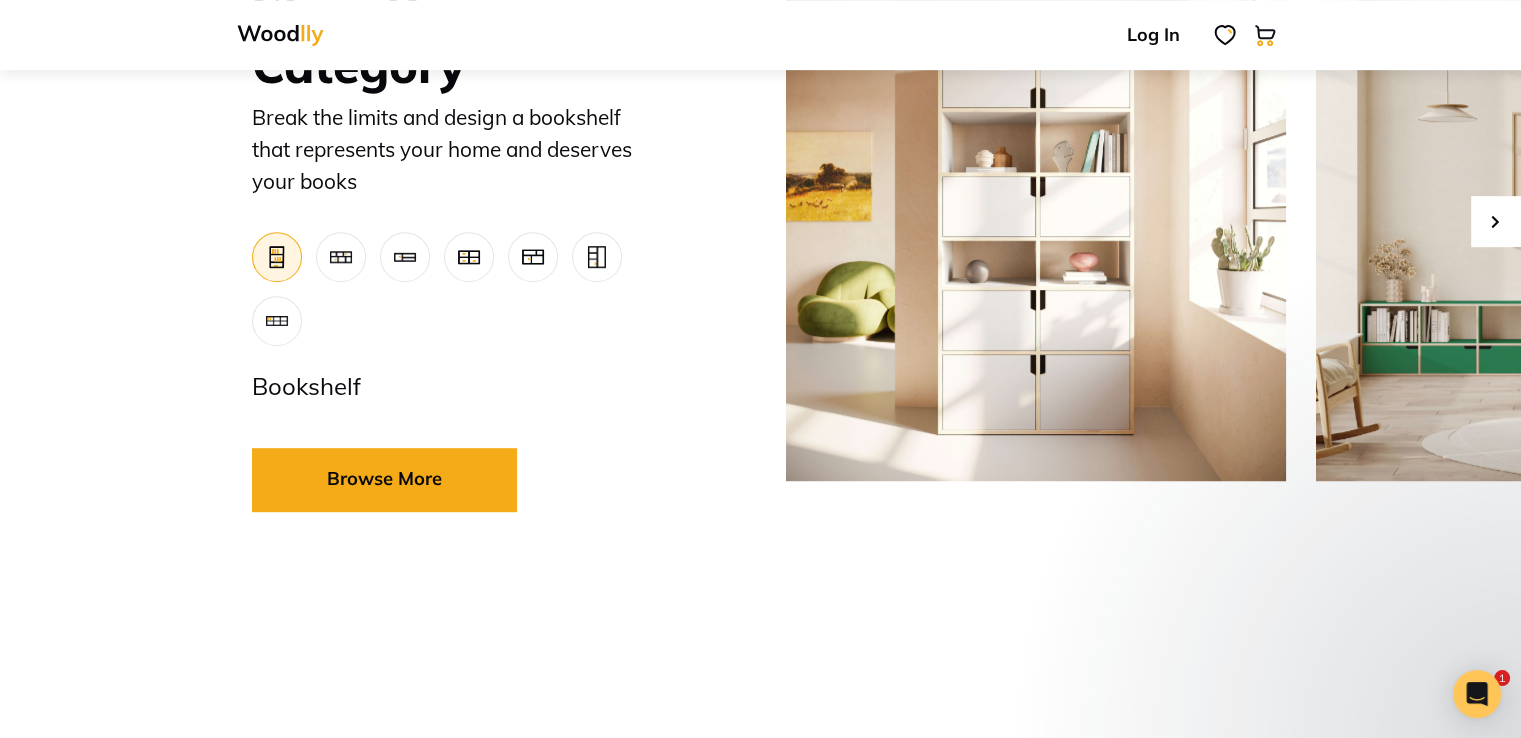 scroll, scrollTop: 894, scrollLeft: 0, axis: vertical 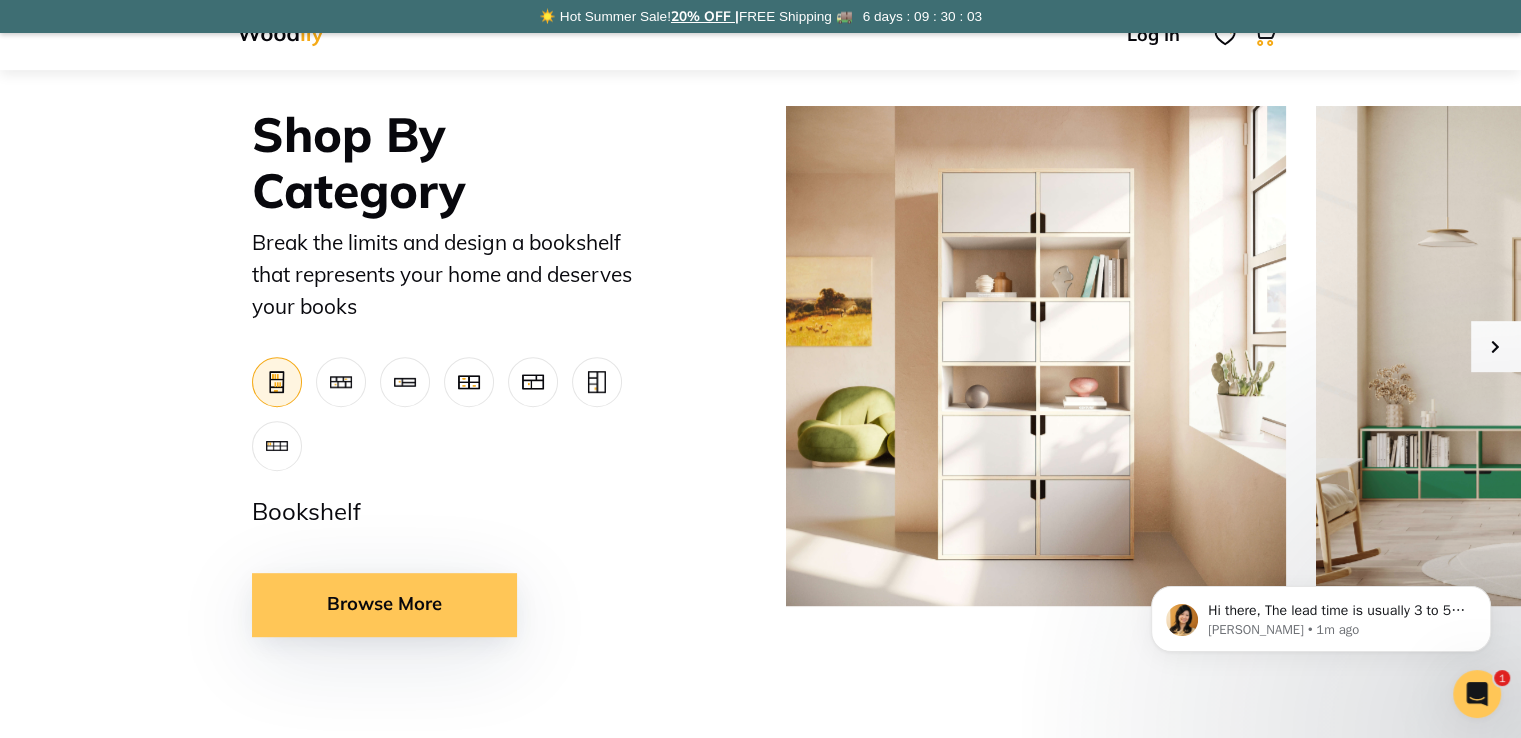 click on "Browse More" at bounding box center (384, 605) 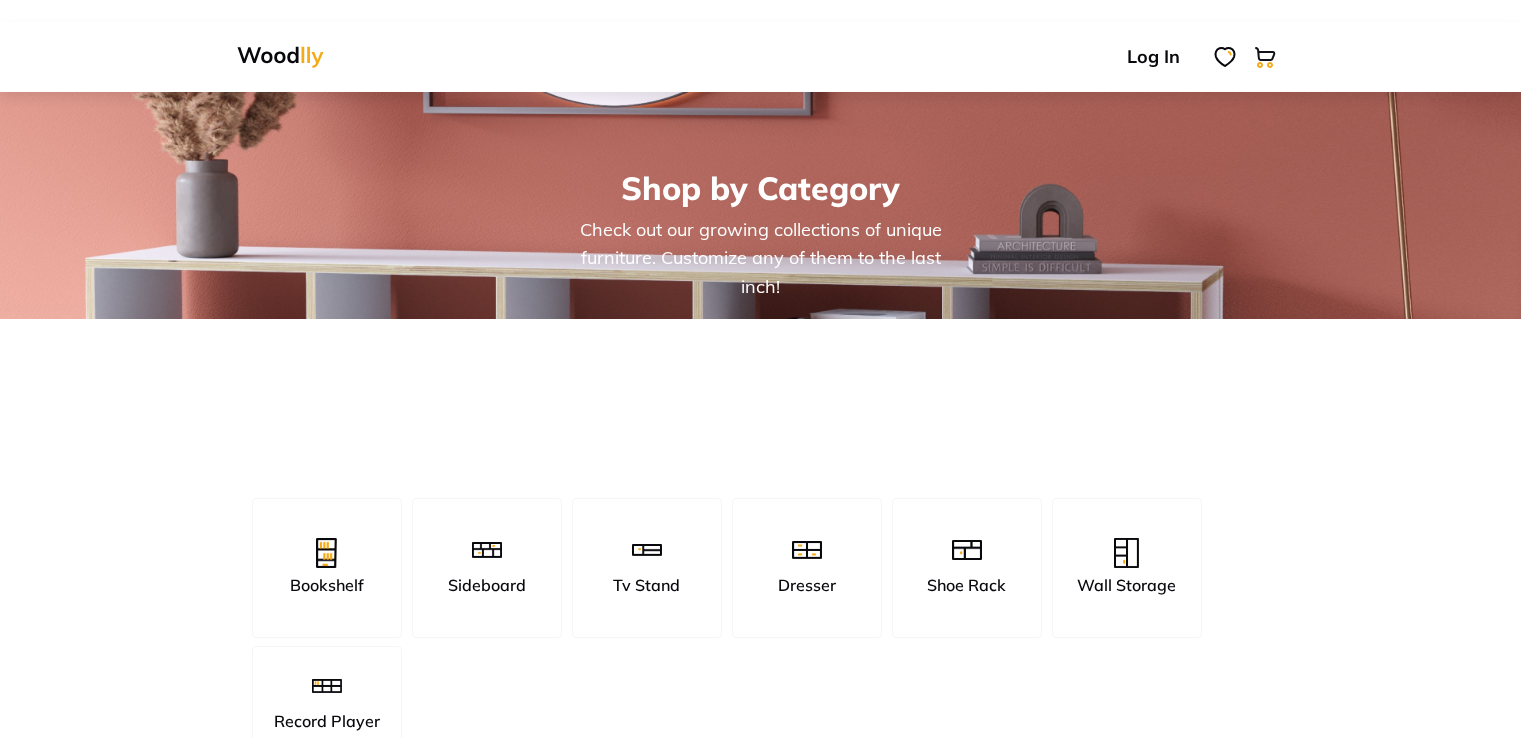 scroll, scrollTop: 0, scrollLeft: 0, axis: both 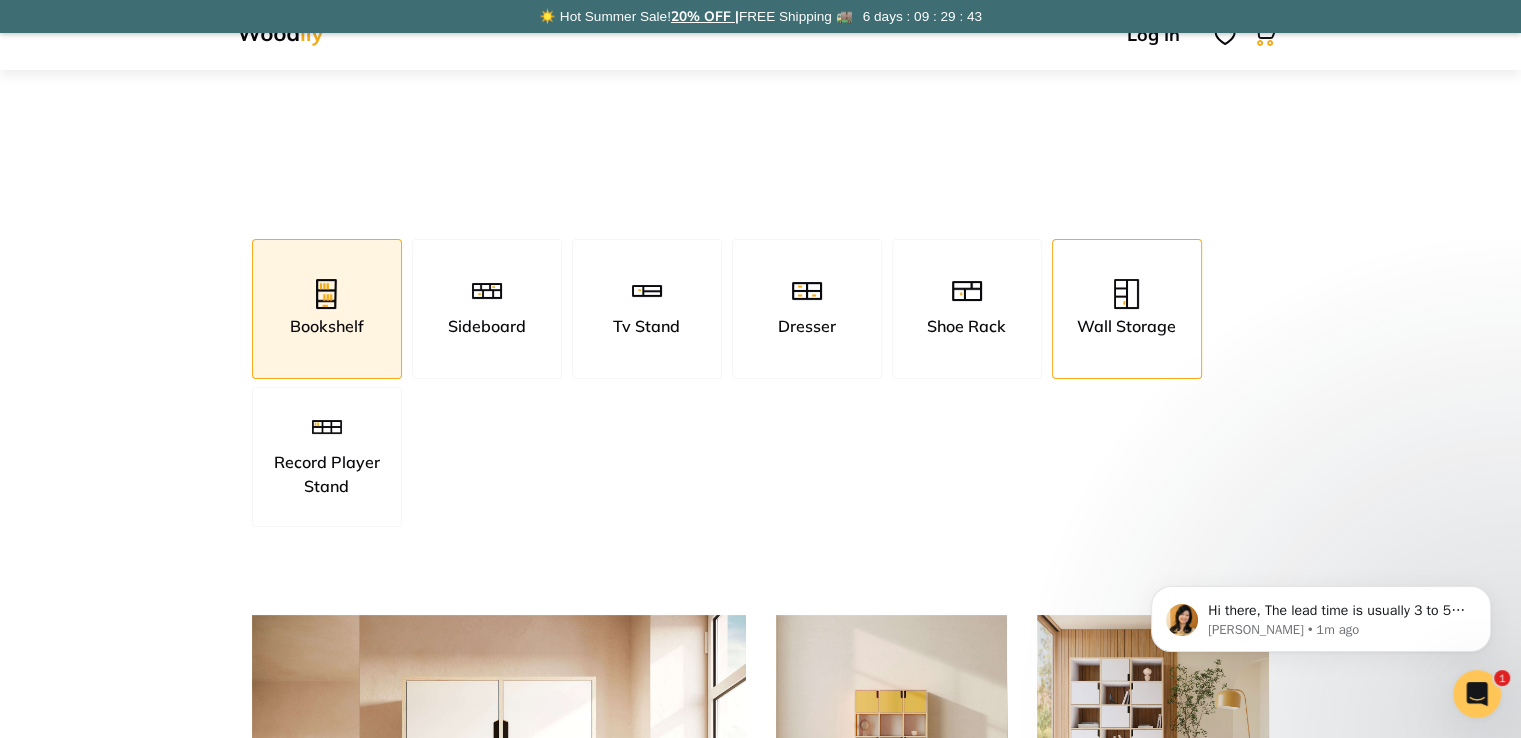 click at bounding box center (1126, 296) 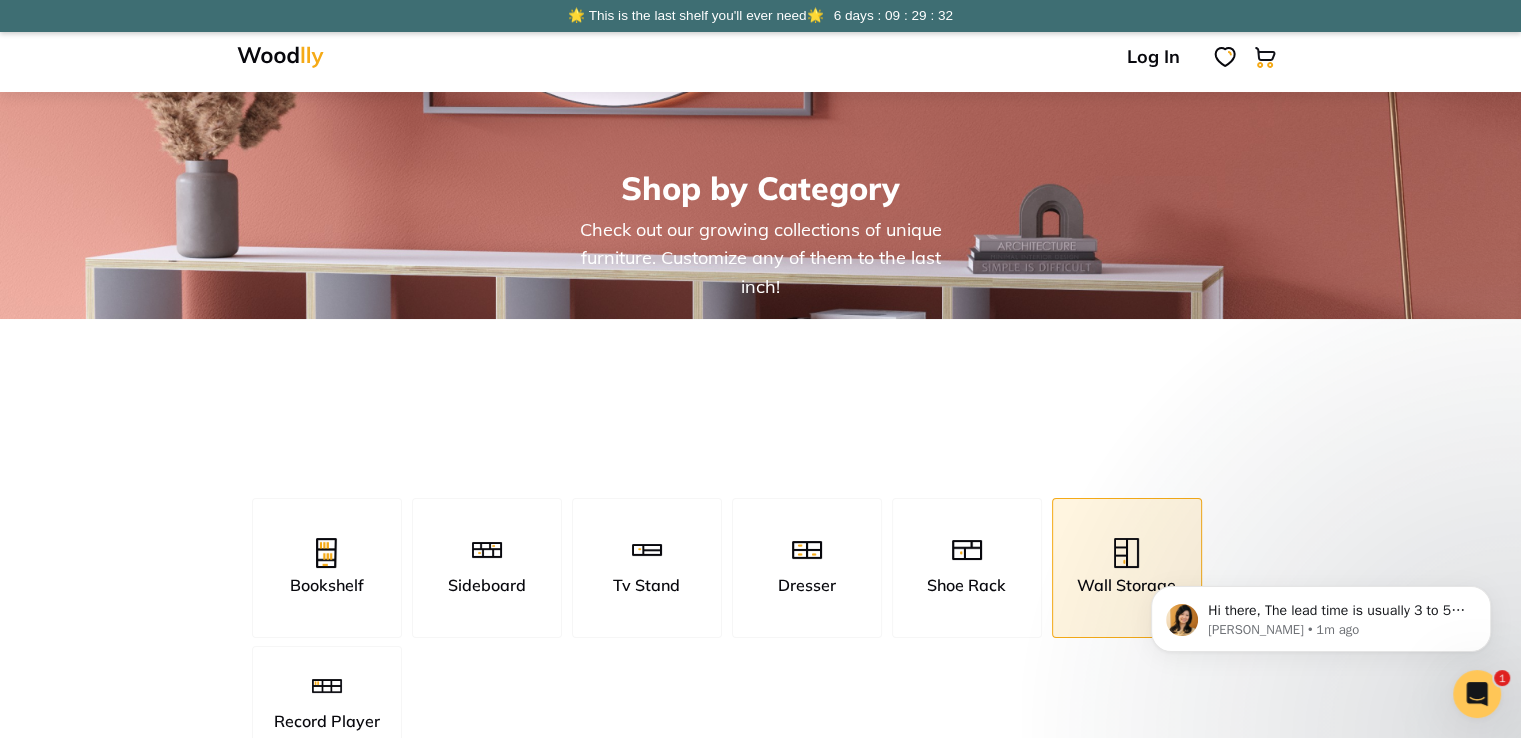 scroll, scrollTop: 2, scrollLeft: 0, axis: vertical 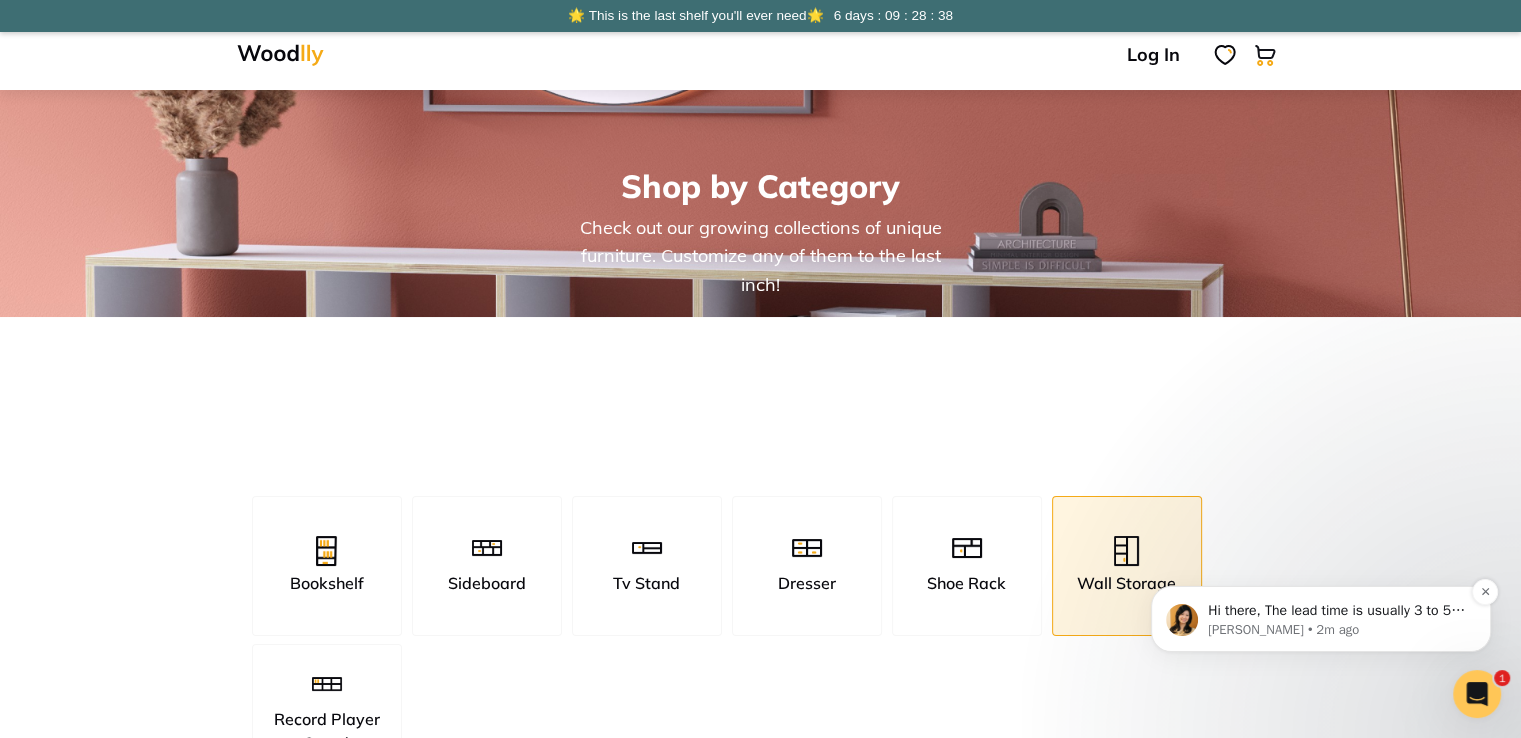 click on "Anna • 2m ago" at bounding box center [1337, 630] 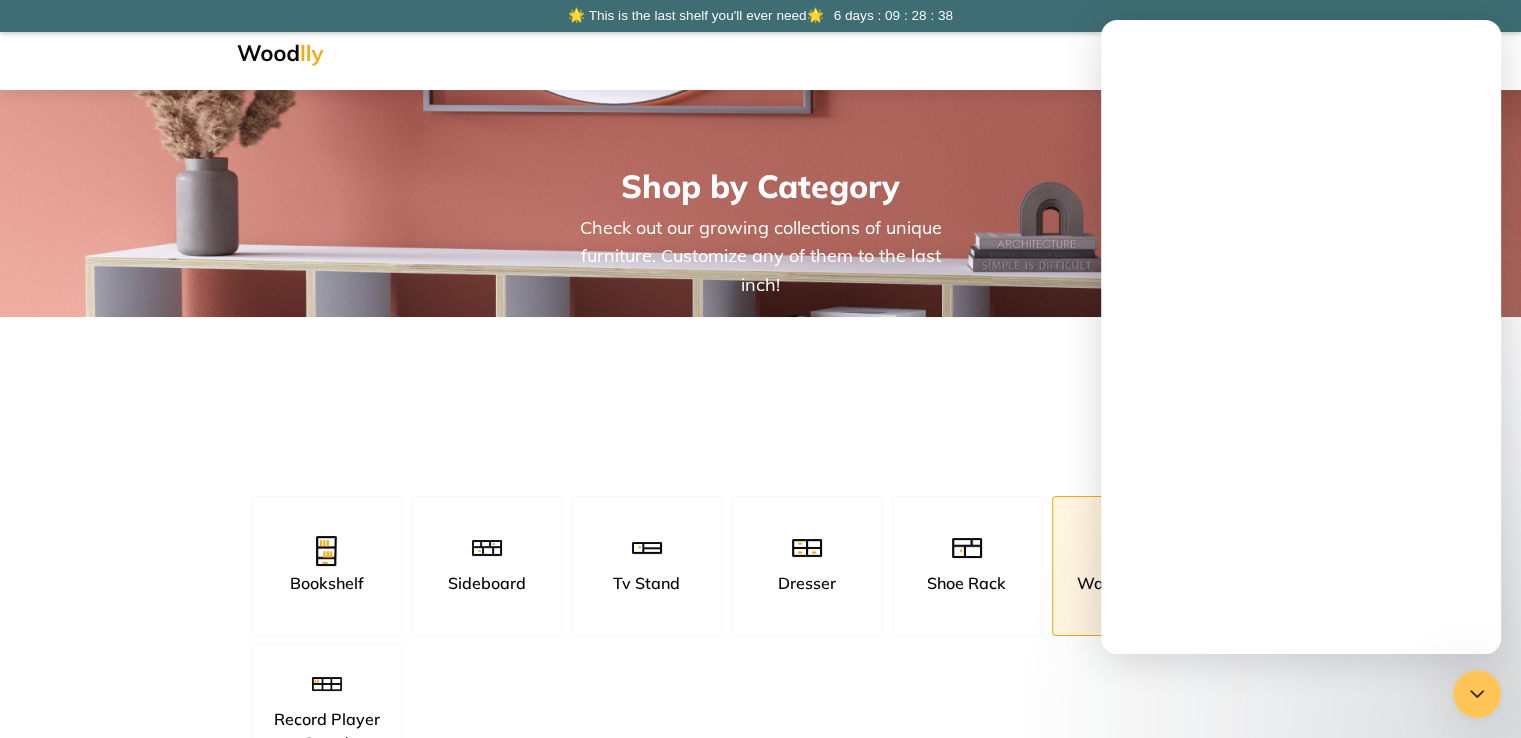 scroll, scrollTop: 0, scrollLeft: 0, axis: both 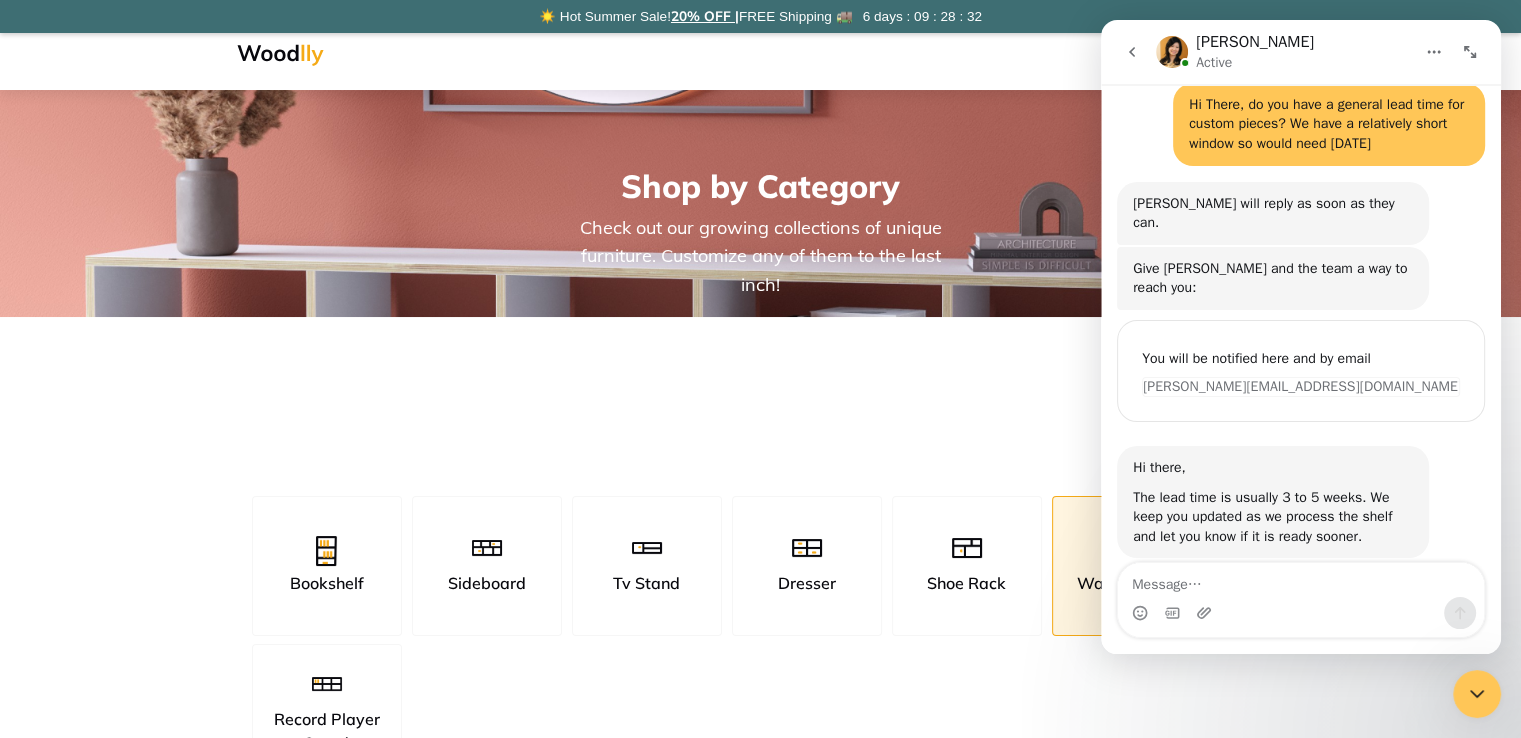 click at bounding box center [1301, 613] 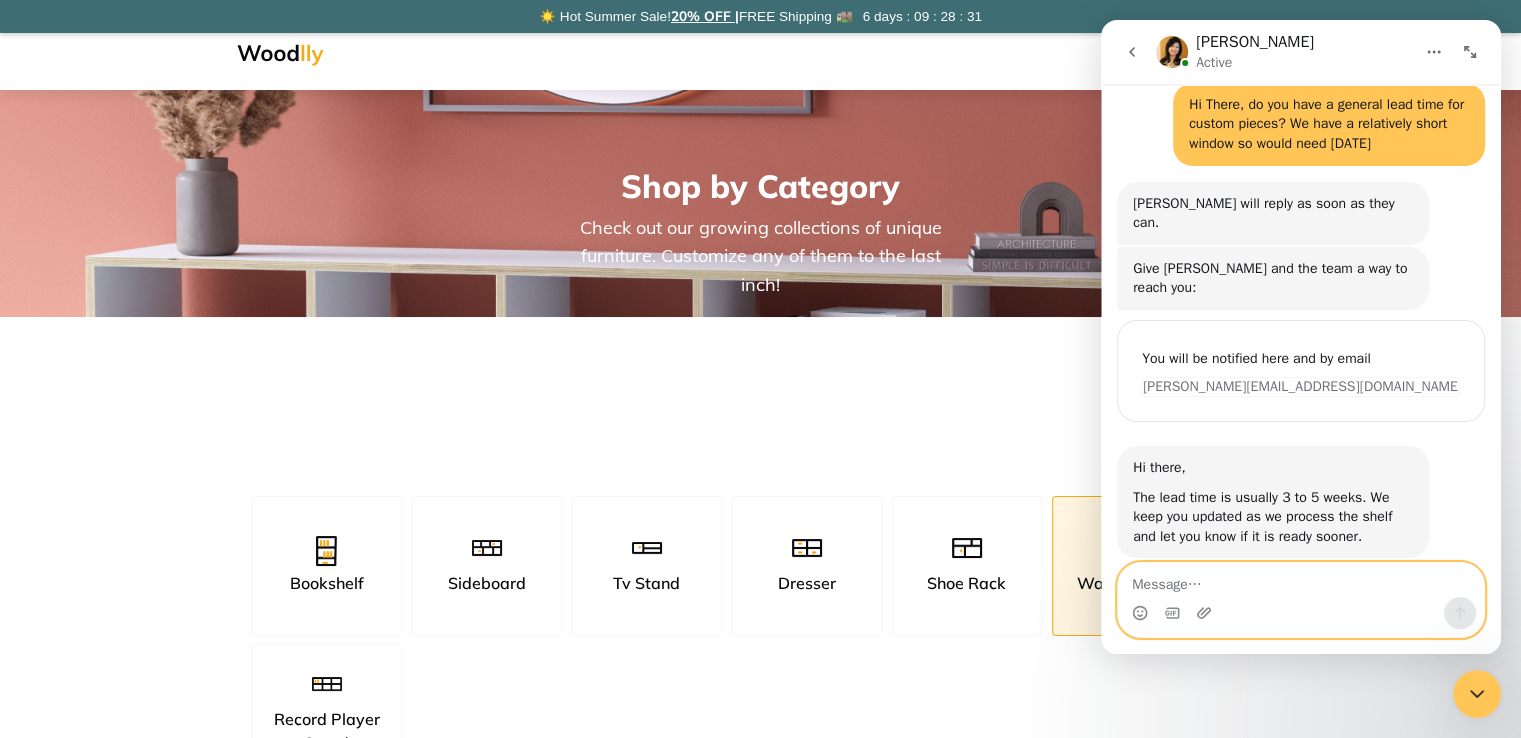 click at bounding box center [1301, 580] 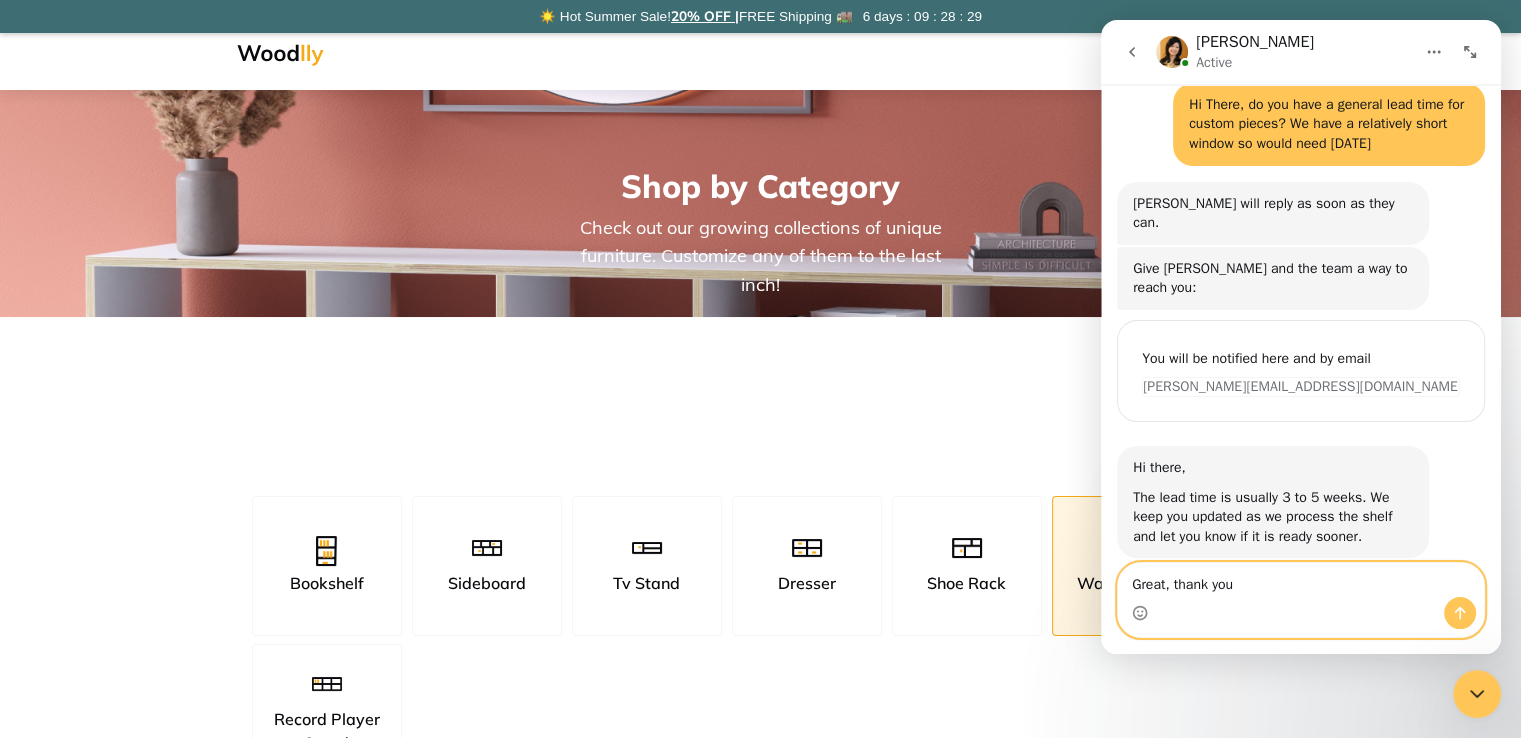 type on "Great, thank you!" 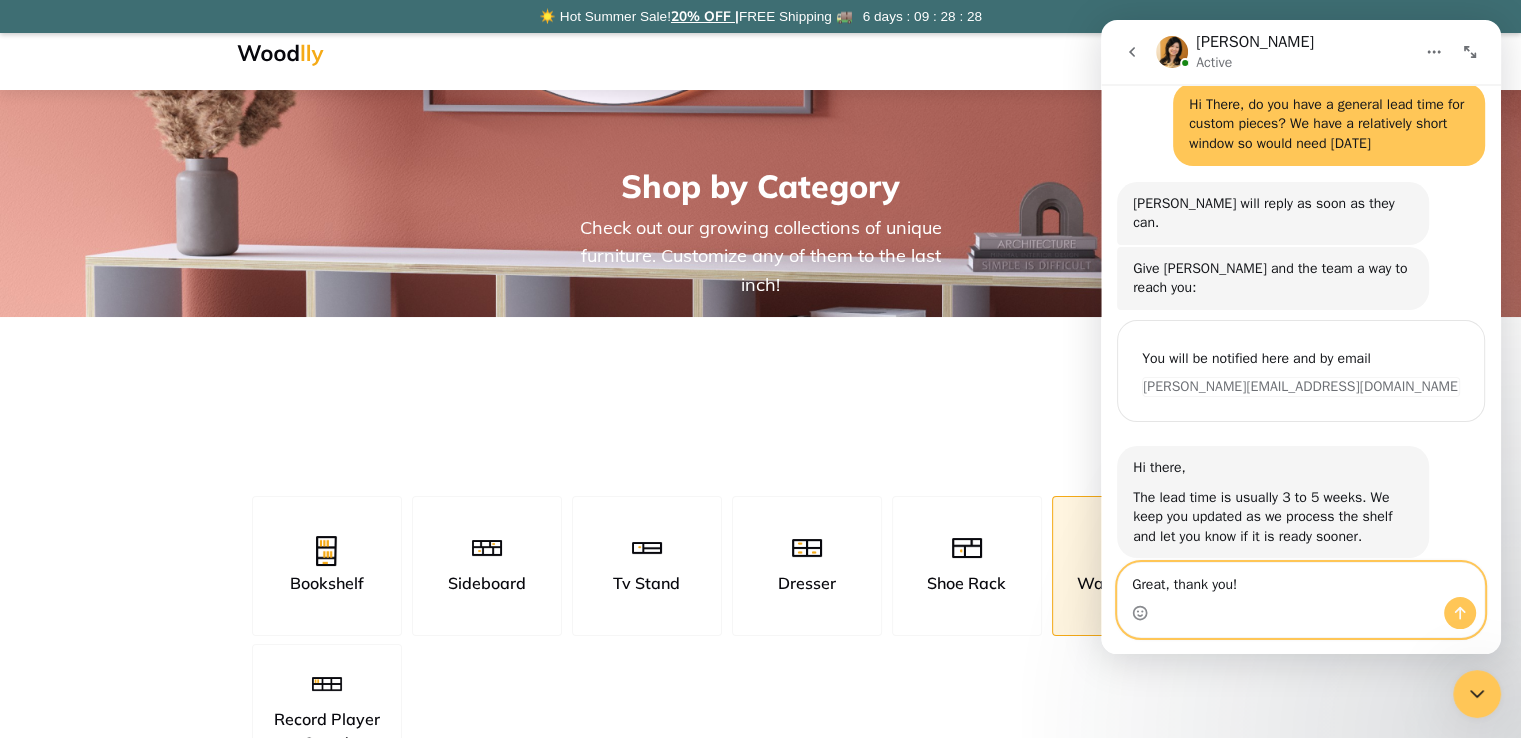 type 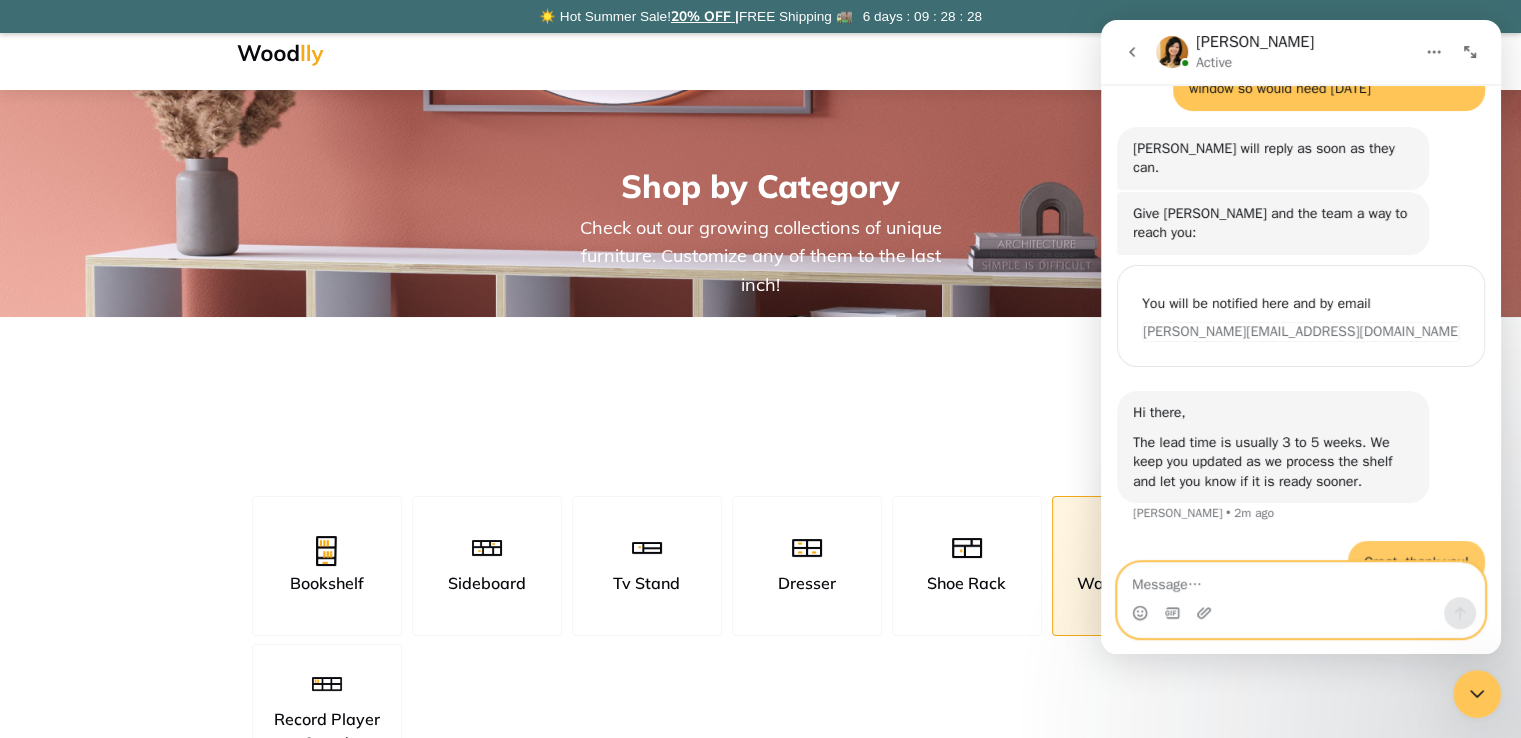 scroll, scrollTop: 228, scrollLeft: 0, axis: vertical 